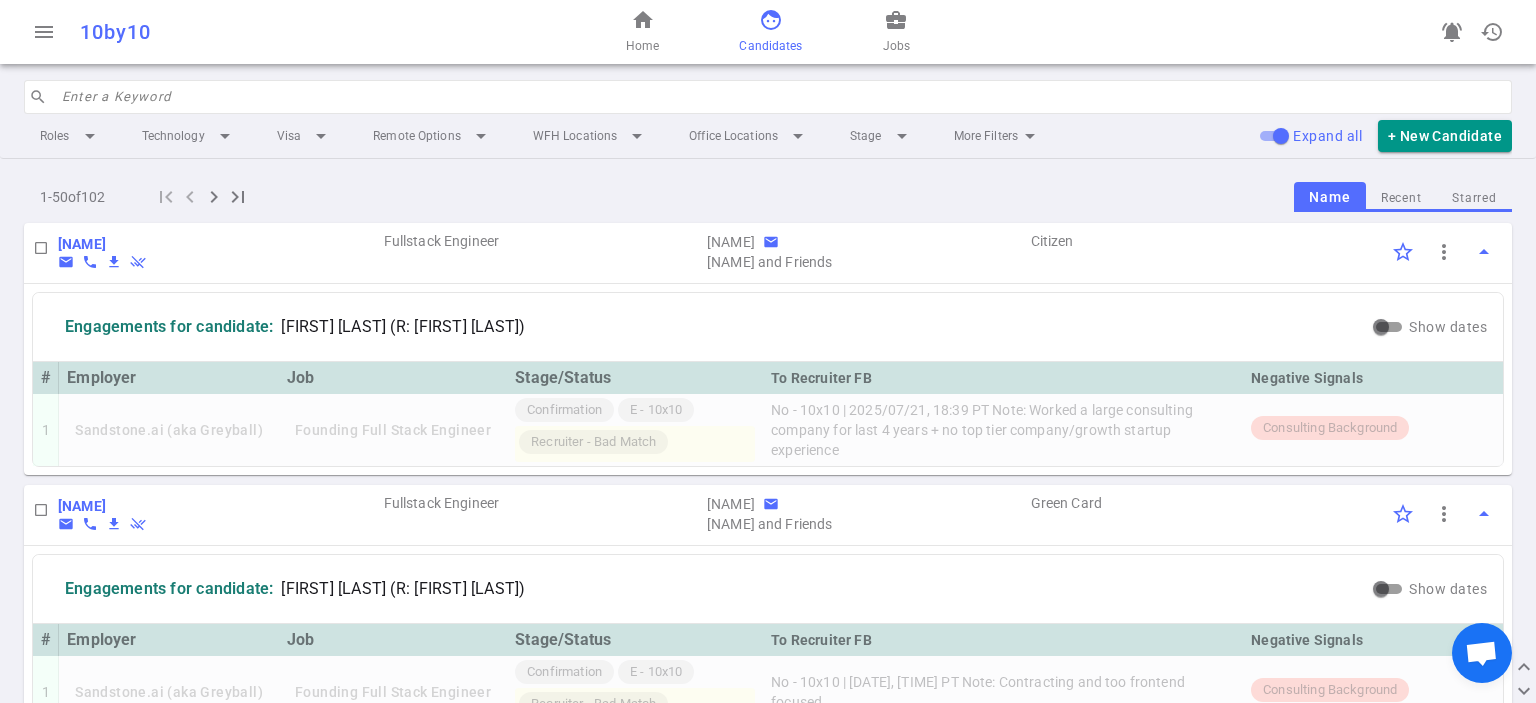 scroll, scrollTop: 0, scrollLeft: 0, axis: both 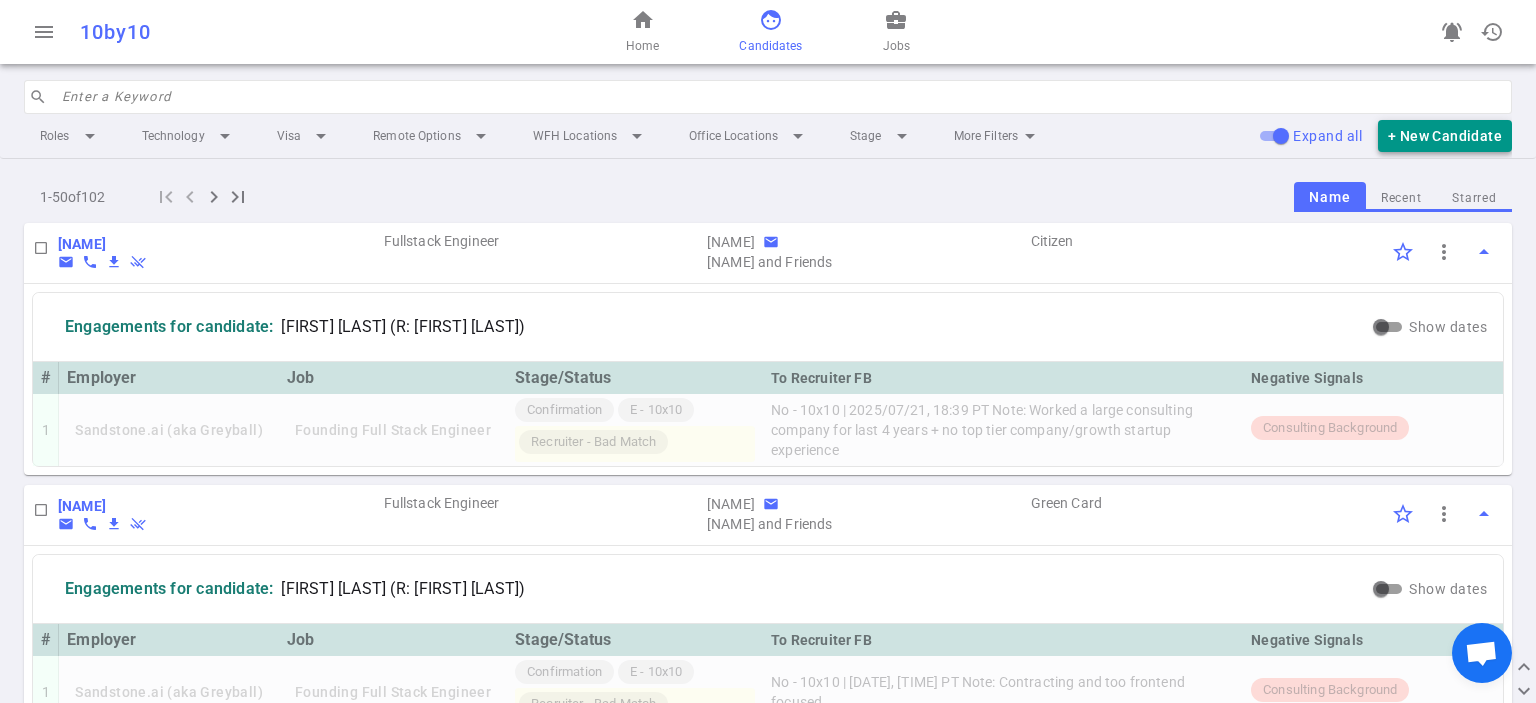 click on "+ New Candidate" at bounding box center (1445, 136) 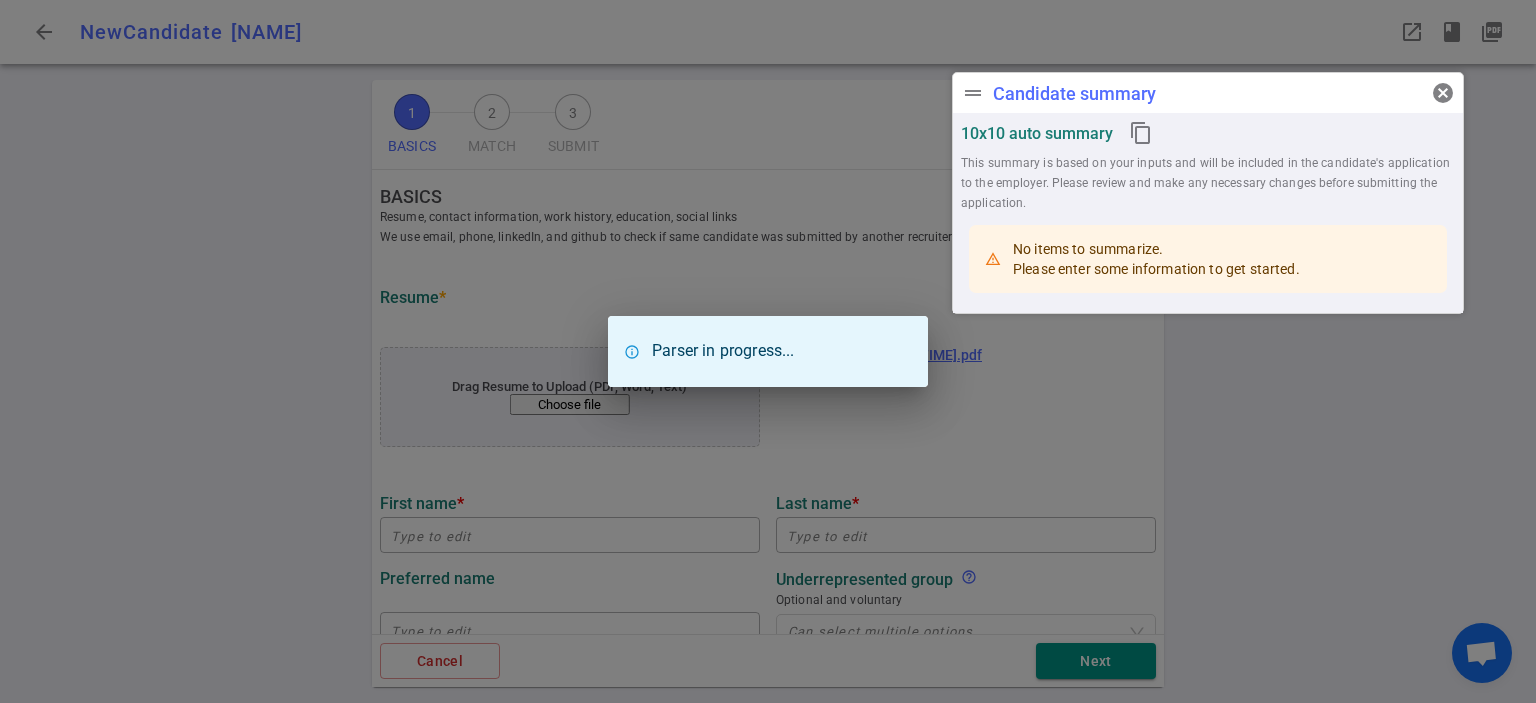 type on "[FIRST]" 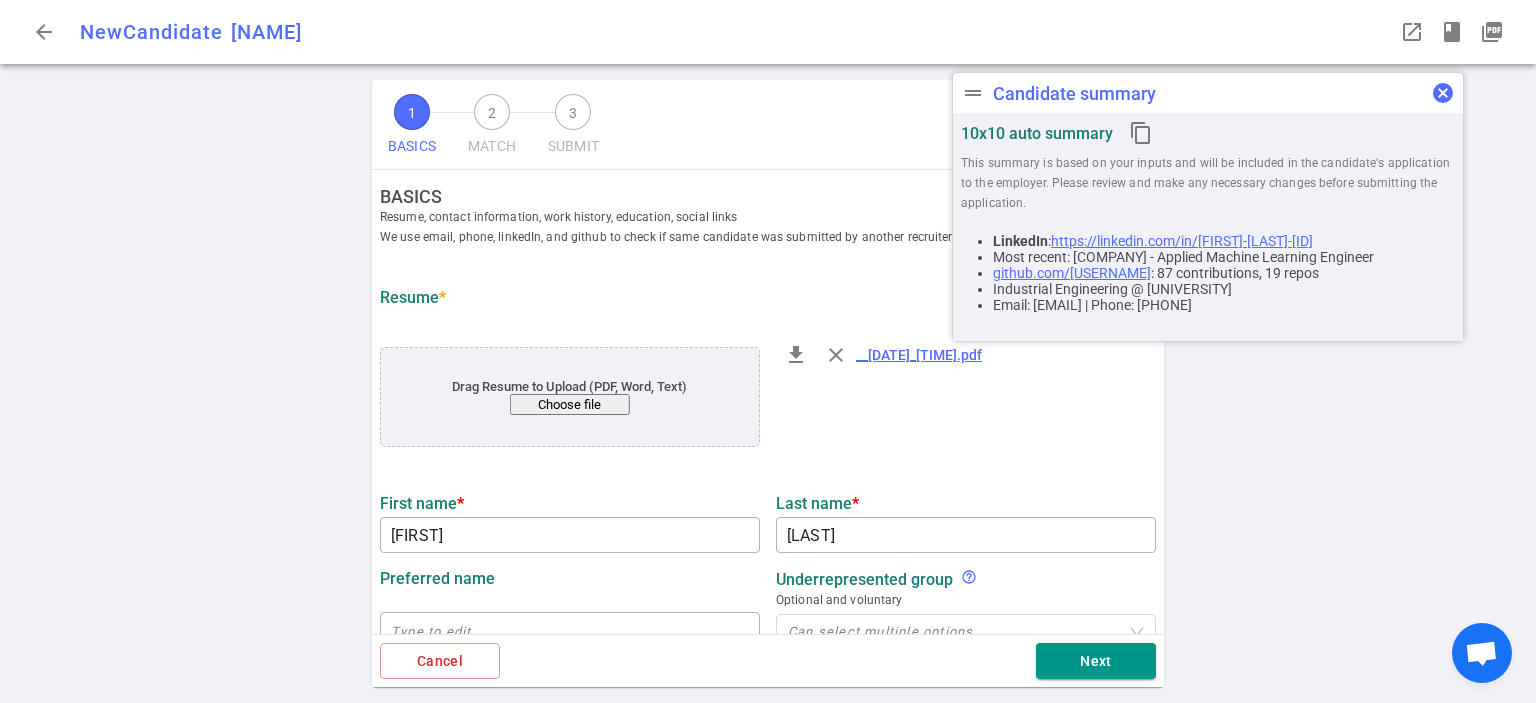 click on "cancel" at bounding box center (1443, 93) 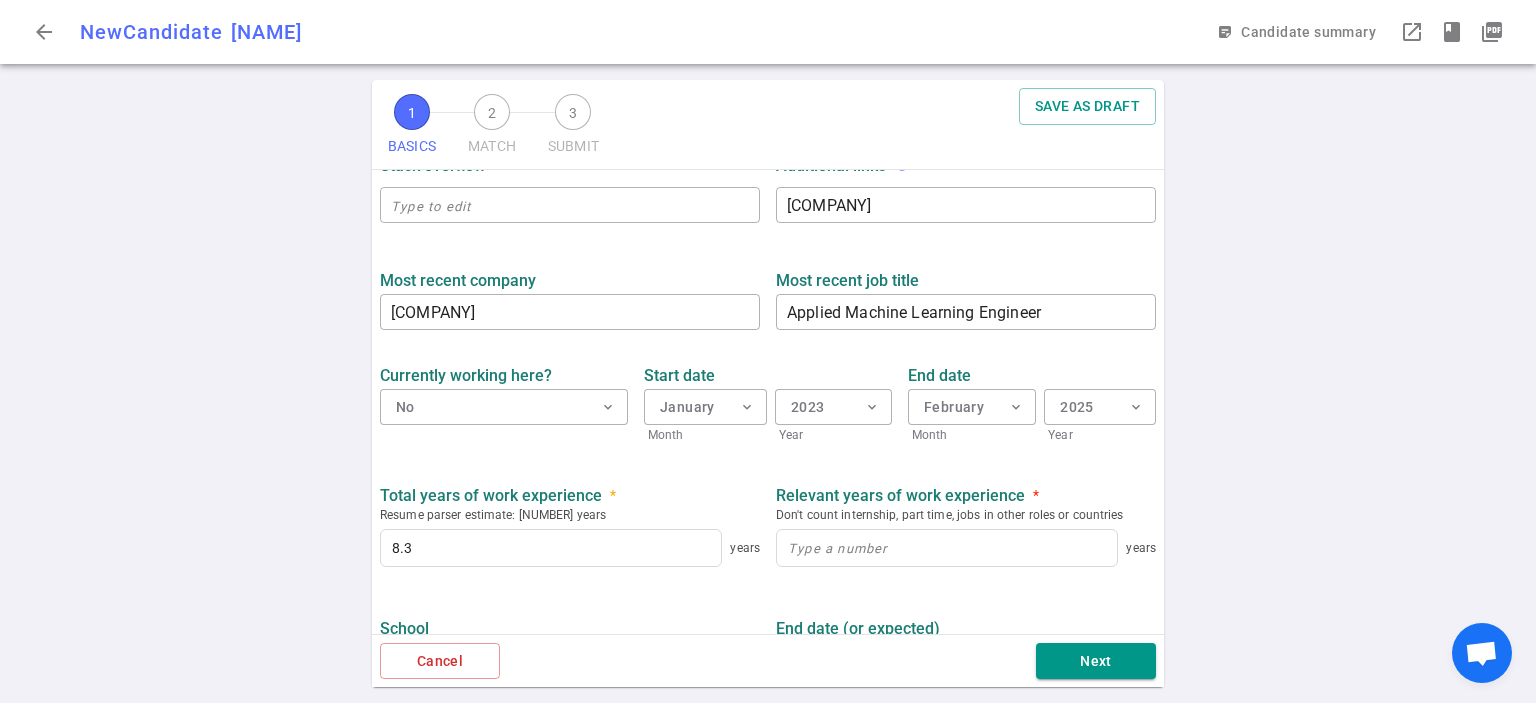 scroll, scrollTop: 800, scrollLeft: 0, axis: vertical 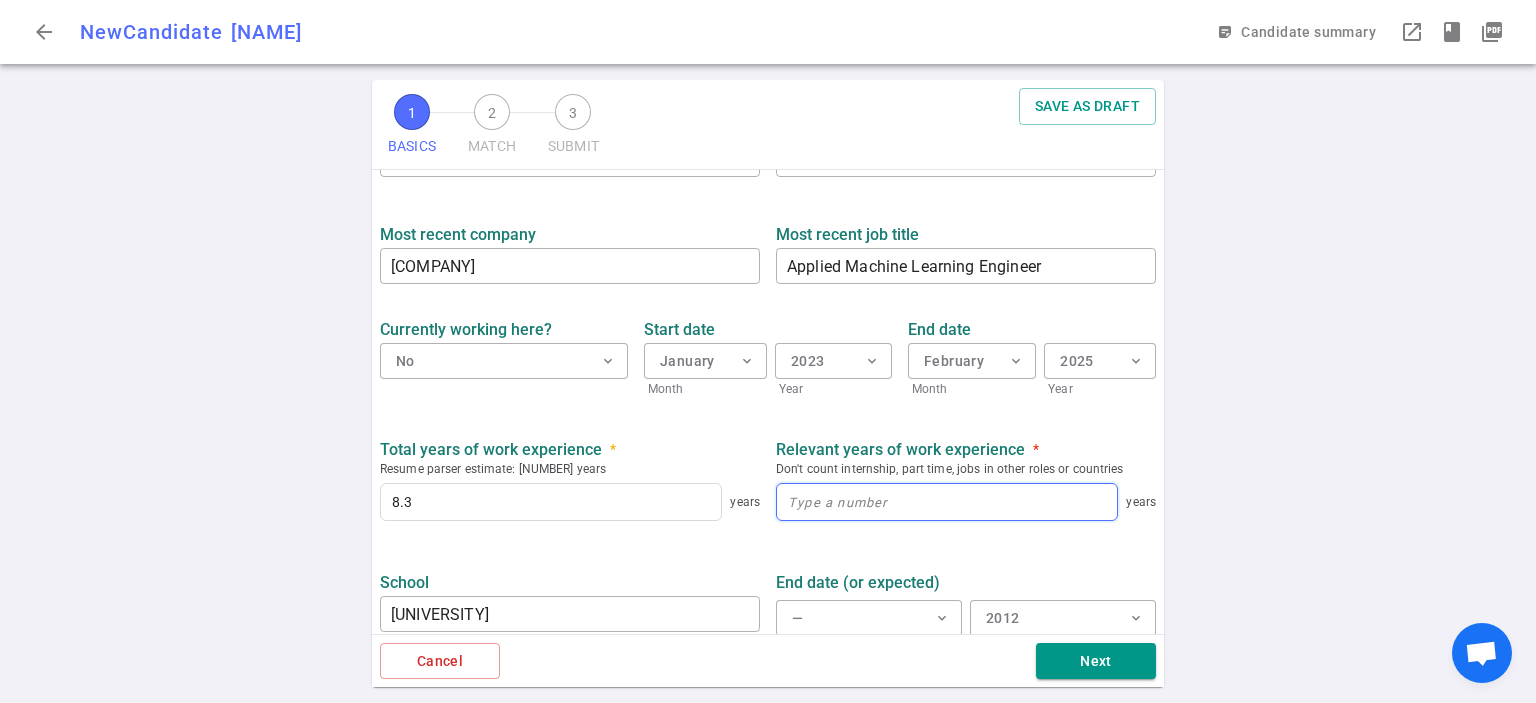 click at bounding box center (947, 502) 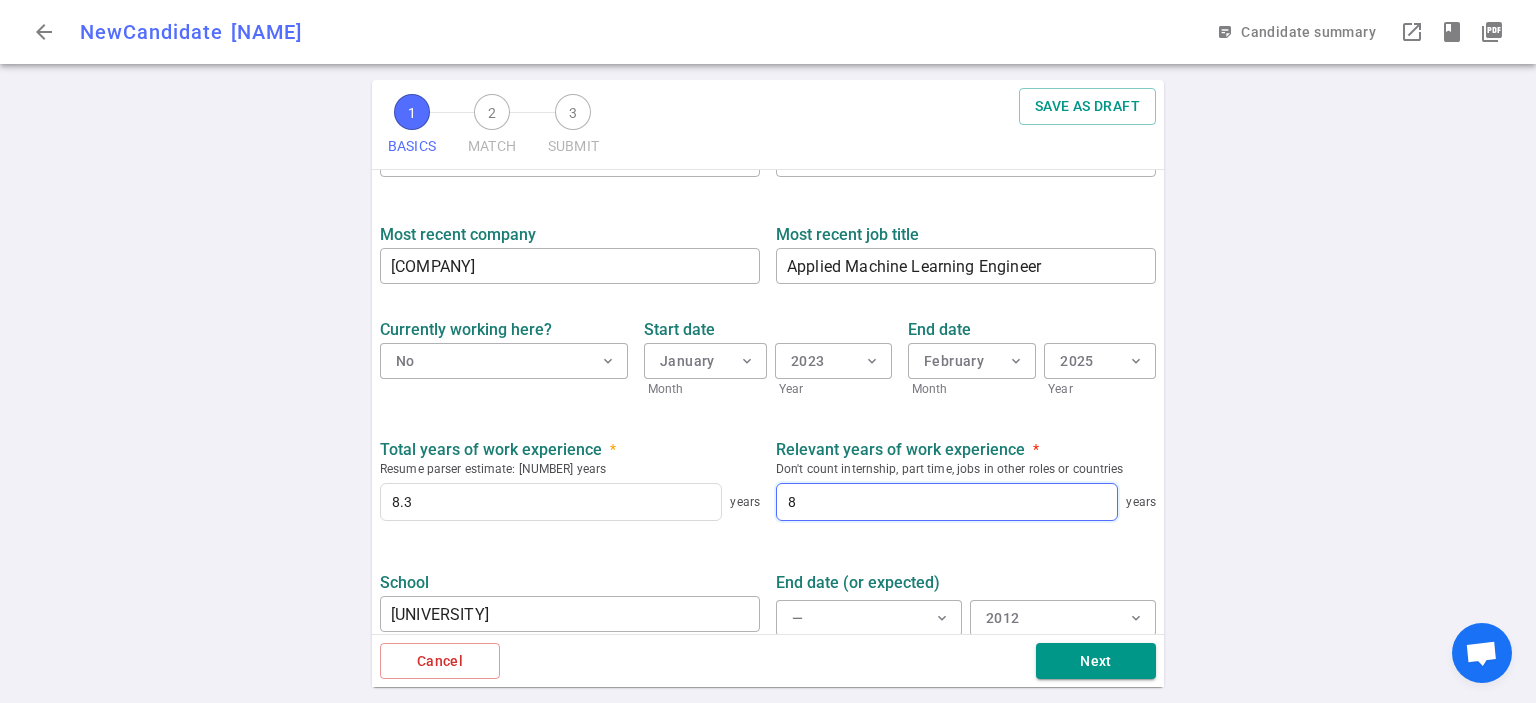 scroll, scrollTop: 927, scrollLeft: 0, axis: vertical 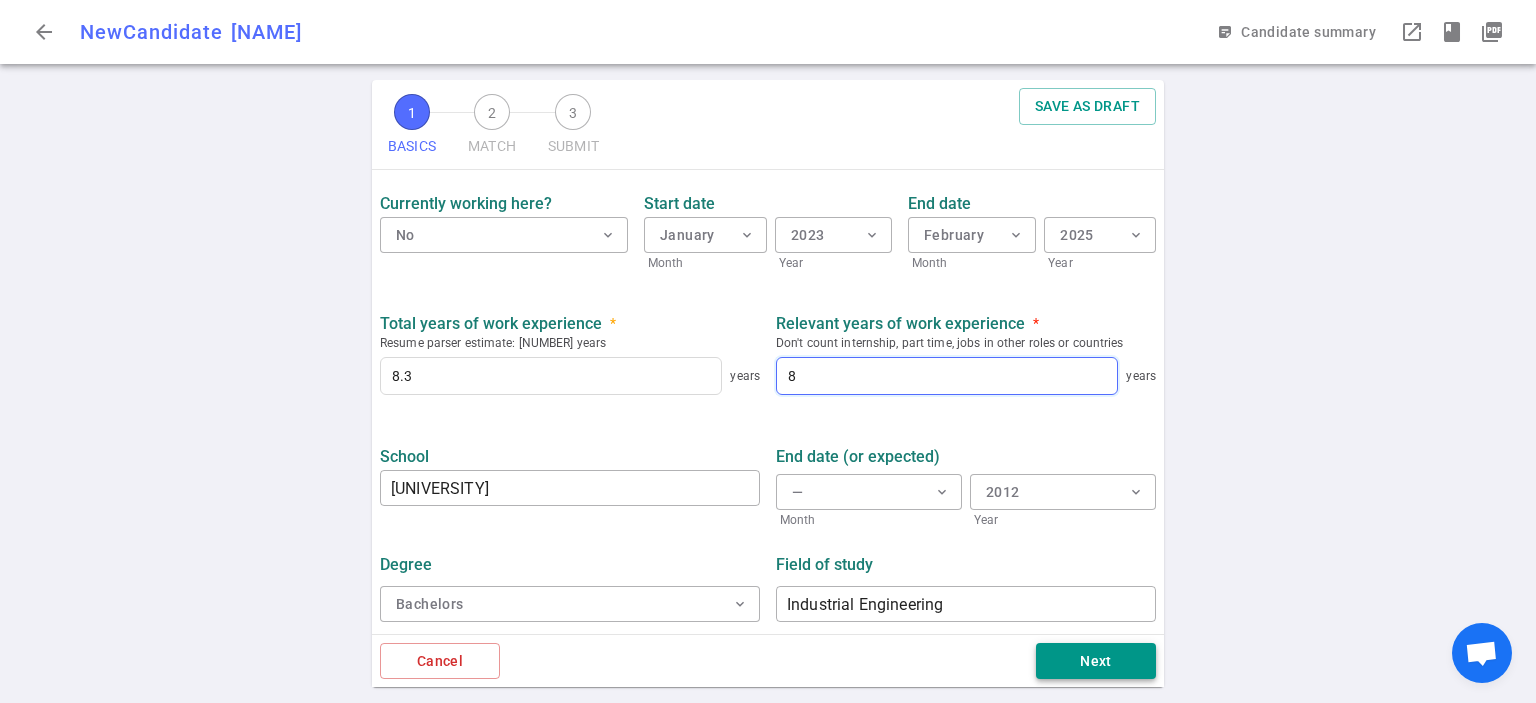 type on "8" 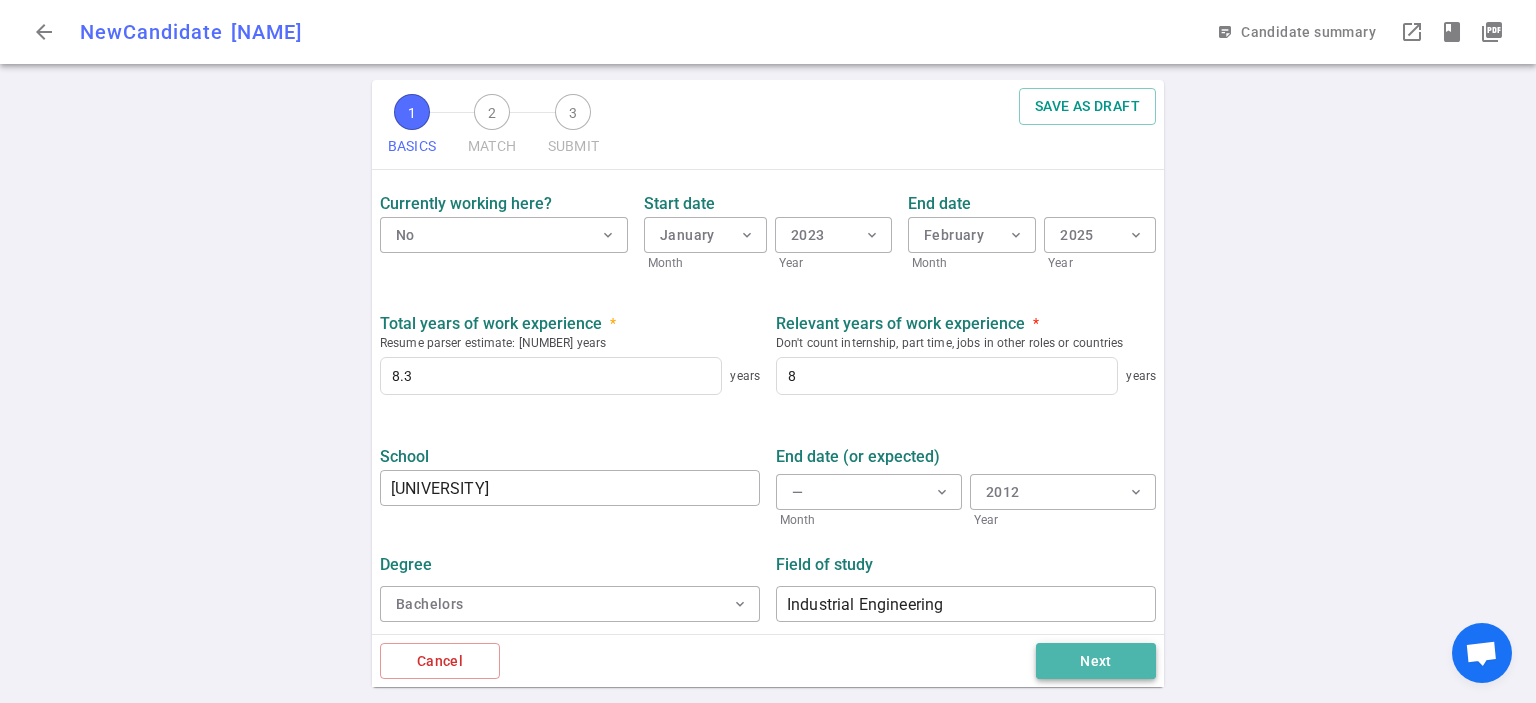click on "Next" at bounding box center [1096, 661] 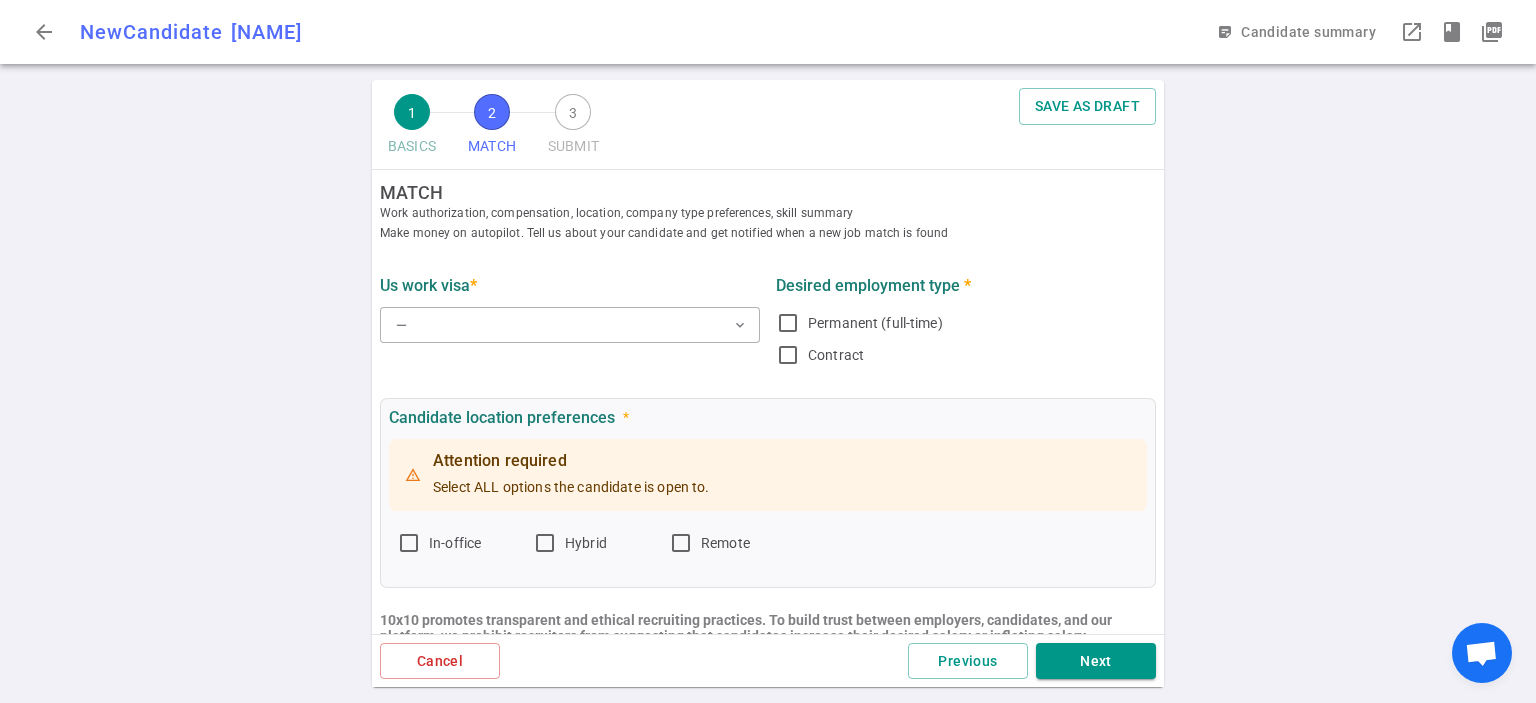 scroll, scrollTop: 0, scrollLeft: 0, axis: both 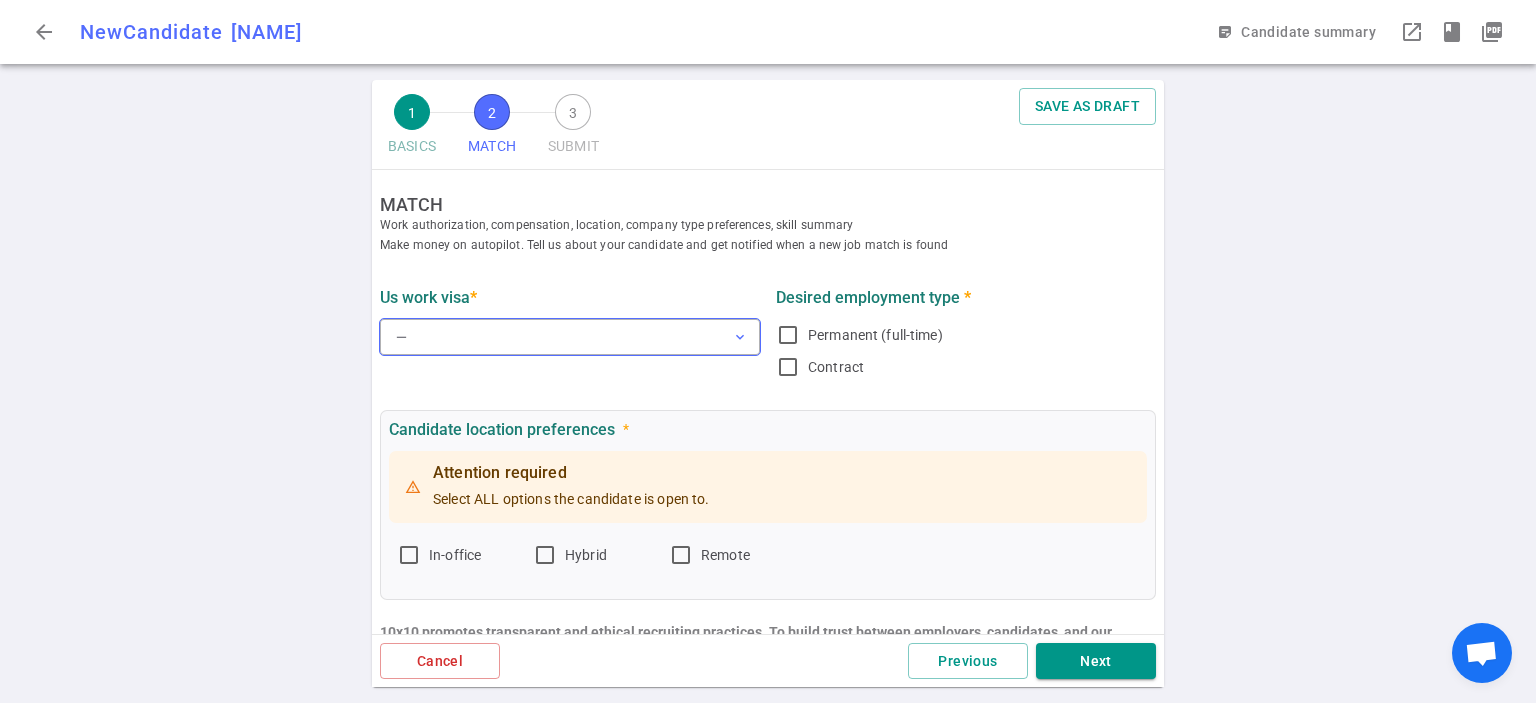 click on "— expand_more" at bounding box center (570, 337) 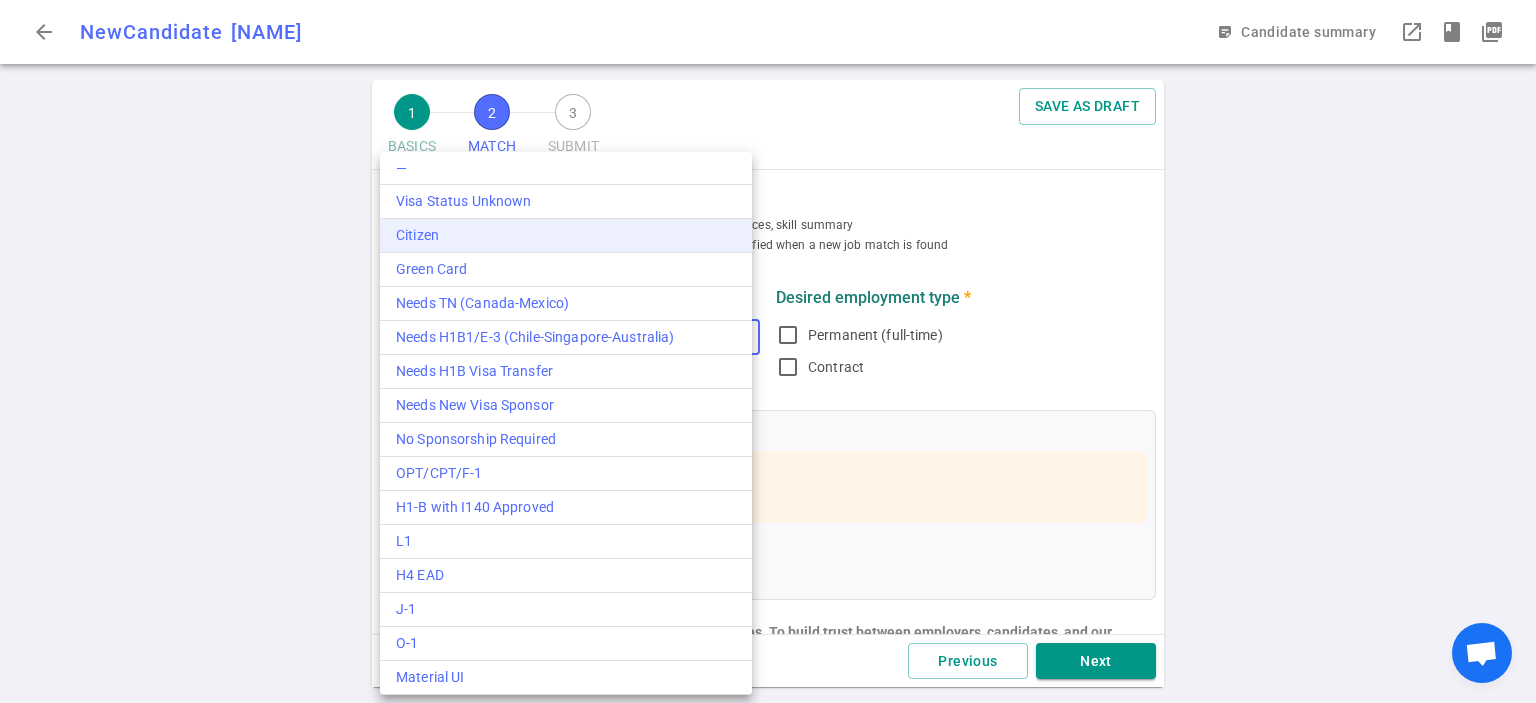 click on "Citizen" at bounding box center (566, 235) 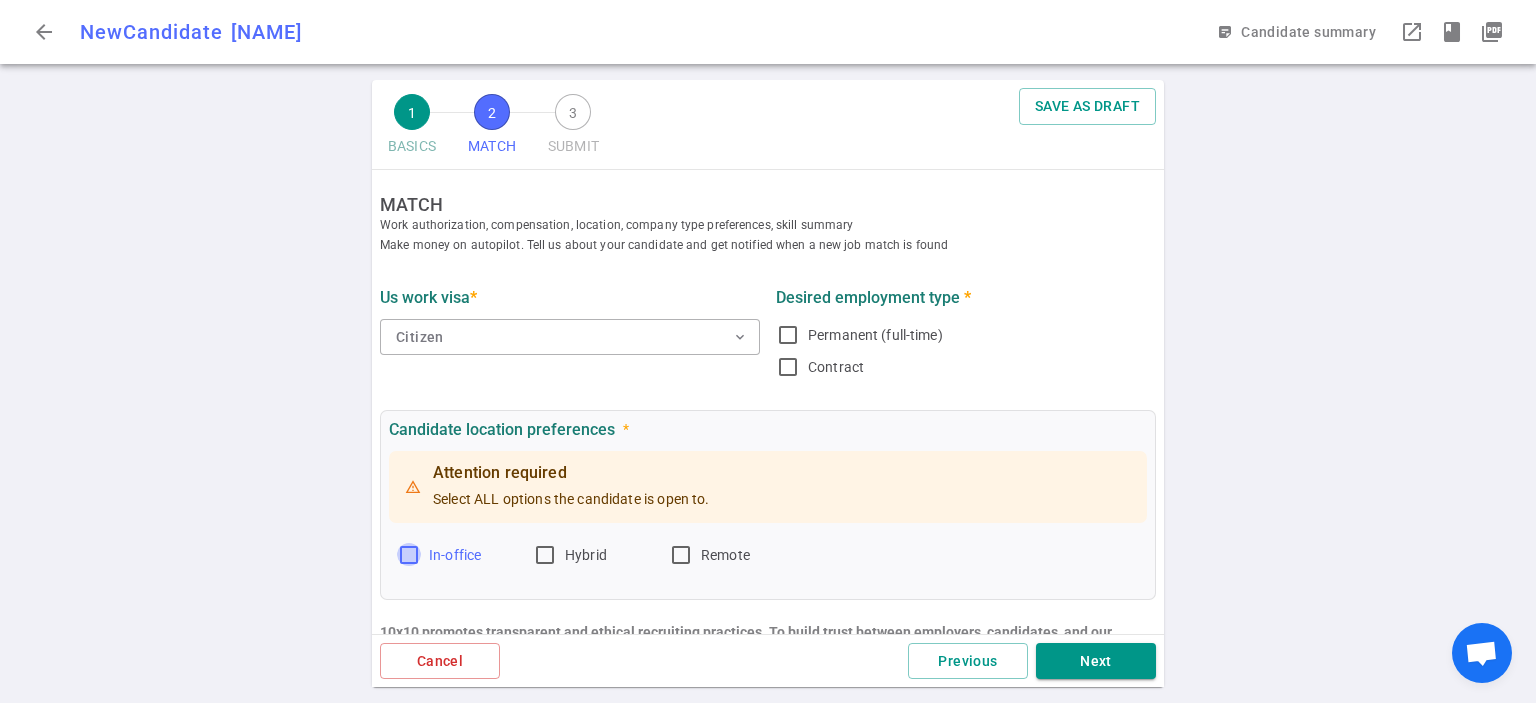 drag, startPoint x: 404, startPoint y: 552, endPoint x: 488, endPoint y: 567, distance: 85.32877 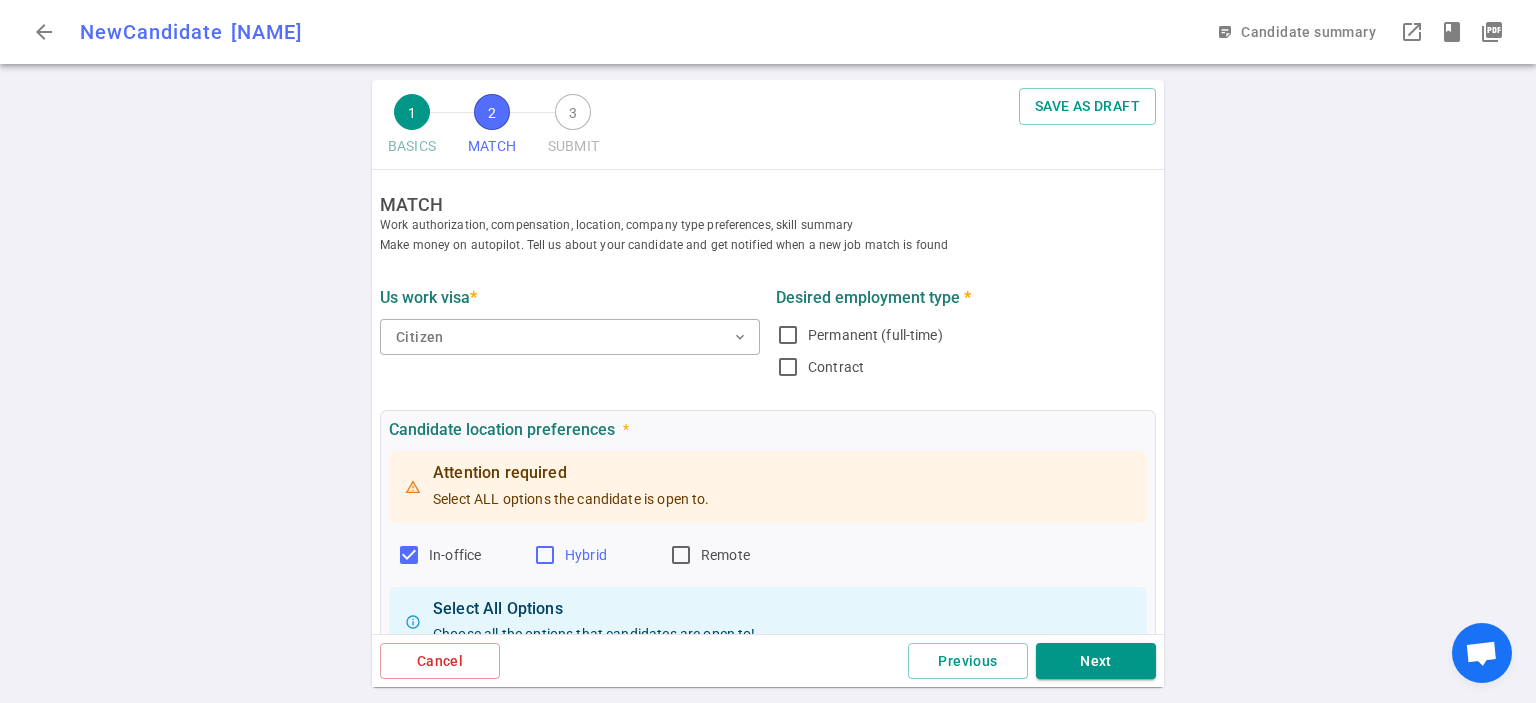 click on "Hybrid" at bounding box center [545, 555] 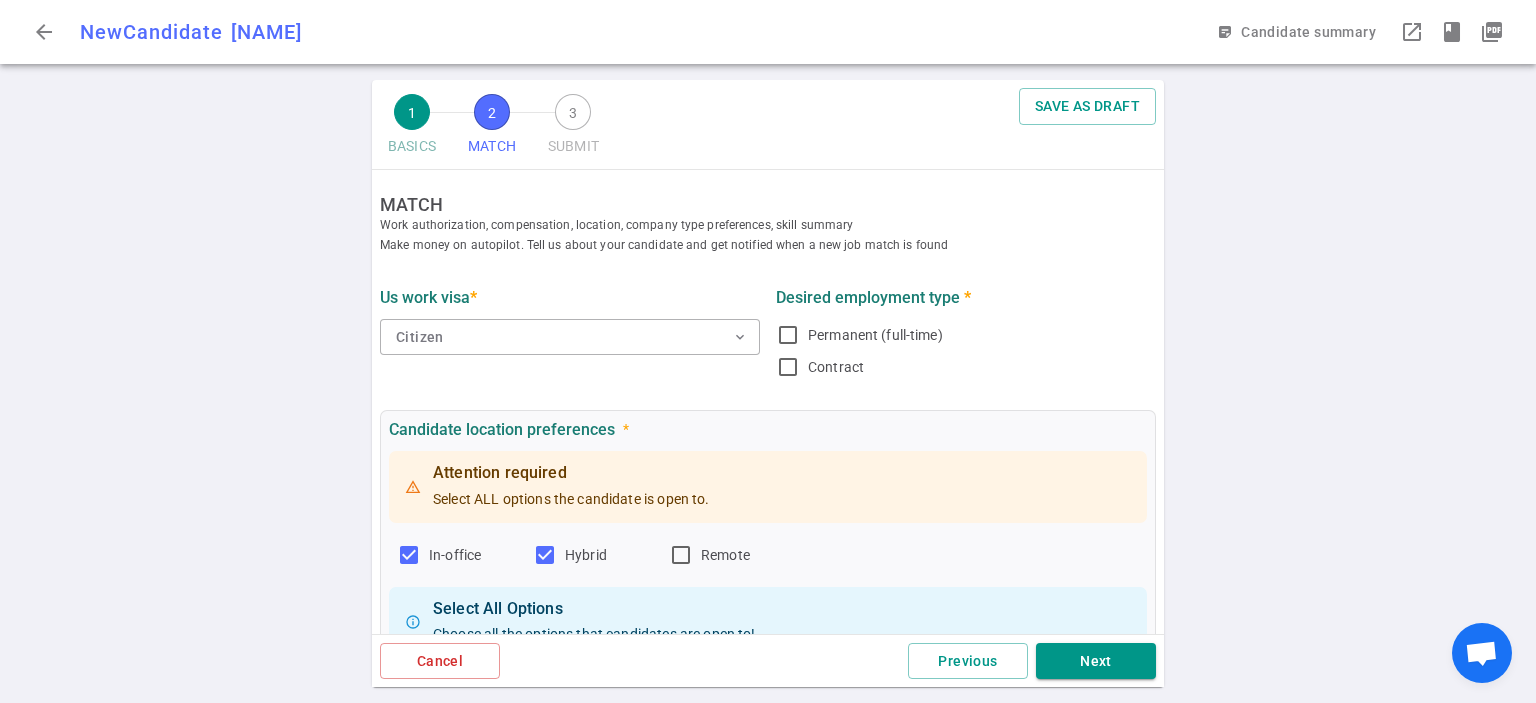 click on "Remote" at bounding box center [681, 555] 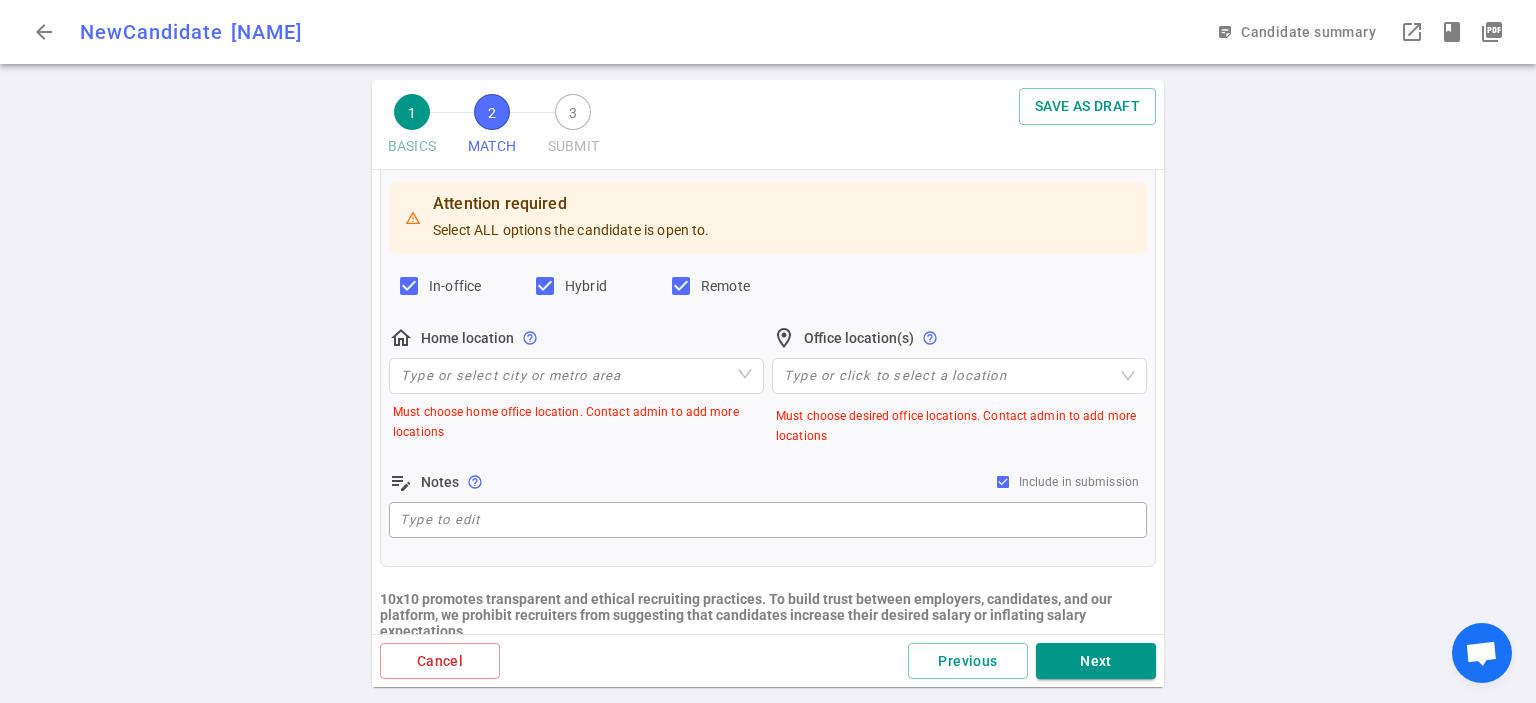 scroll, scrollTop: 300, scrollLeft: 0, axis: vertical 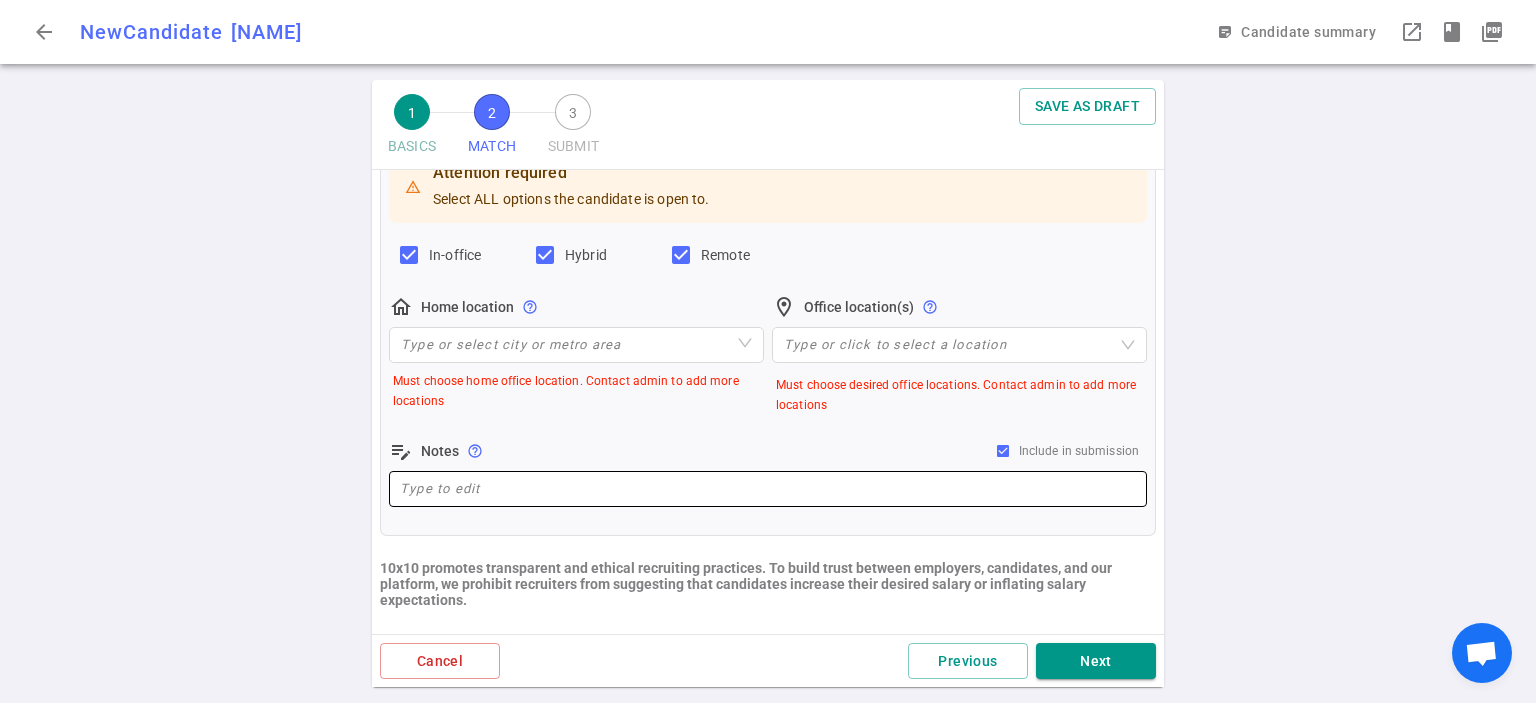 click at bounding box center (768, 488) 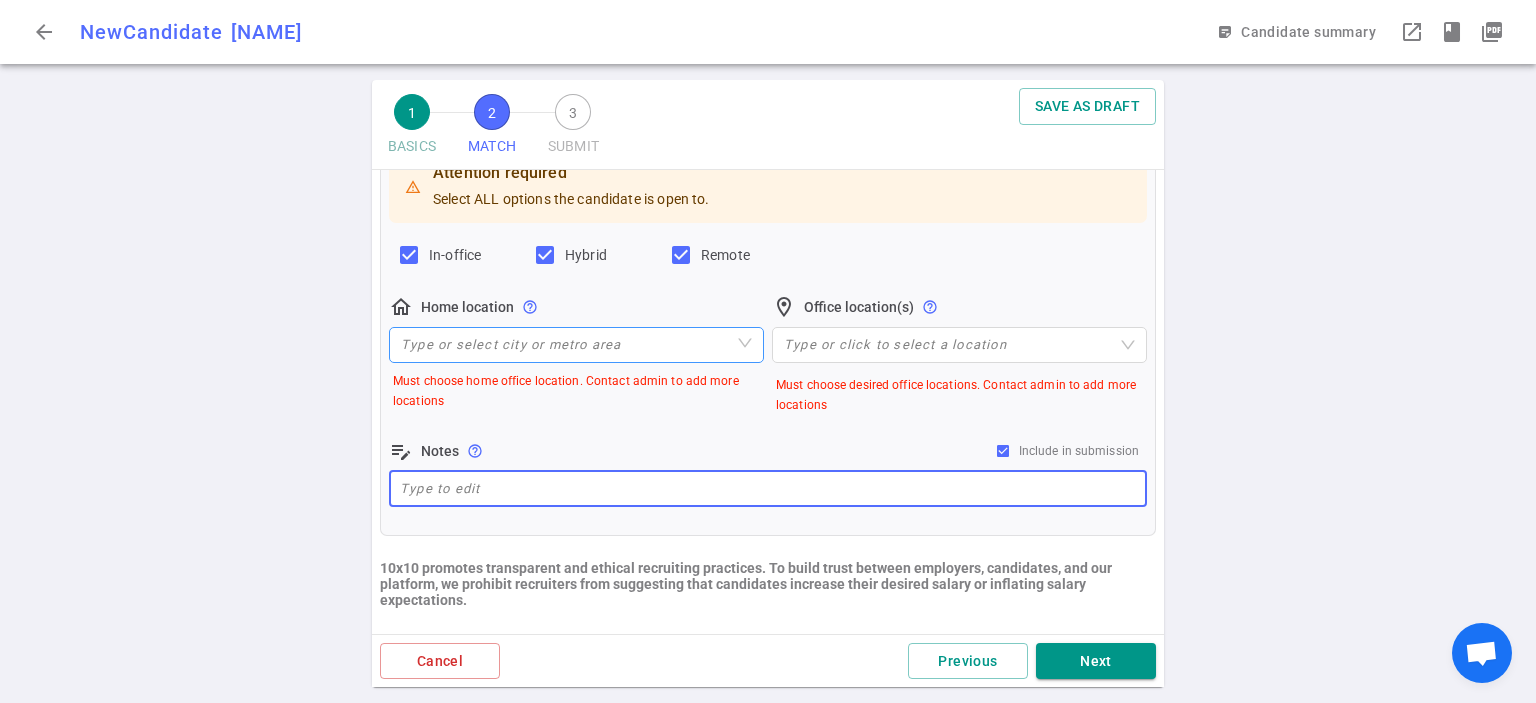 click at bounding box center (576, 345) 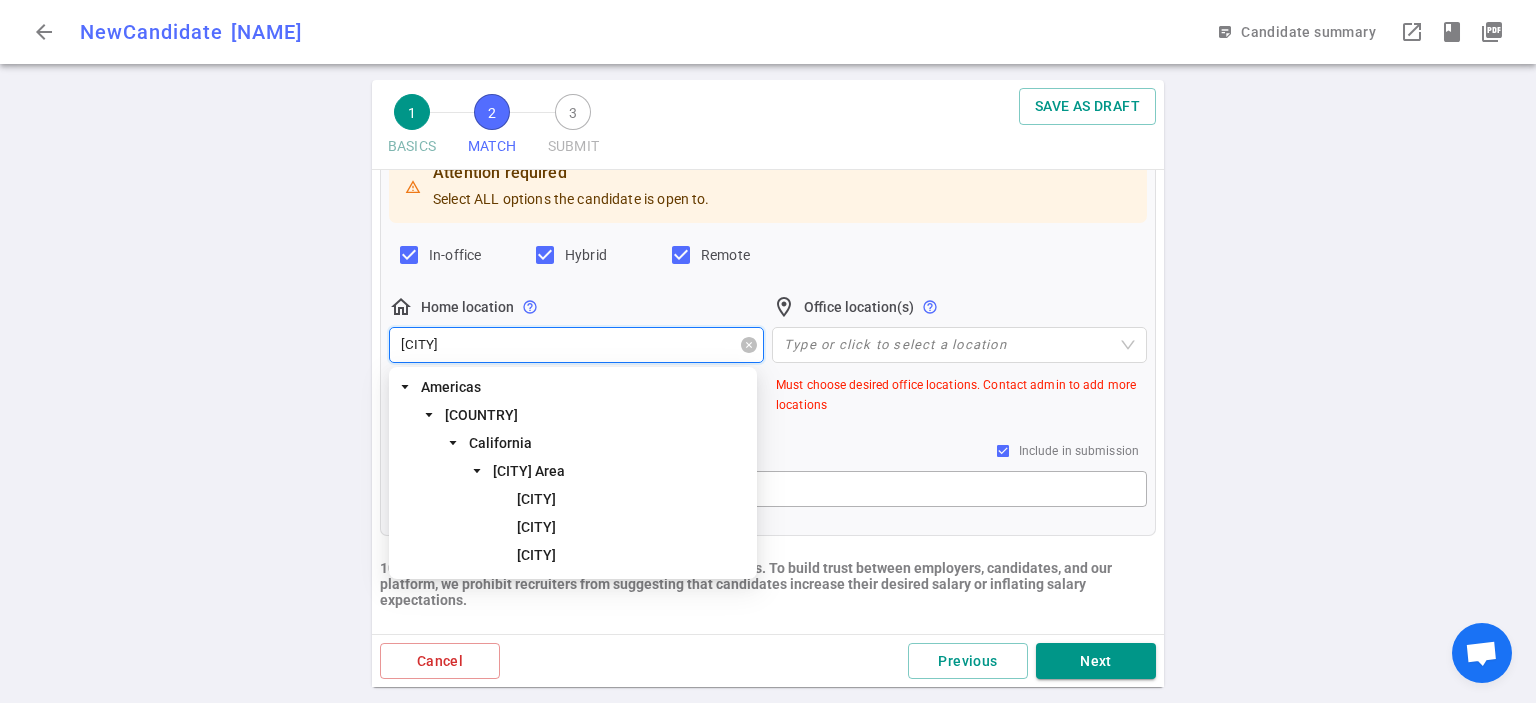 type on "[CITY]" 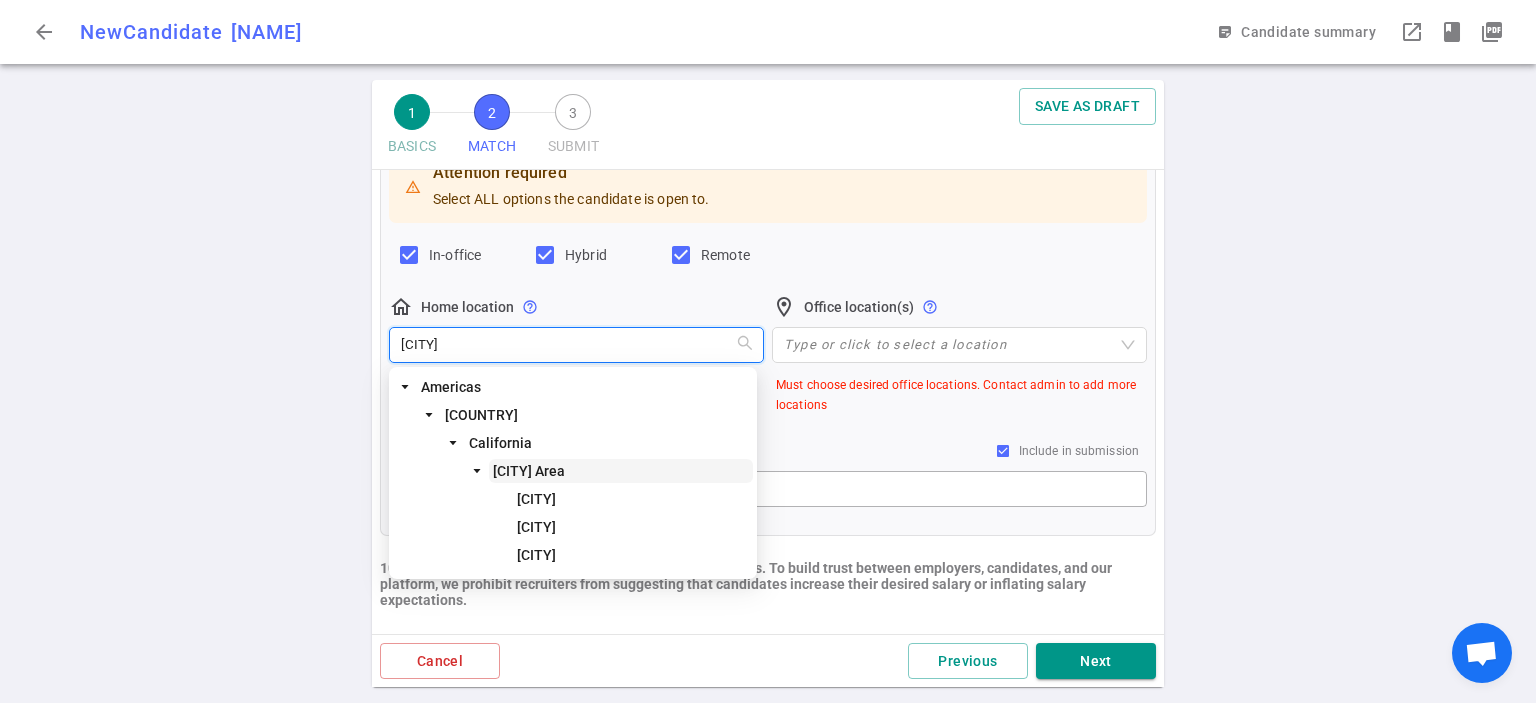 click on "[CITY] Area" at bounding box center (529, 471) 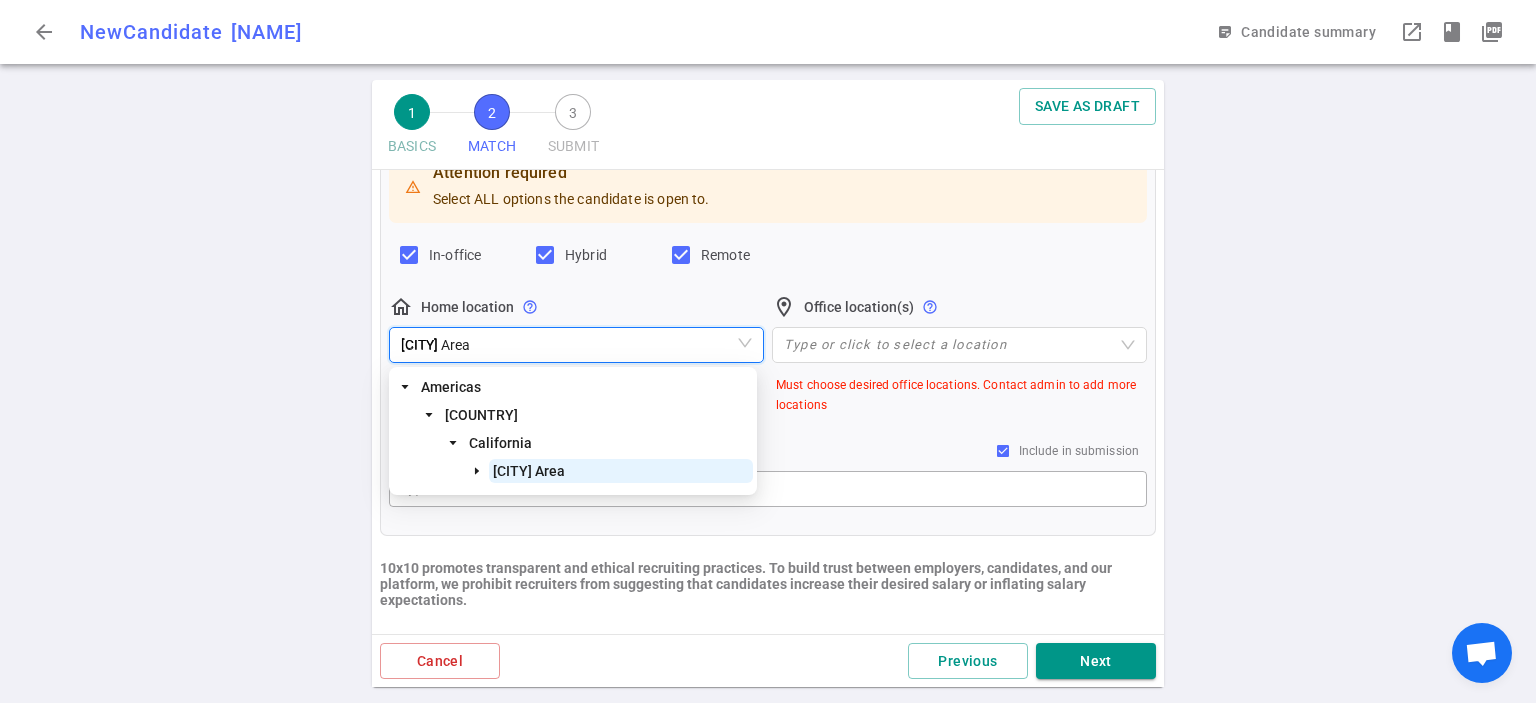type 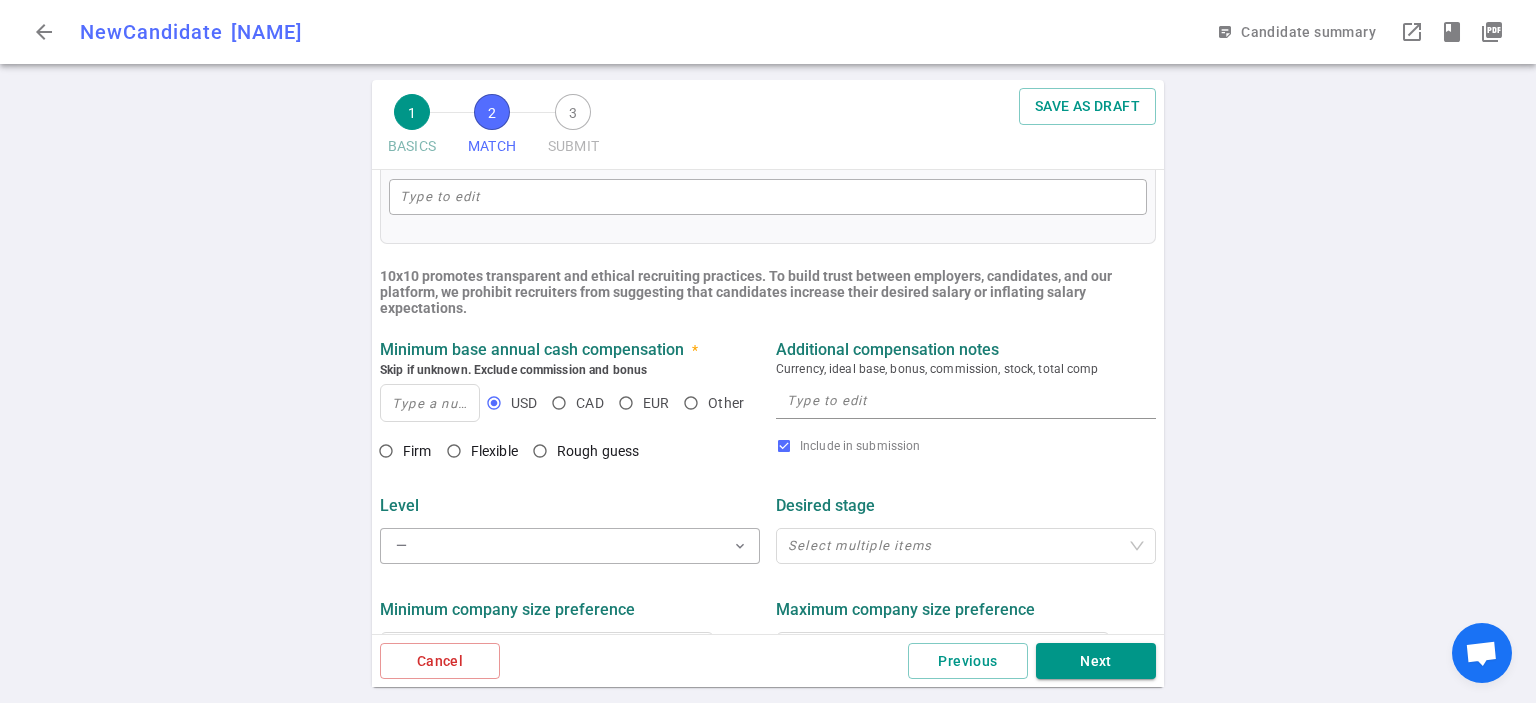 scroll, scrollTop: 600, scrollLeft: 0, axis: vertical 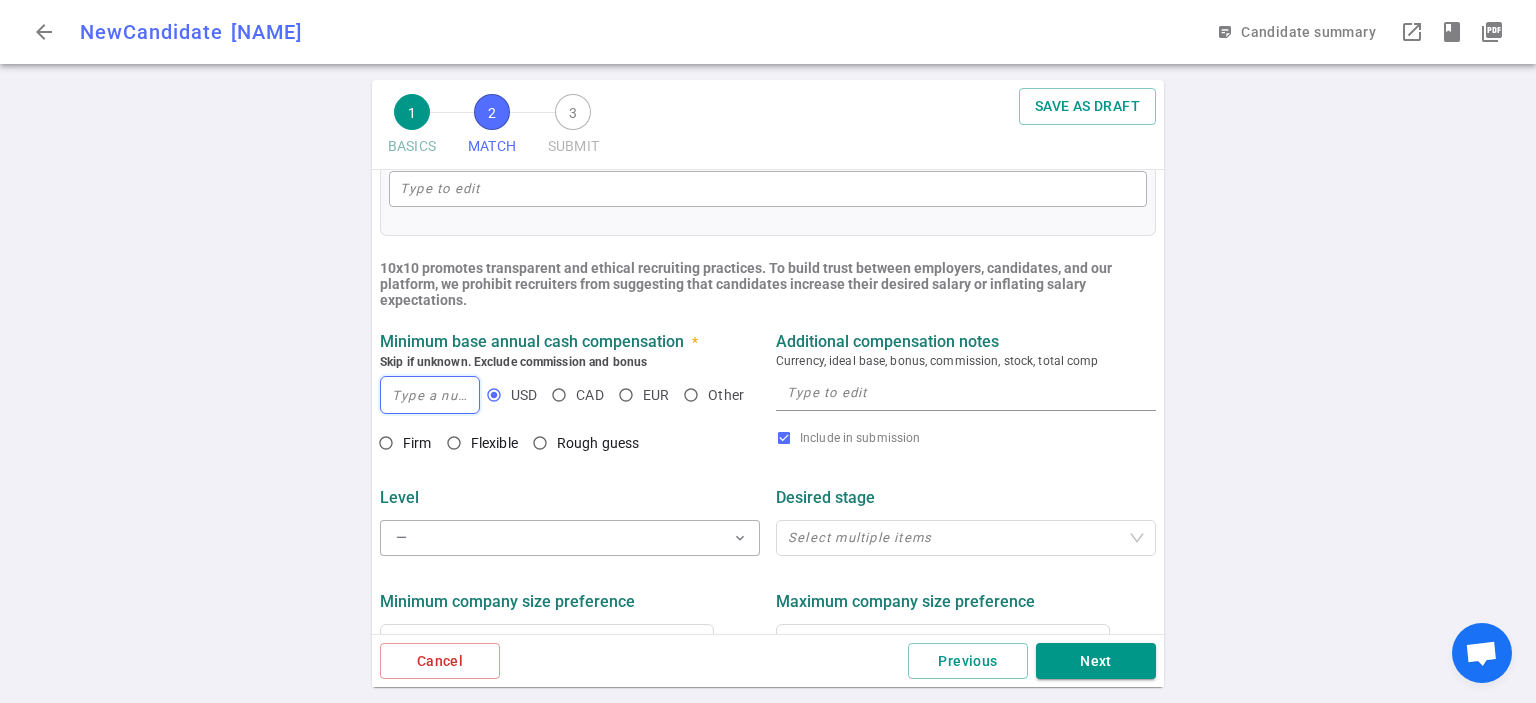 click at bounding box center [430, 395] 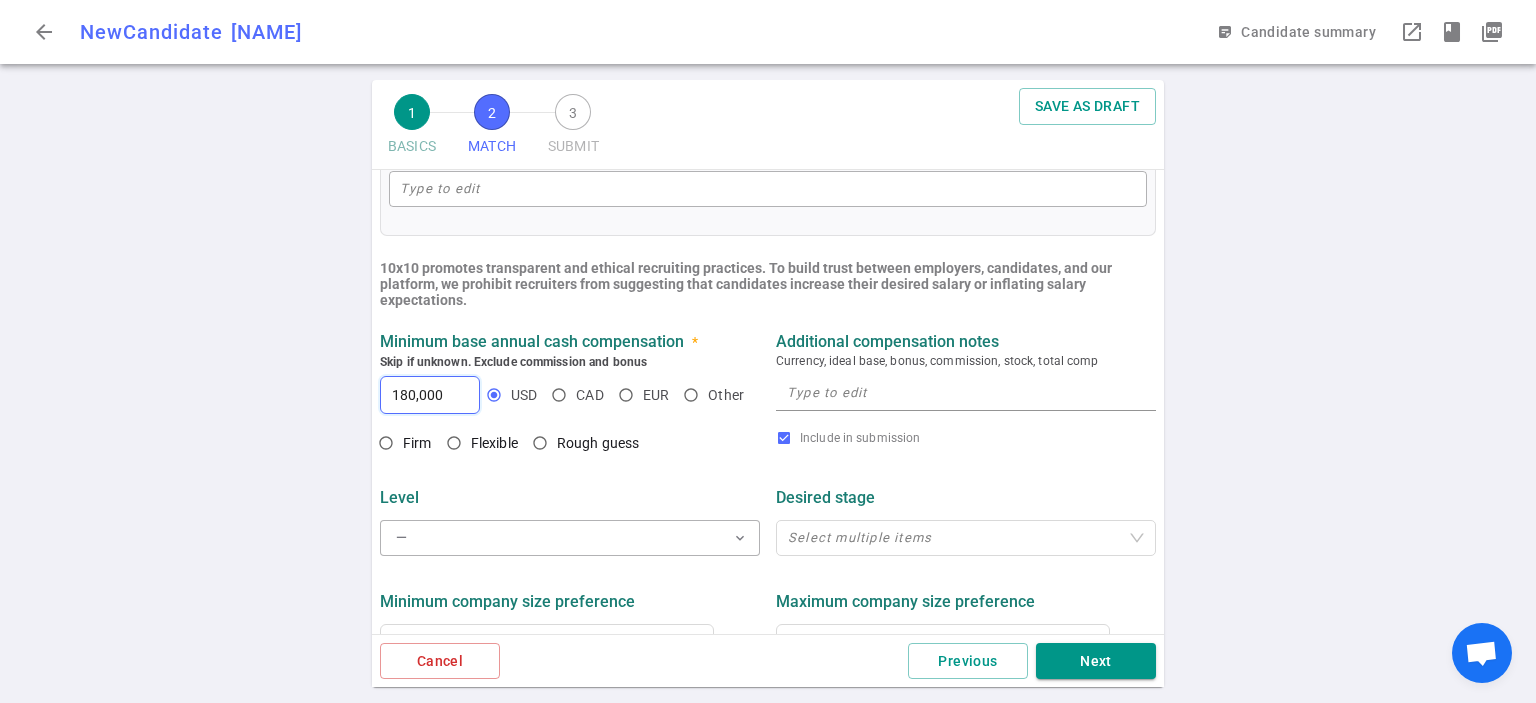 type on "180,000" 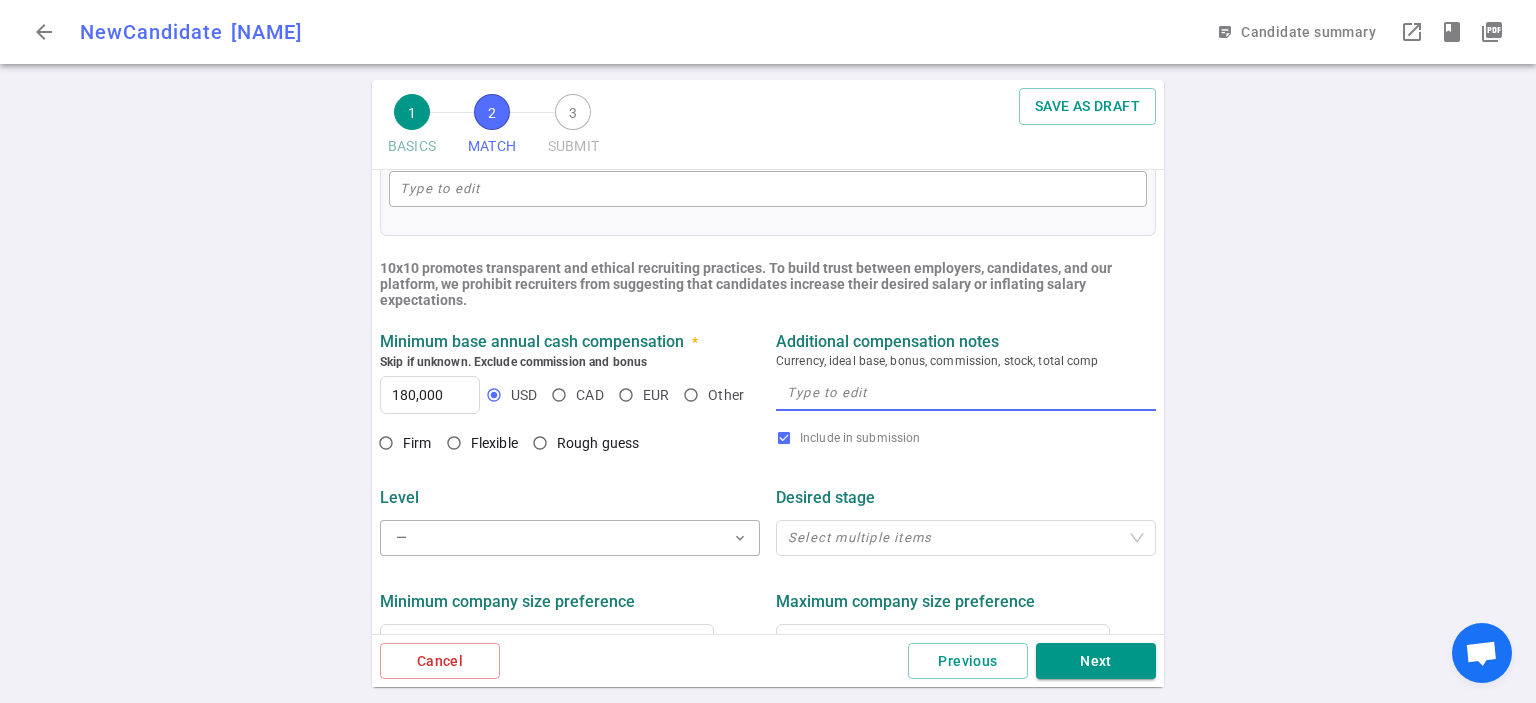 click at bounding box center [966, 392] 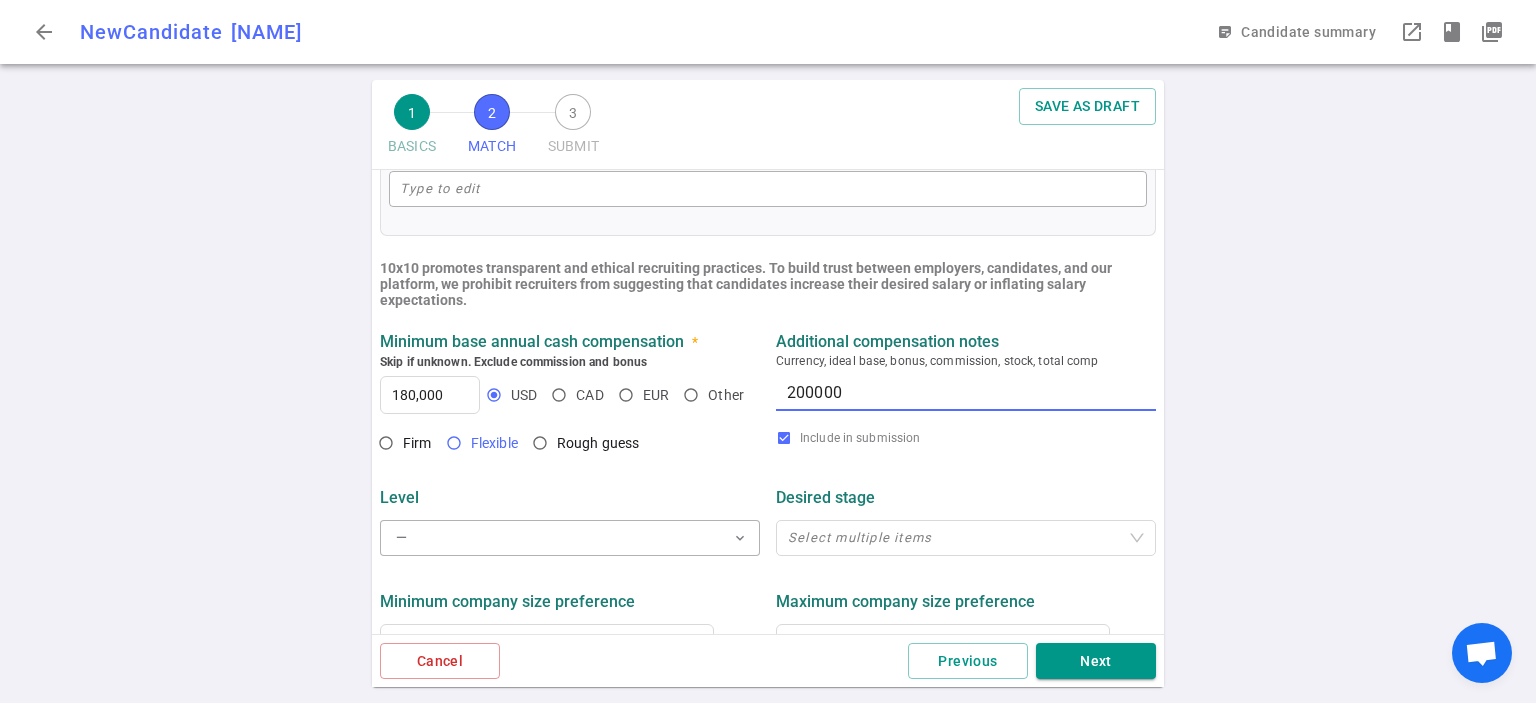 type on "200000" 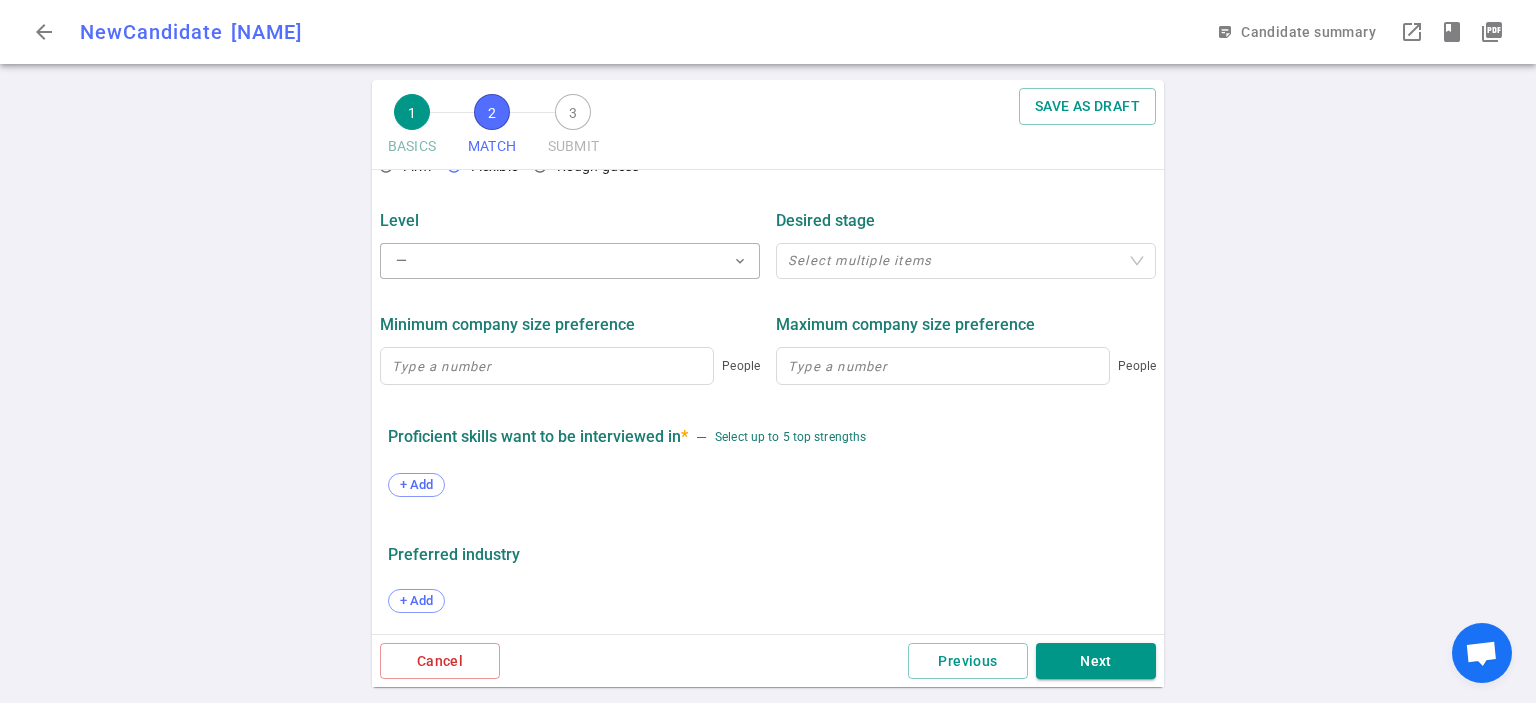 scroll, scrollTop: 997, scrollLeft: 0, axis: vertical 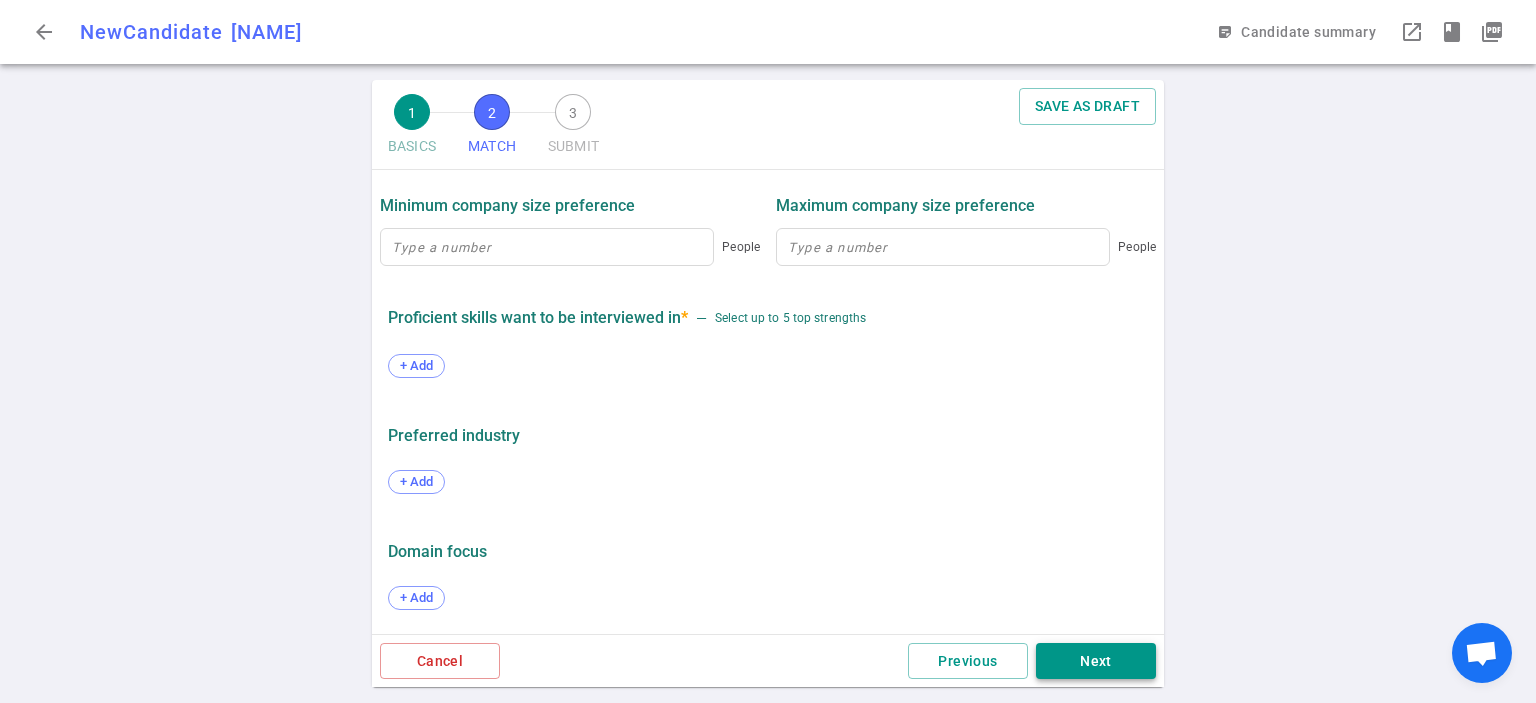 click on "Next" at bounding box center (1096, 661) 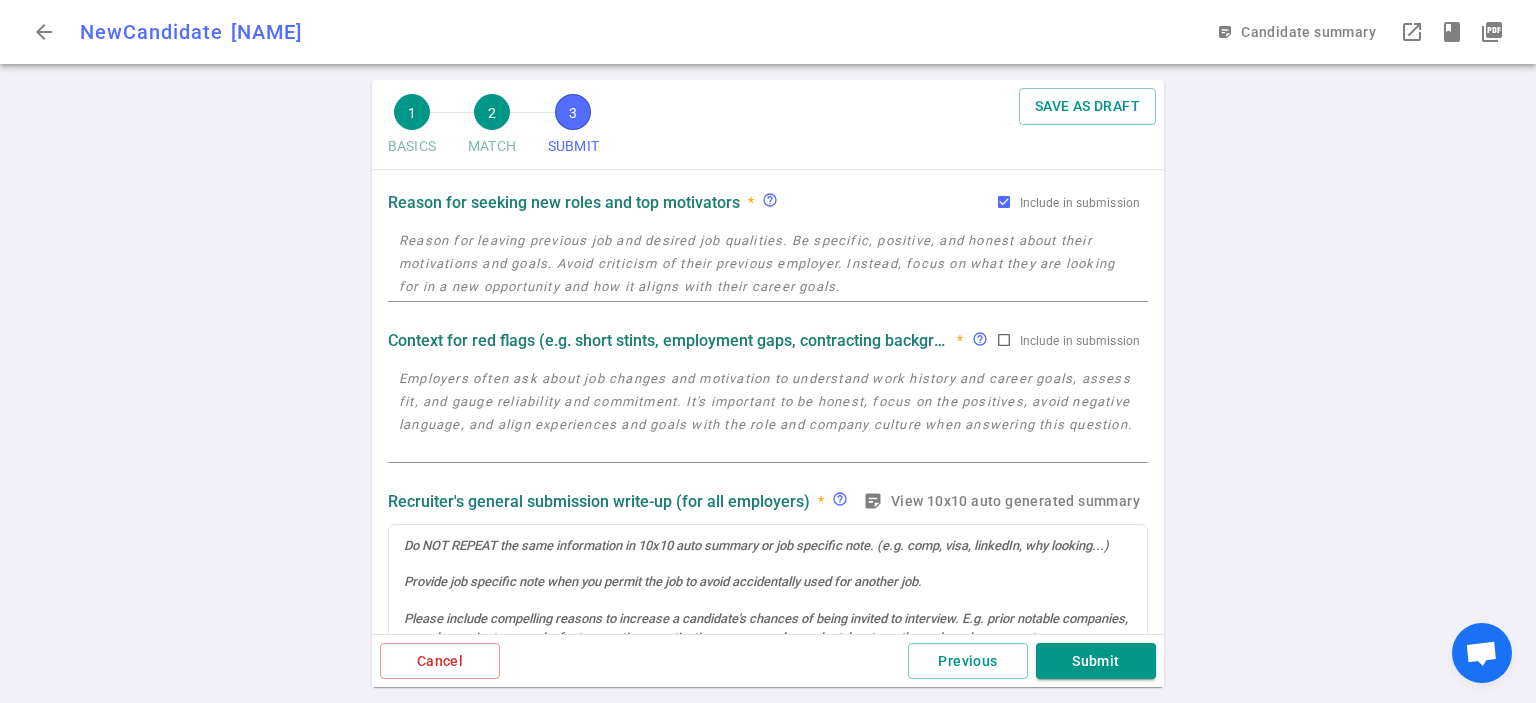 scroll, scrollTop: 100, scrollLeft: 0, axis: vertical 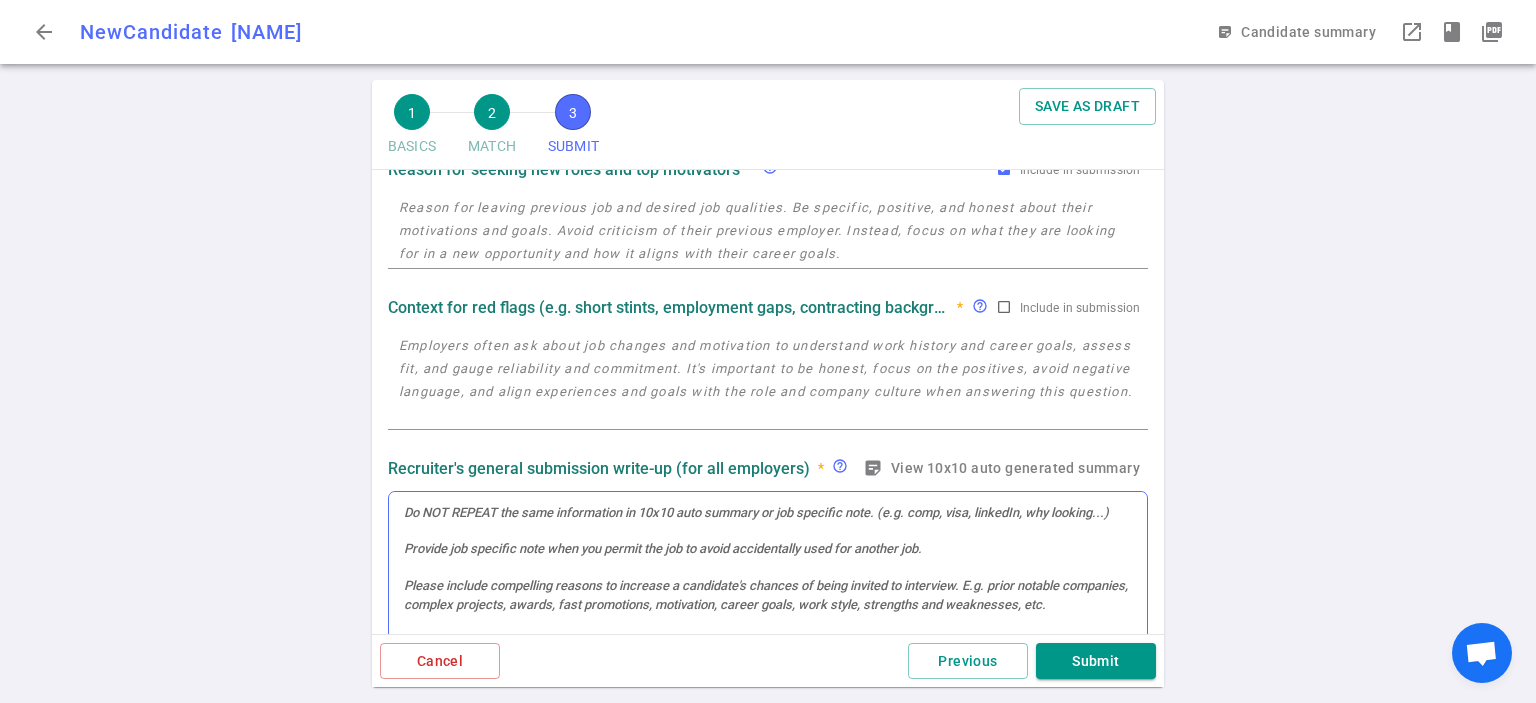 click at bounding box center [768, 584] 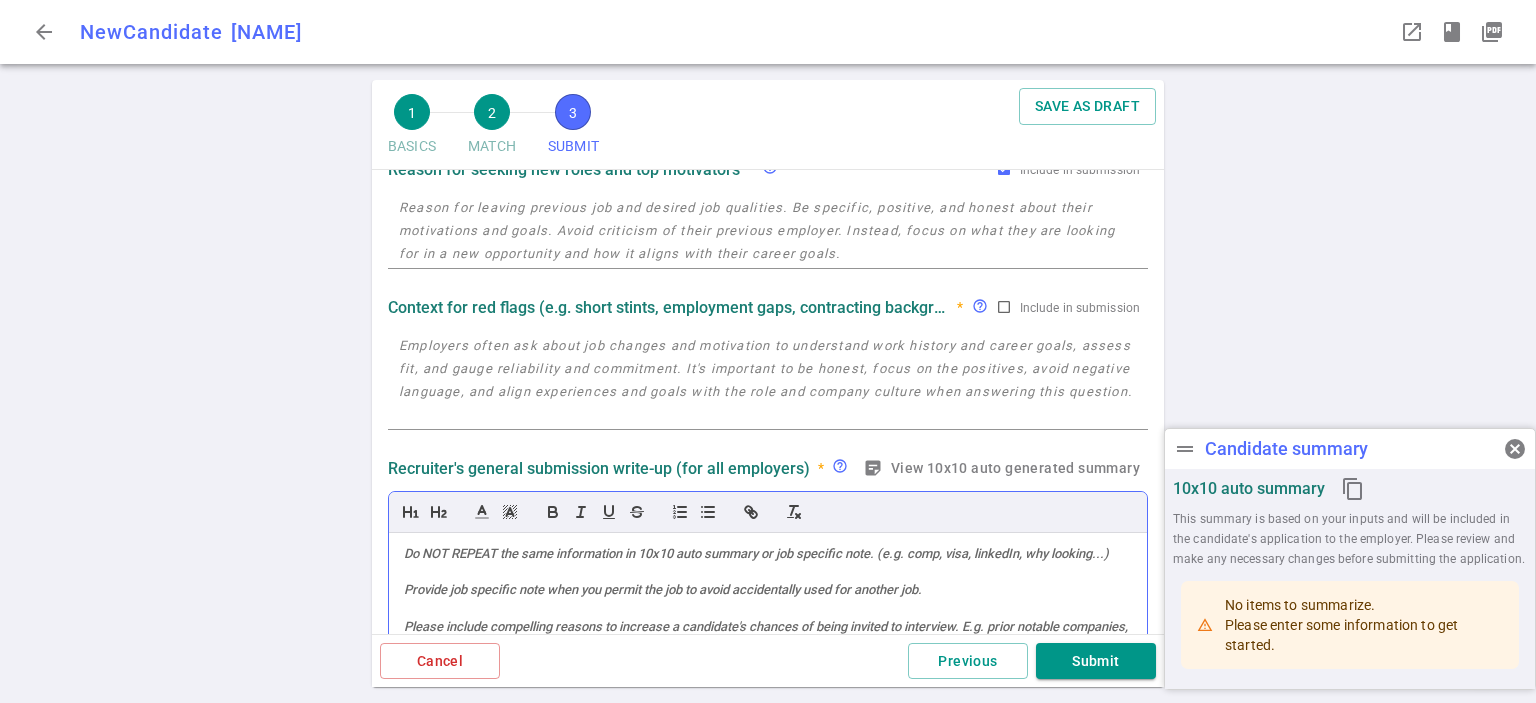 scroll, scrollTop: 140, scrollLeft: 0, axis: vertical 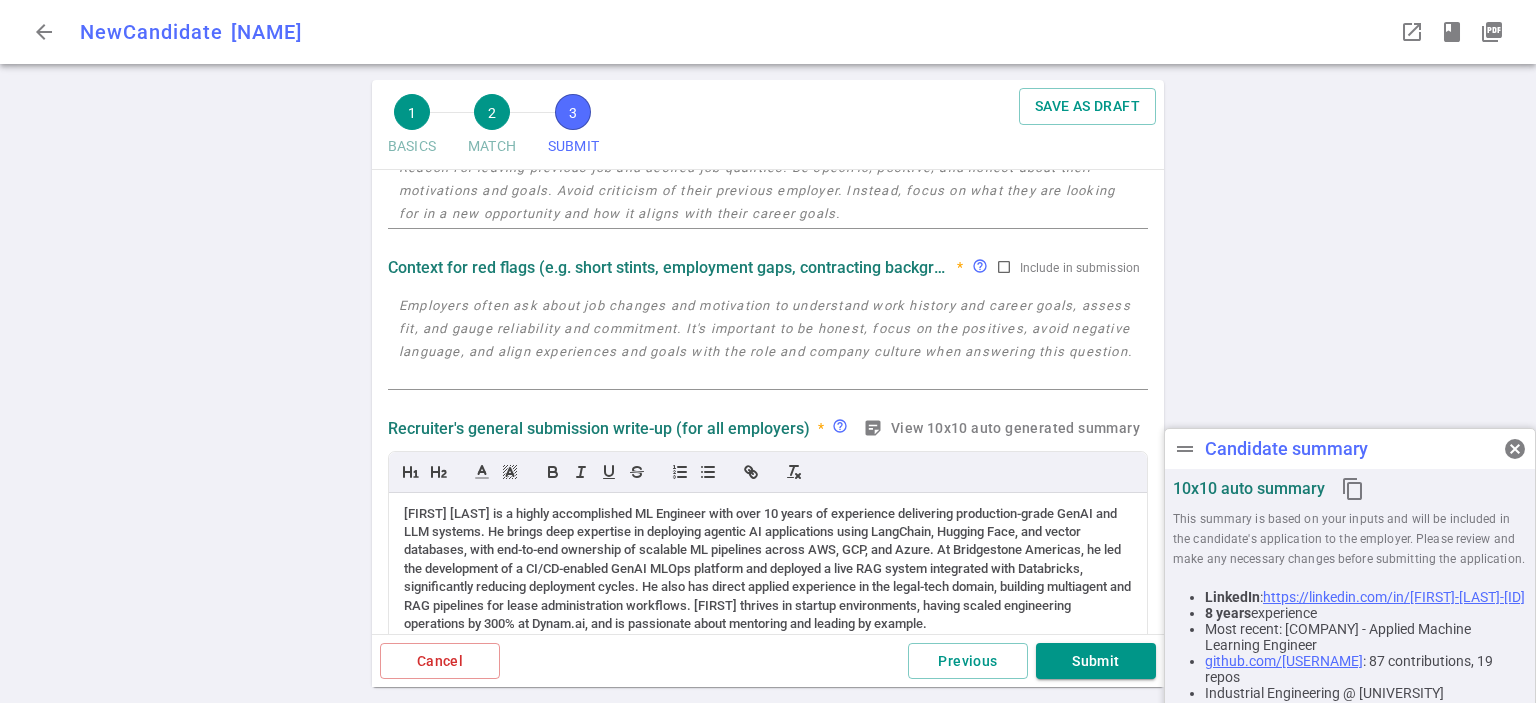 click at bounding box center [768, 340] 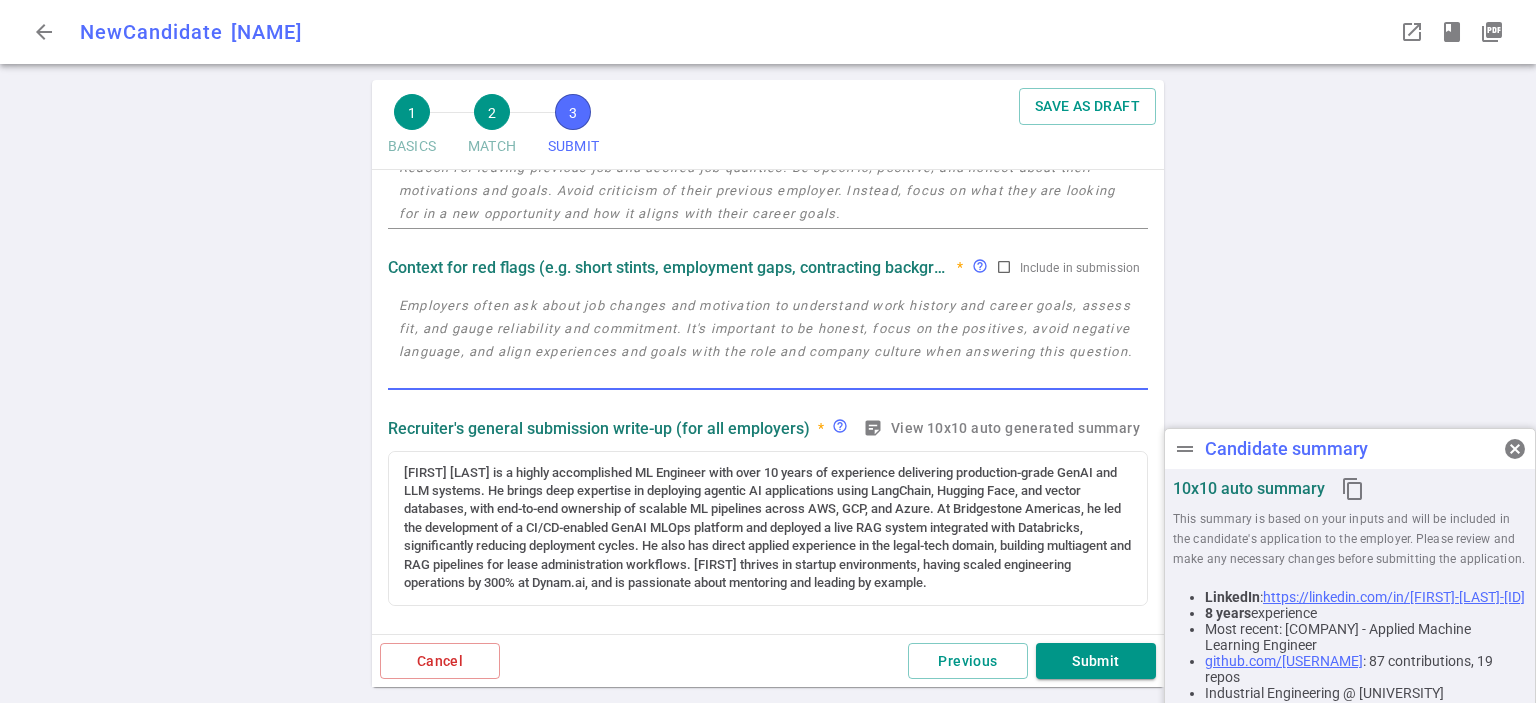 paste on "[FIRST] is a seasoned ML engineer with 10+ years of experience, 4–5 years specifically in
LLM pipelines, and 2 years applied in legal document automation. He brings full-stack
fluency (Python, Node, React), cloud-native deployment (AWS, GCP, Azure), and direct
stakeholder-facing experience. While his LLM evaluation platform experience is limited, his
track record in deploying RAG and agentic pipelines at scale strongly aligns with the role’s
needs." 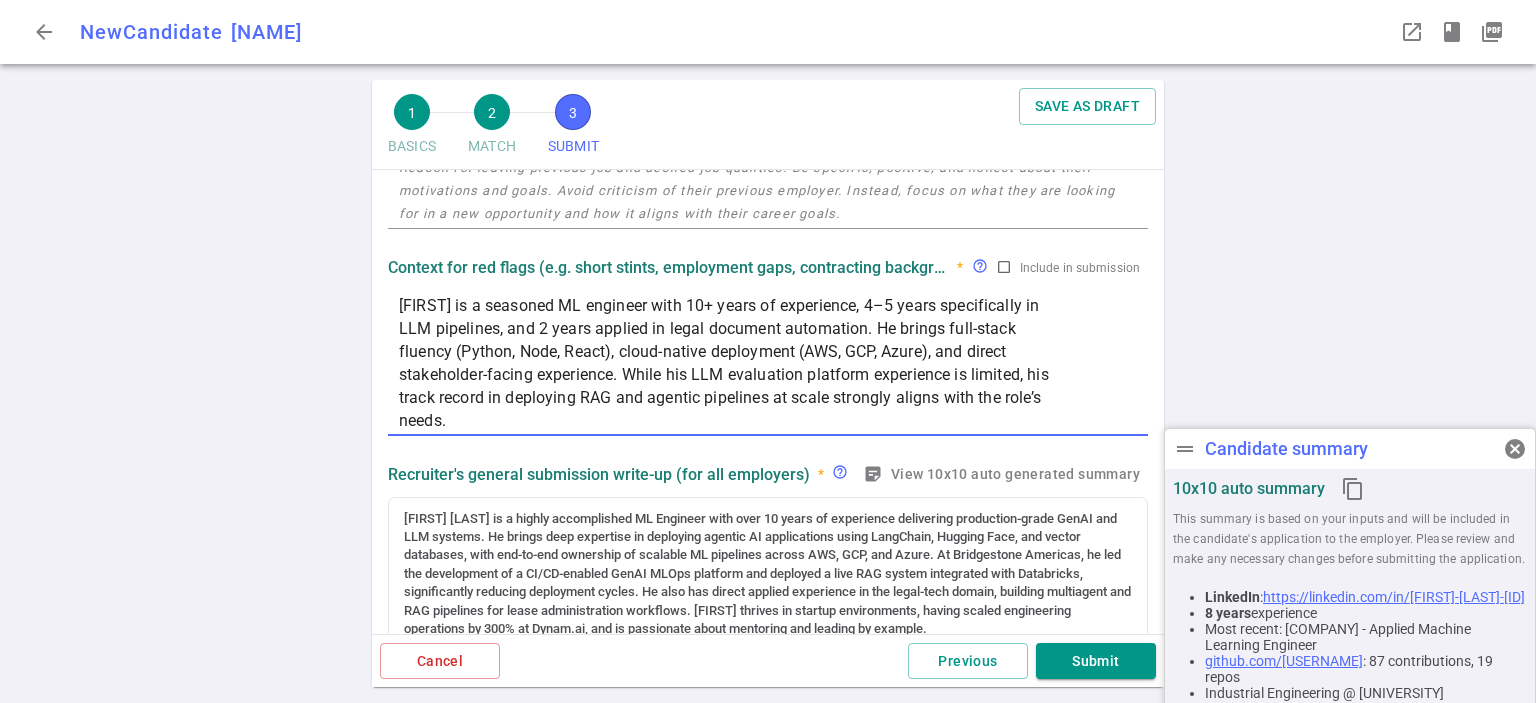 scroll, scrollTop: 140, scrollLeft: 0, axis: vertical 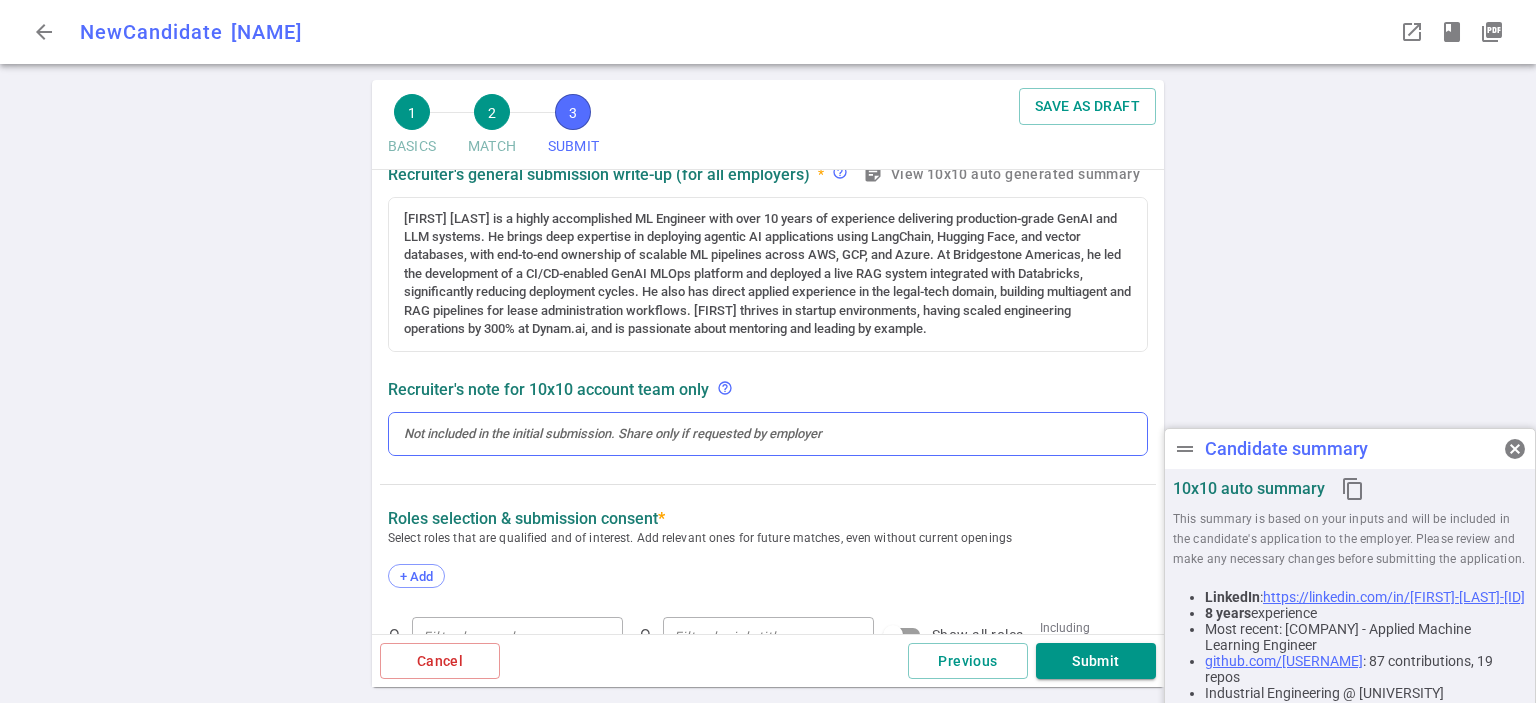 click at bounding box center (768, 434) 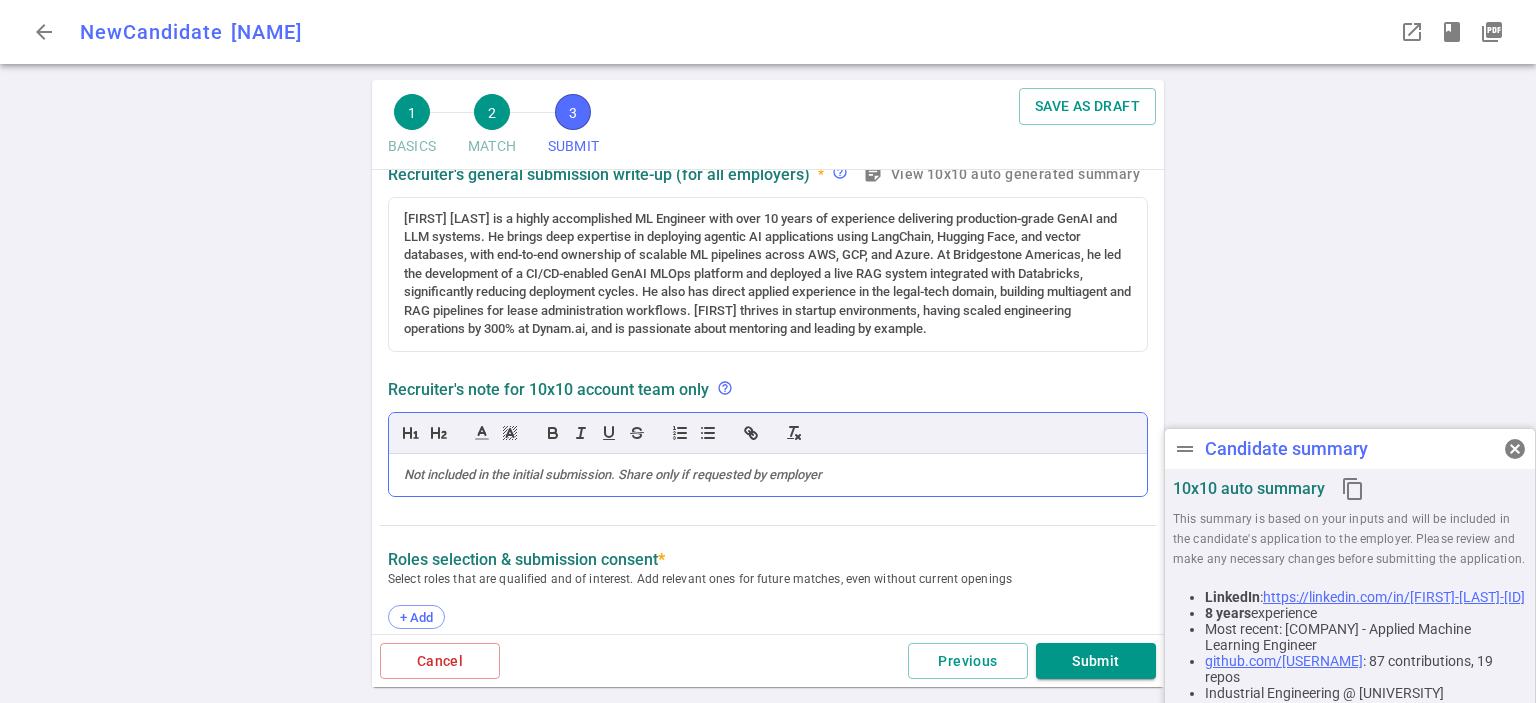 scroll, scrollTop: 481, scrollLeft: 0, axis: vertical 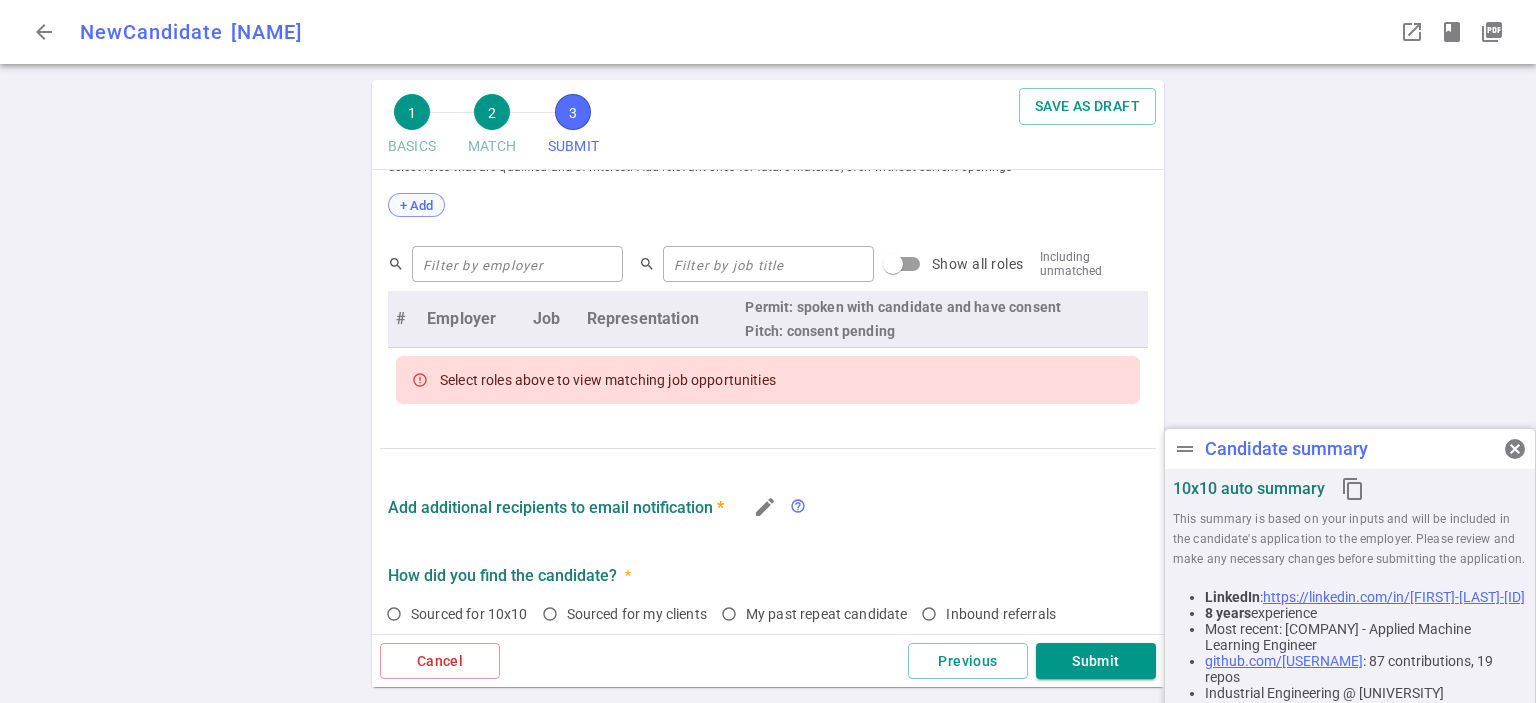 click on "+ Add" at bounding box center [416, 205] 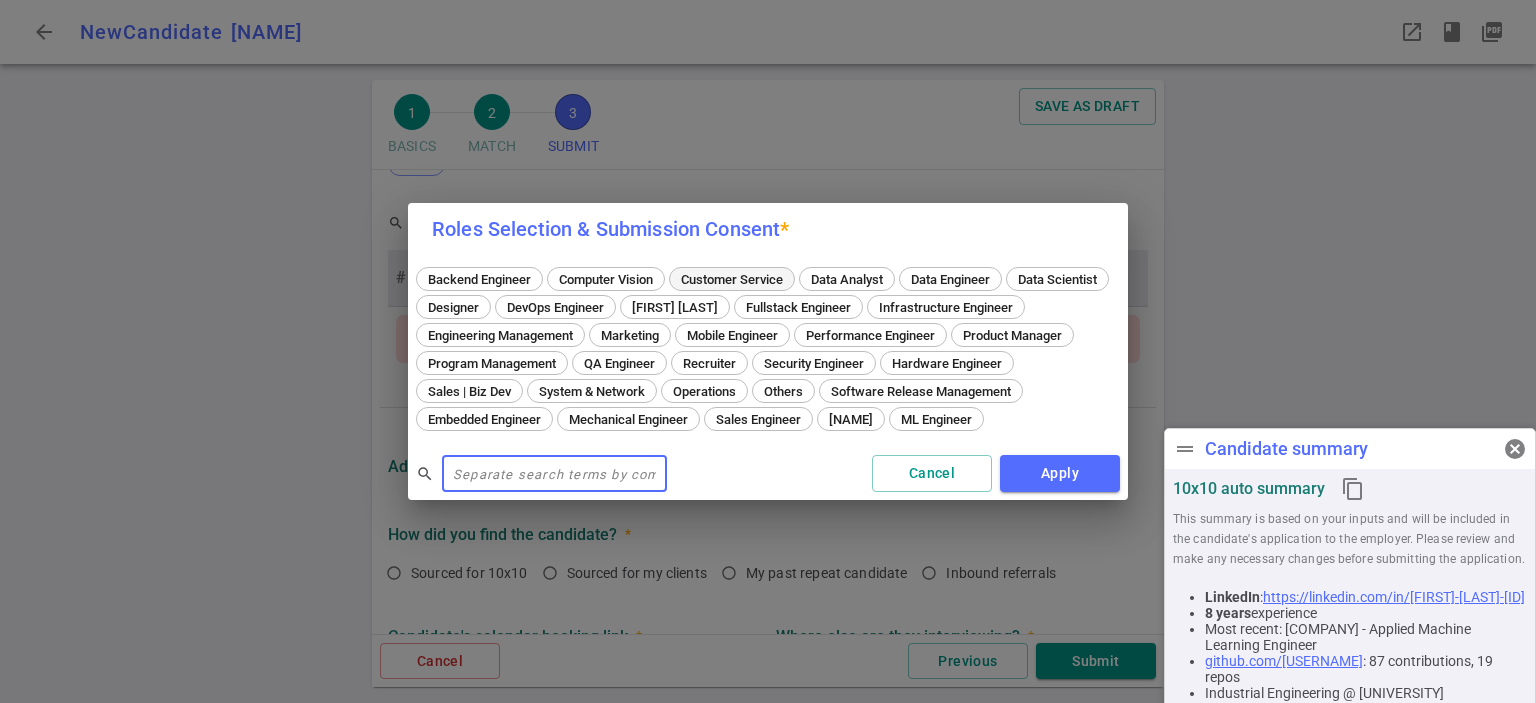 scroll, scrollTop: 940, scrollLeft: 0, axis: vertical 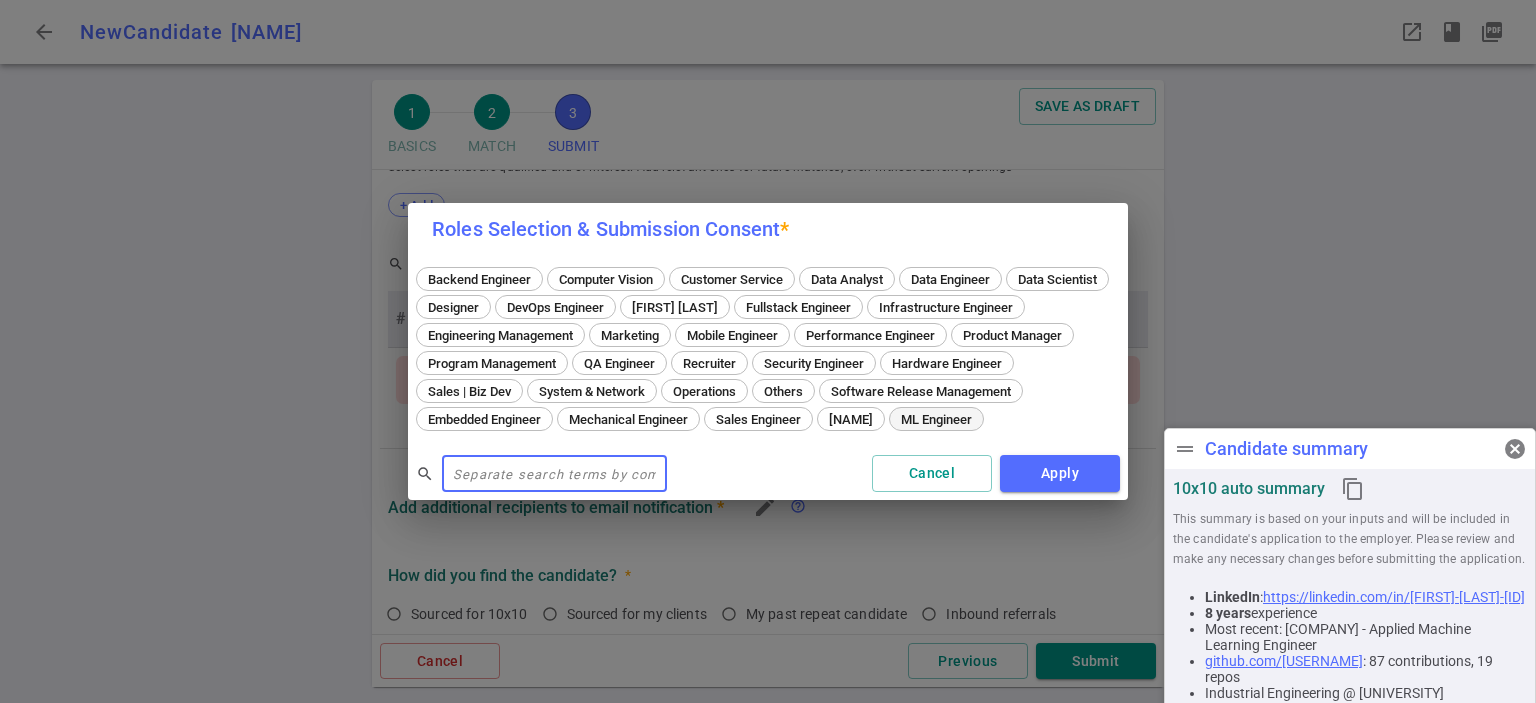 click on "ML Engineer" at bounding box center (936, 419) 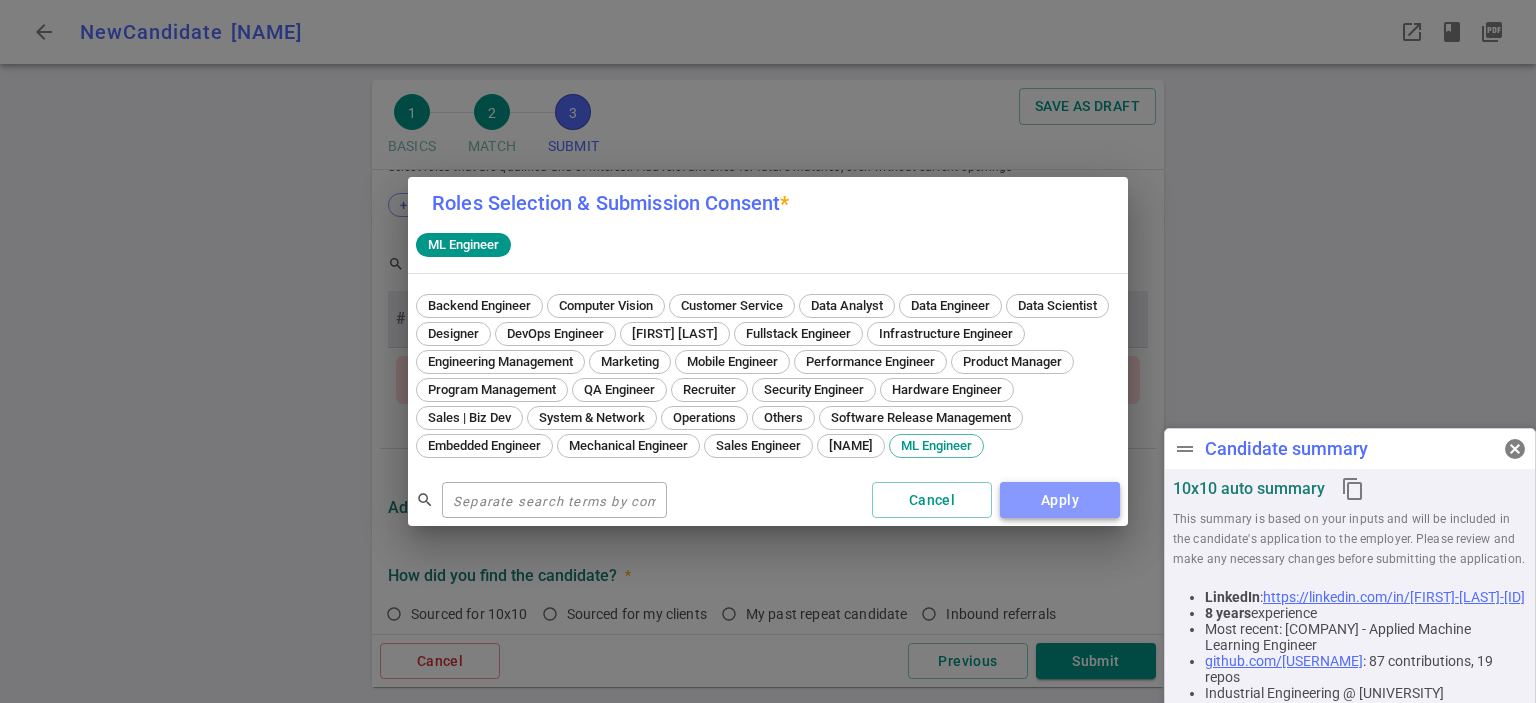 click on "Apply" at bounding box center [1060, 500] 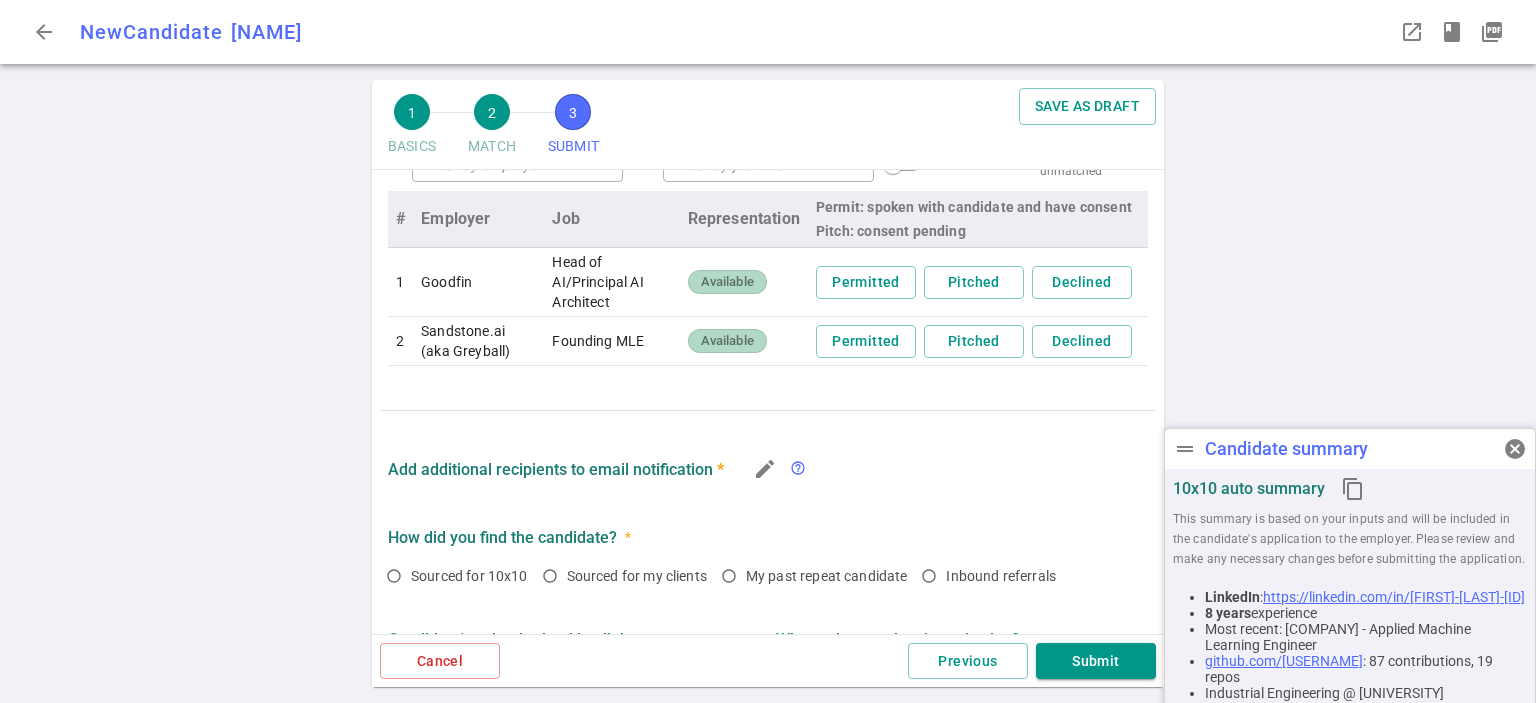 scroll, scrollTop: 1240, scrollLeft: 0, axis: vertical 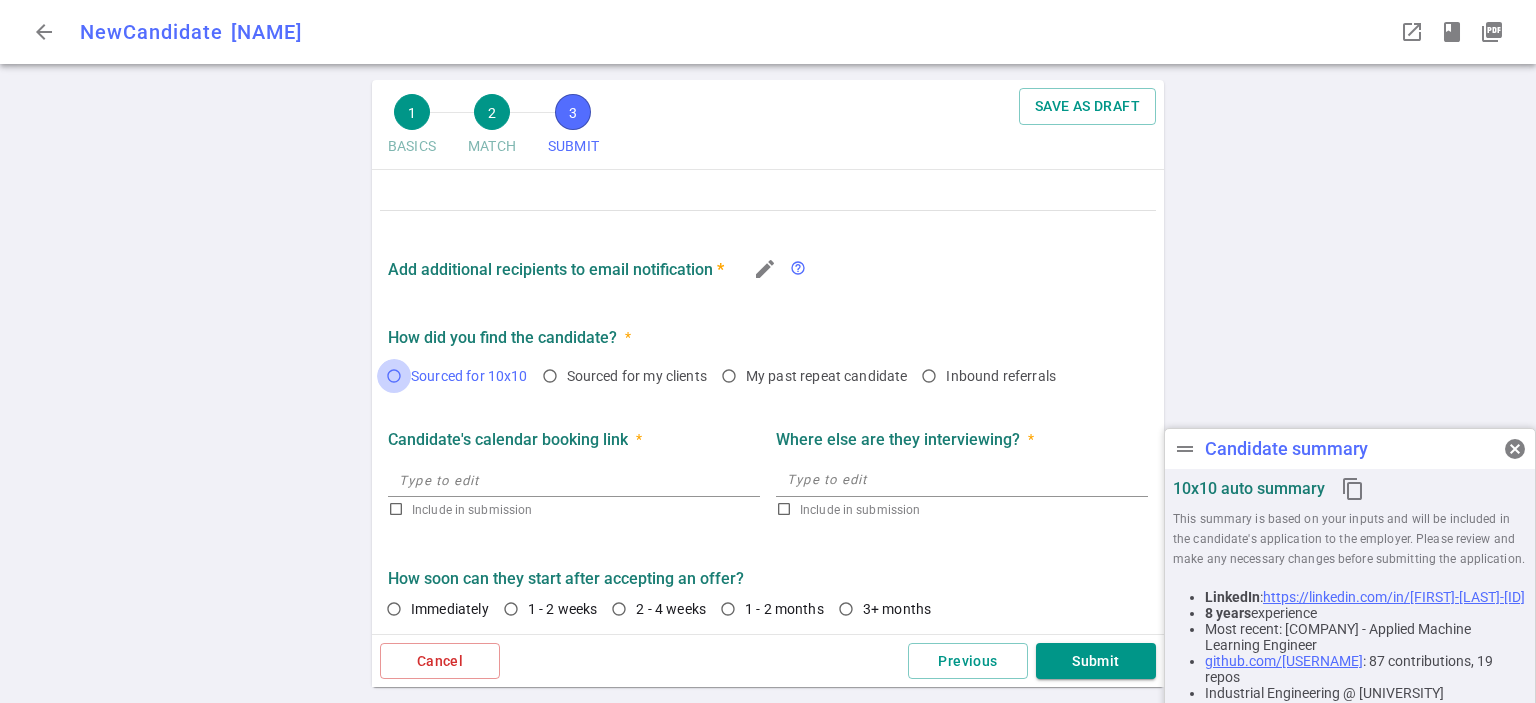 drag, startPoint x: 396, startPoint y: 393, endPoint x: 494, endPoint y: 393, distance: 98 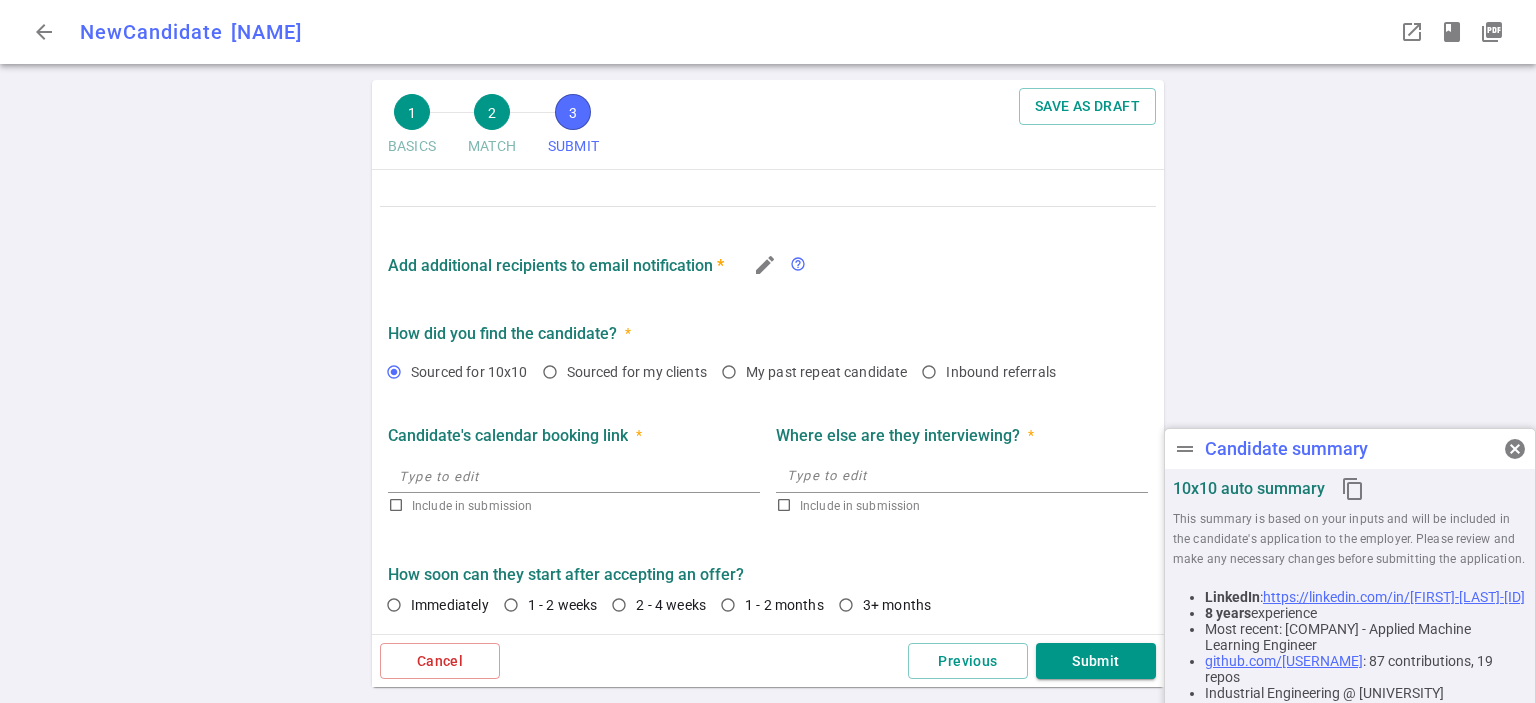 scroll, scrollTop: 1261, scrollLeft: 0, axis: vertical 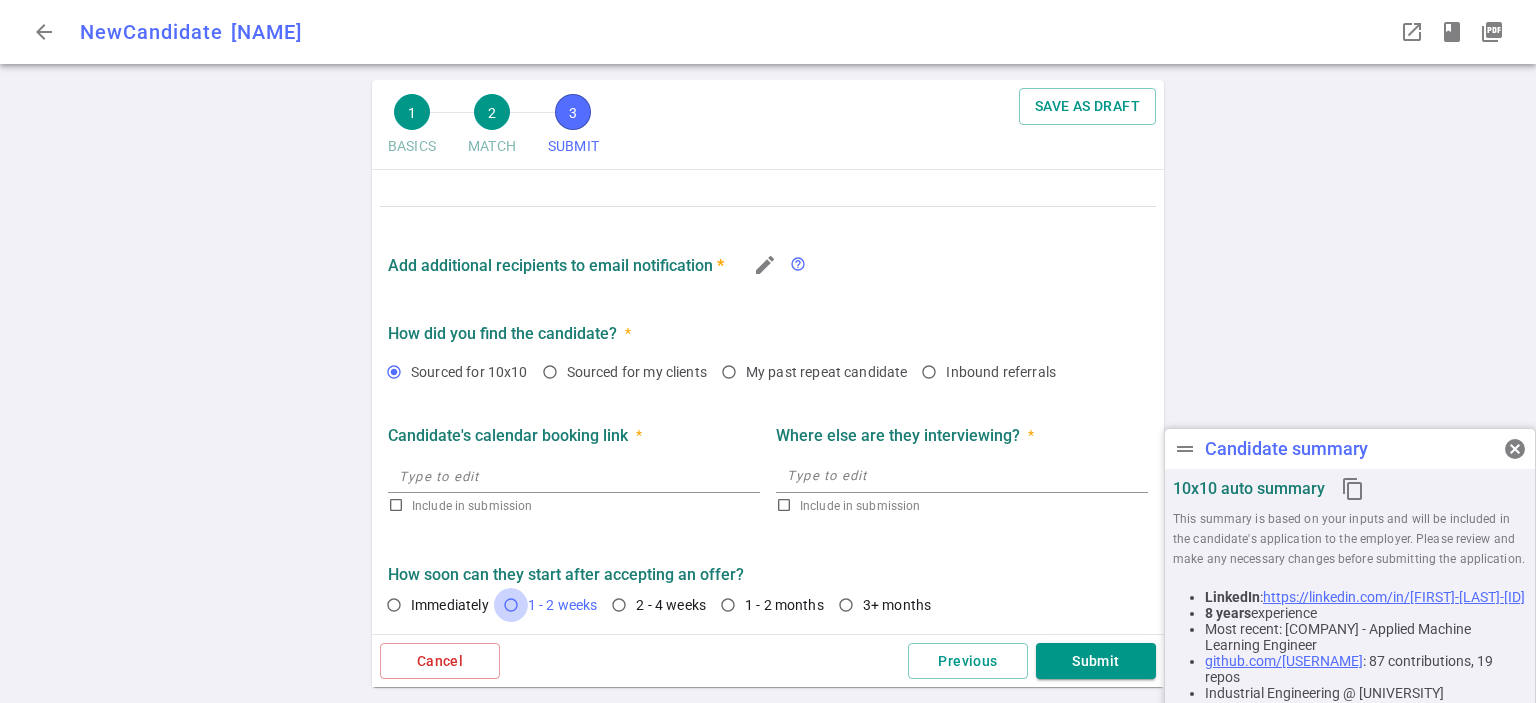 click on "1 - 2 weeks" at bounding box center (511, 605) 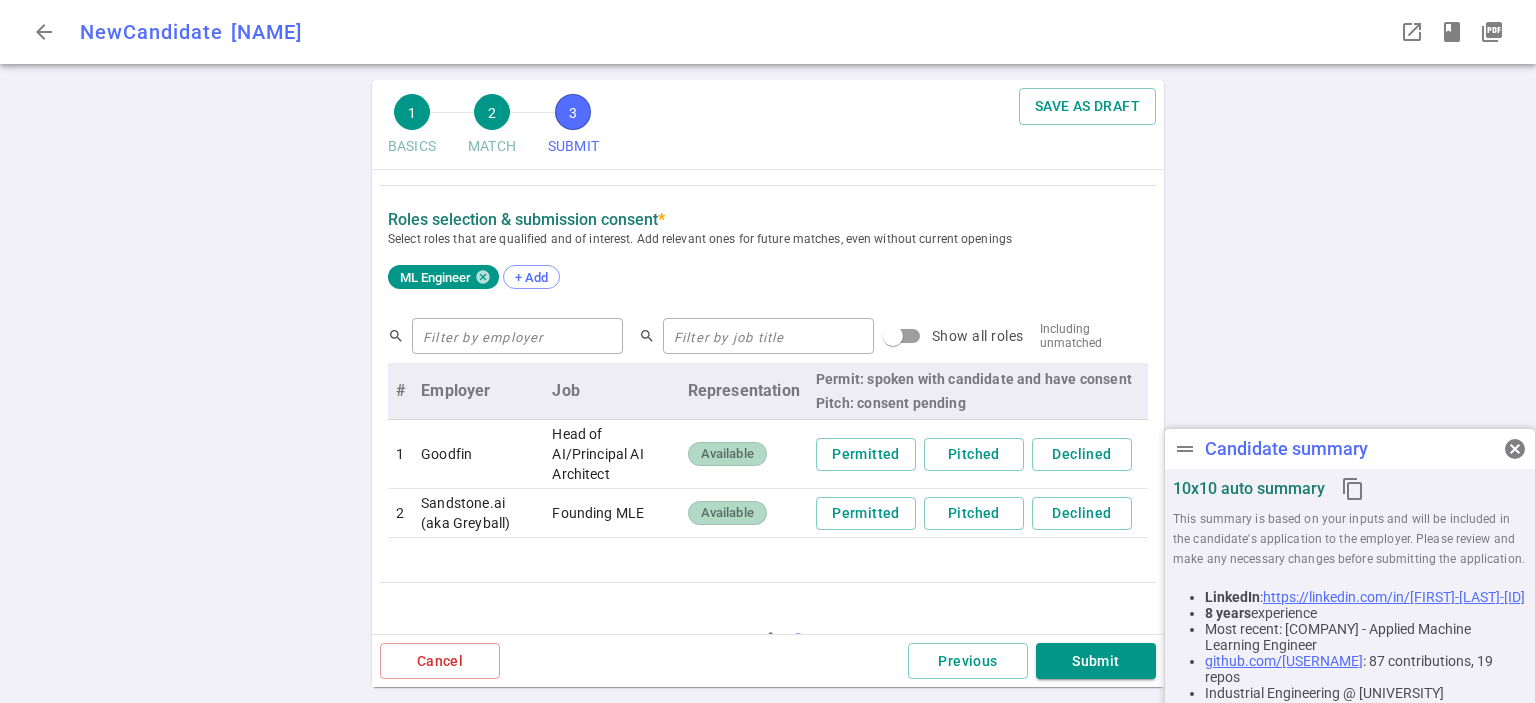 scroll, scrollTop: 861, scrollLeft: 0, axis: vertical 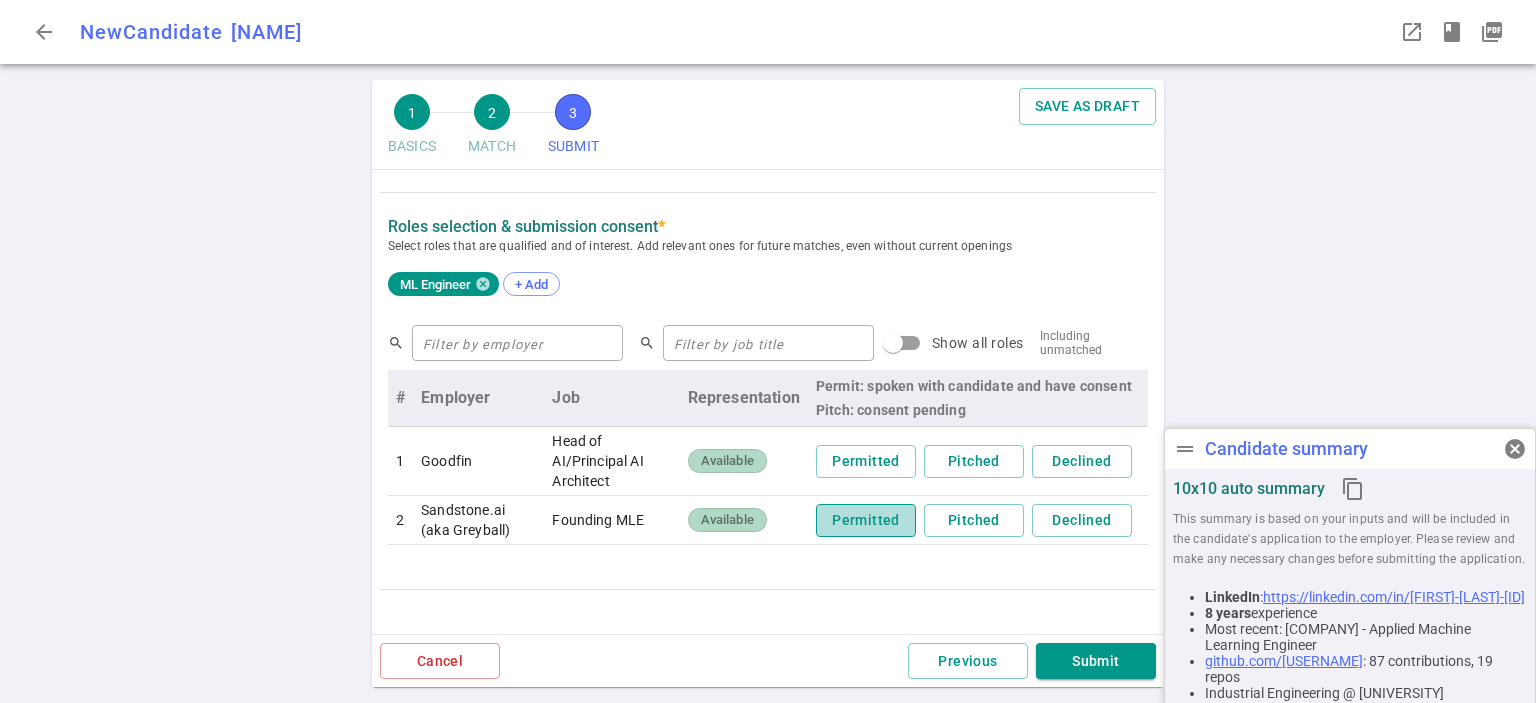 click on "Permitted" at bounding box center (866, 520) 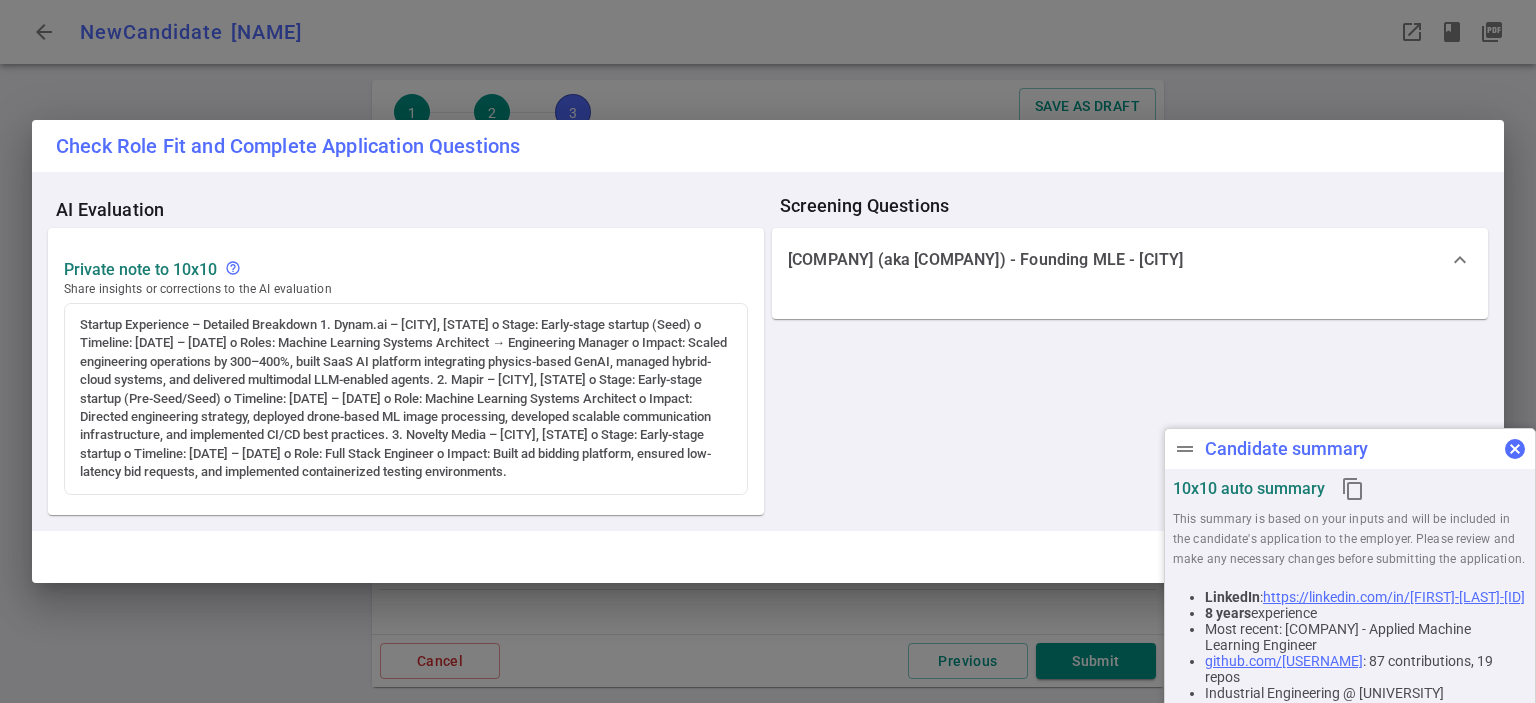 click on "cancel" at bounding box center [1515, 449] 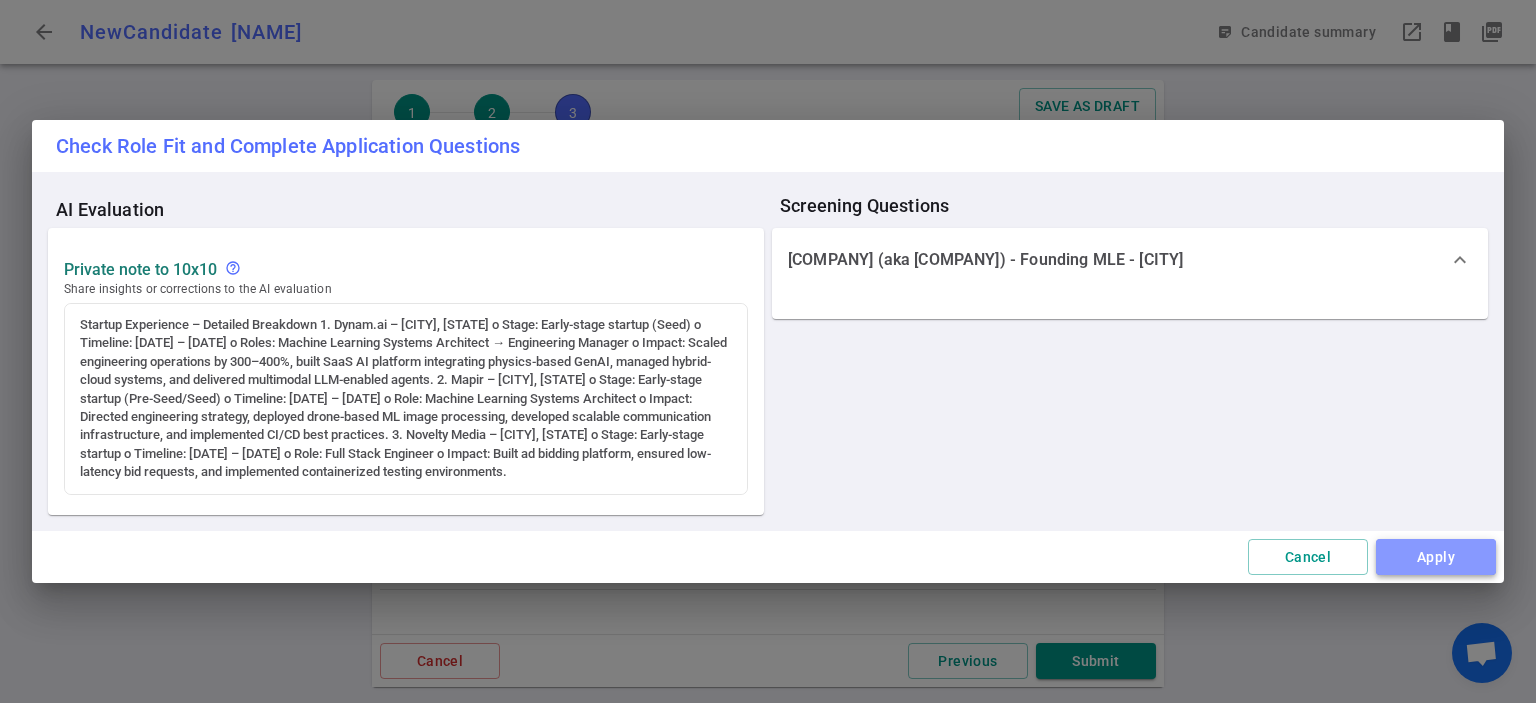 click on "Apply" at bounding box center [1436, 557] 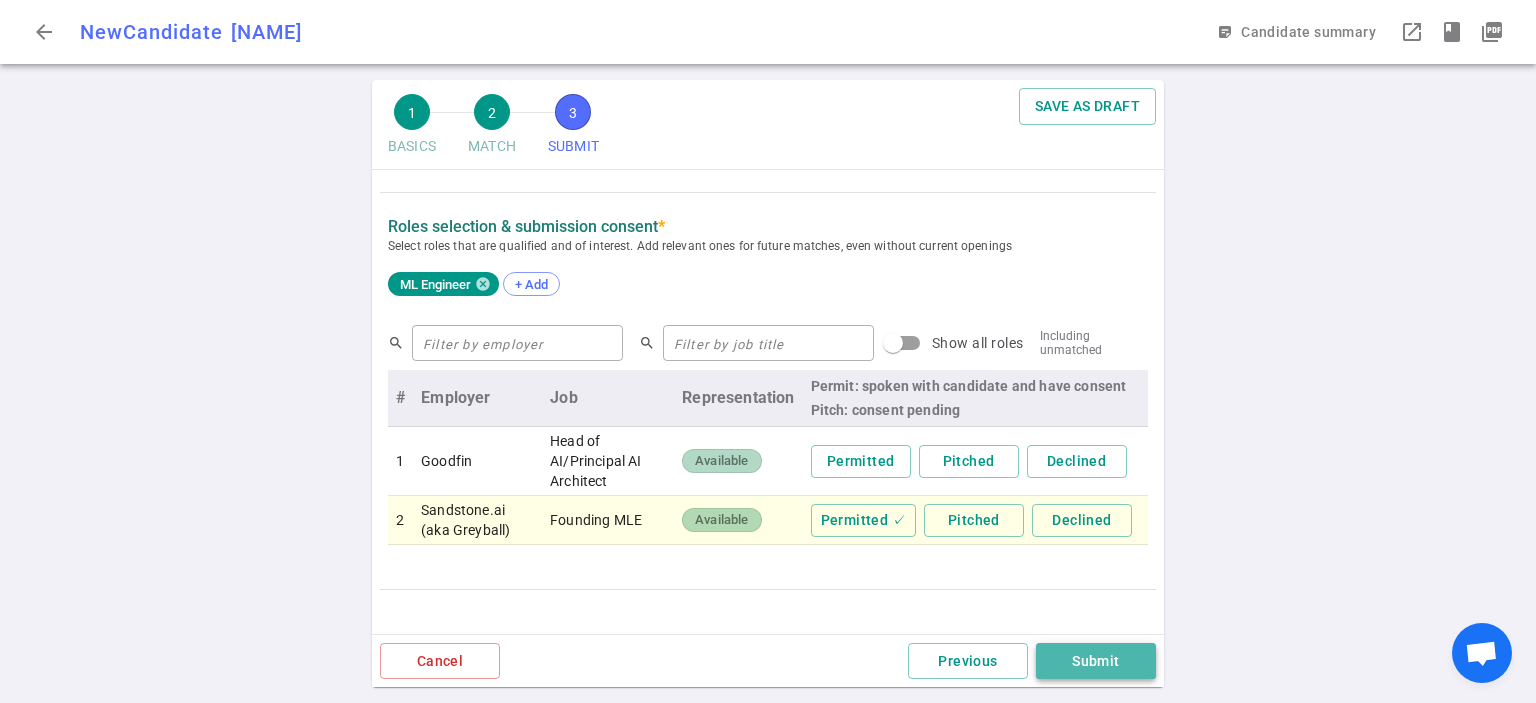 click on "Submit" at bounding box center [1096, 661] 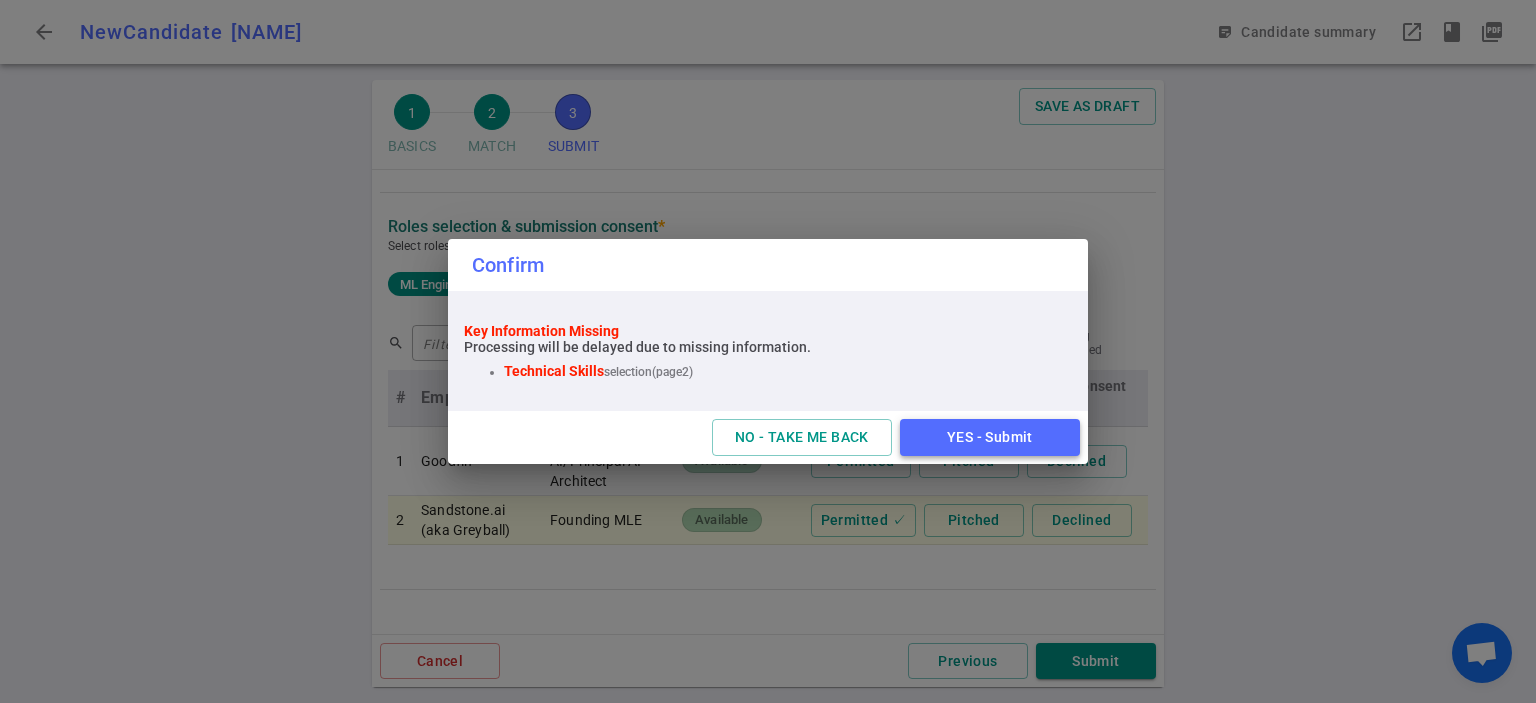 click on "YES - Submit" at bounding box center [990, 437] 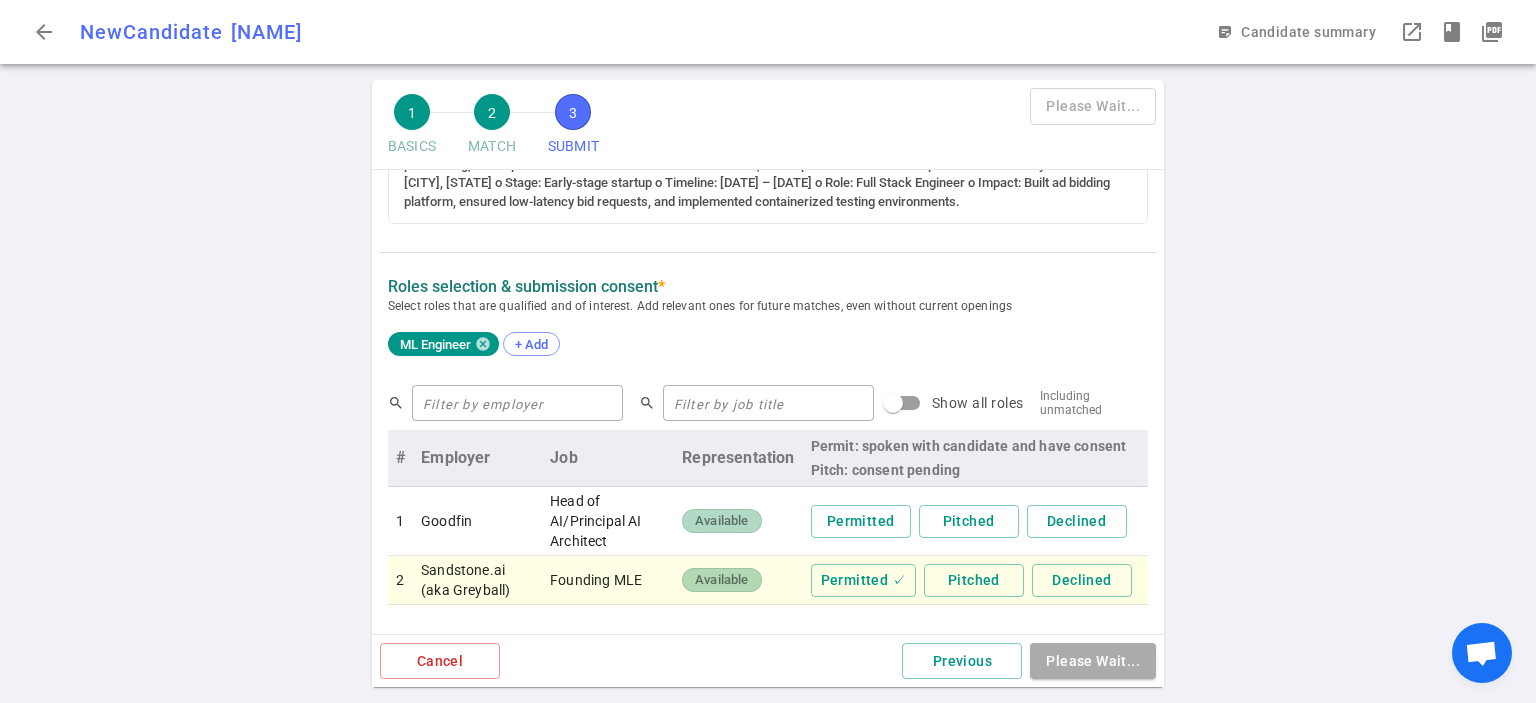 scroll, scrollTop: 861, scrollLeft: 0, axis: vertical 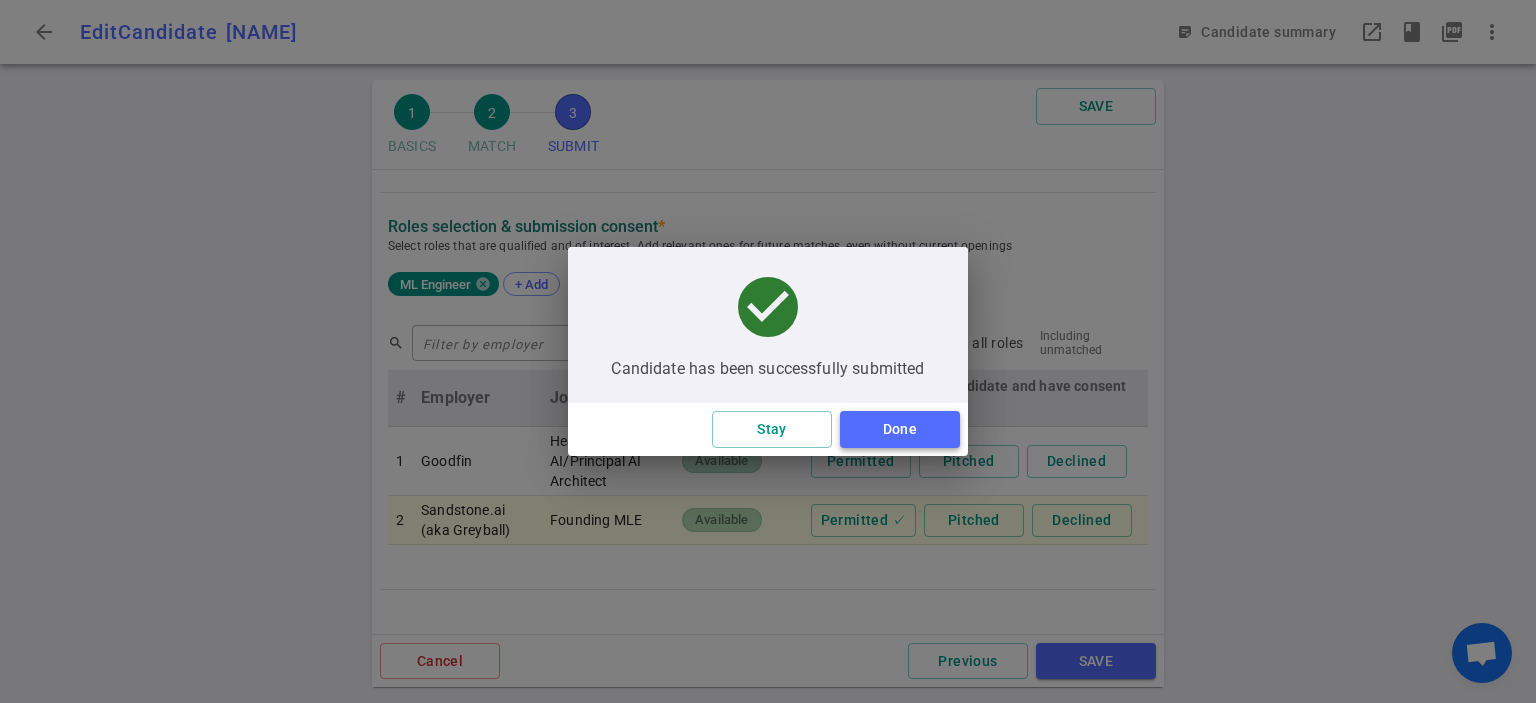 click on "Done" at bounding box center [900, 429] 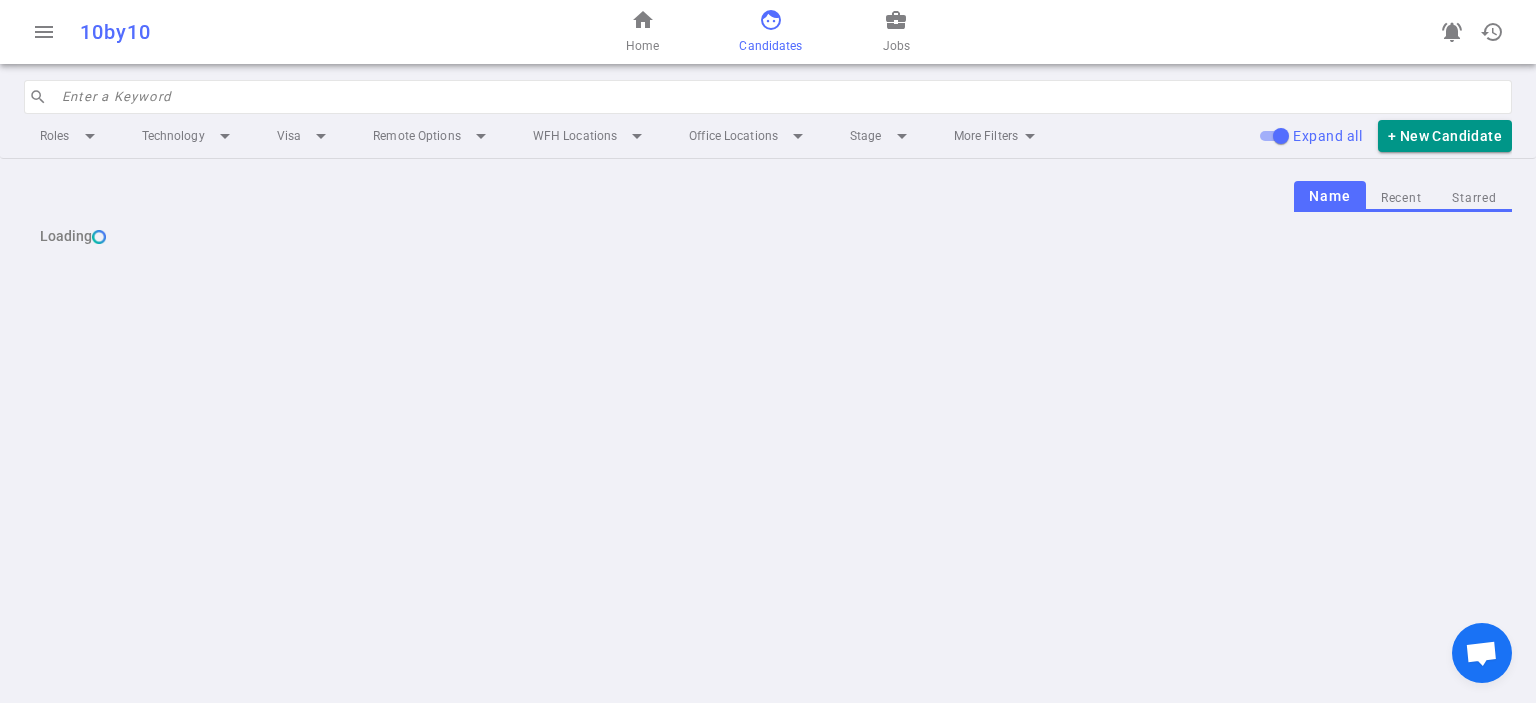click on "menu 10by10 home Home face Candidates business_center Jobs notifications_active history search Enter a Keyword Roles arrow_drop_down Technology arrow_drop_down Visa arrow_drop_down Remote Options arrow_drop_down WFH Locations arrow_drop_down Office Locations arrow_drop_down Stage arrow_drop_down More Filters arrow_drop_down Expand all + New Candidate Name Recent Starred Loading" at bounding box center (768, 351) 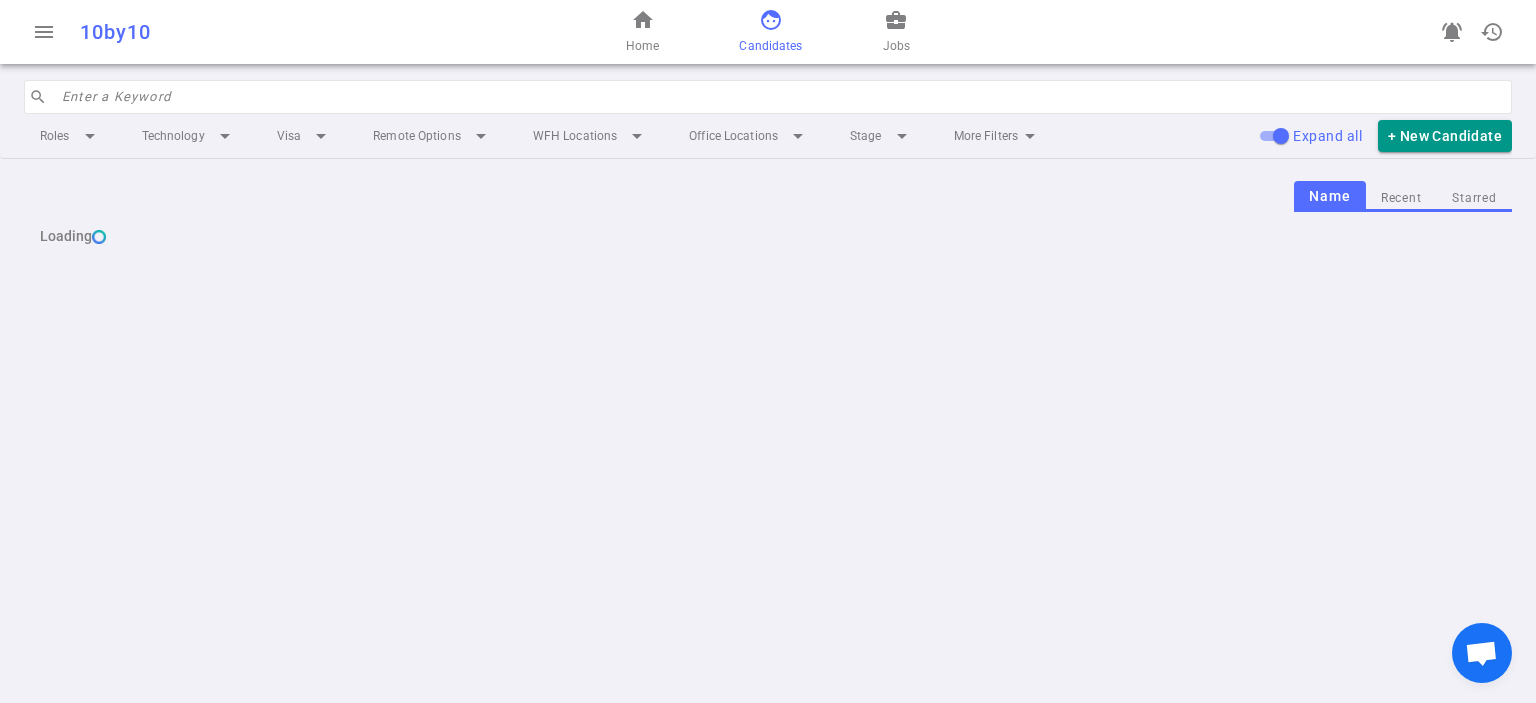 click at bounding box center (781, 97) 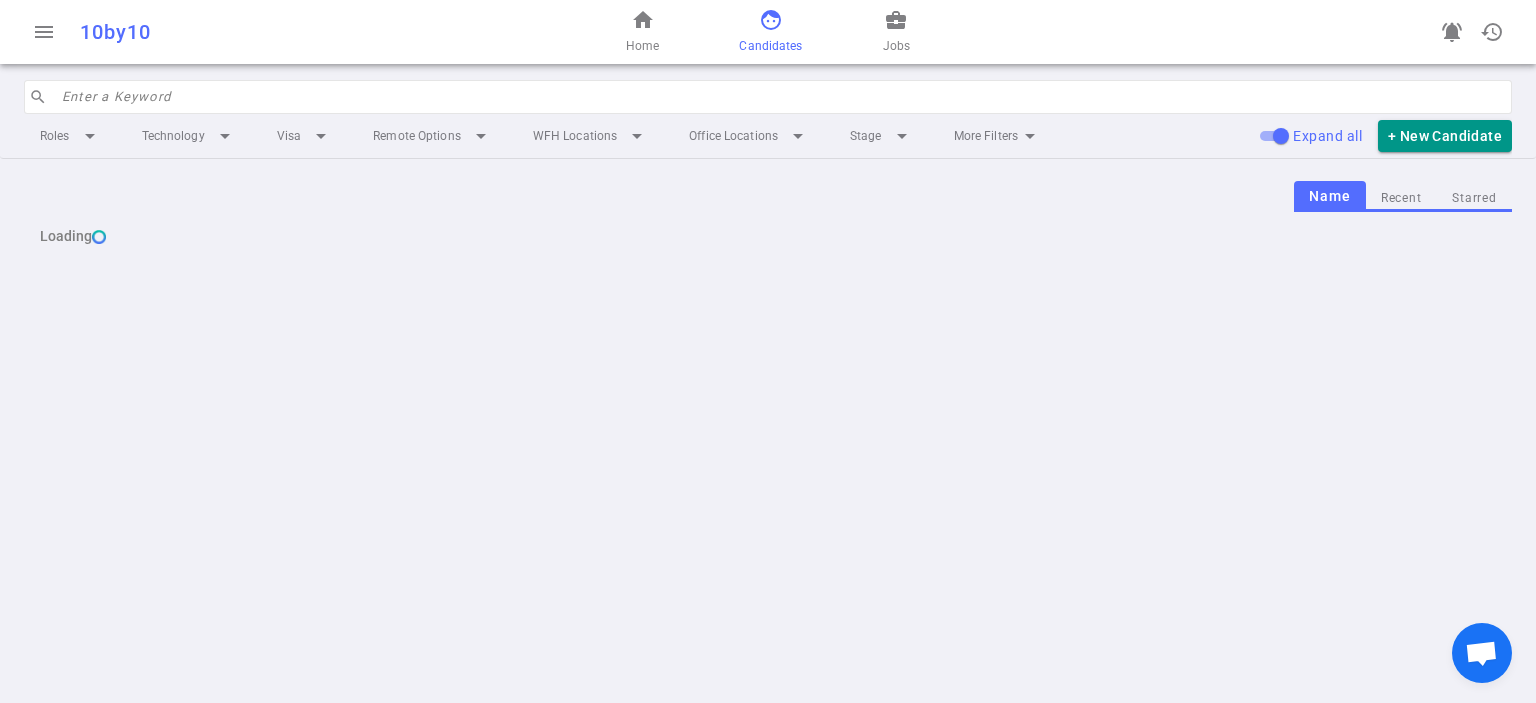 click at bounding box center (781, 97) 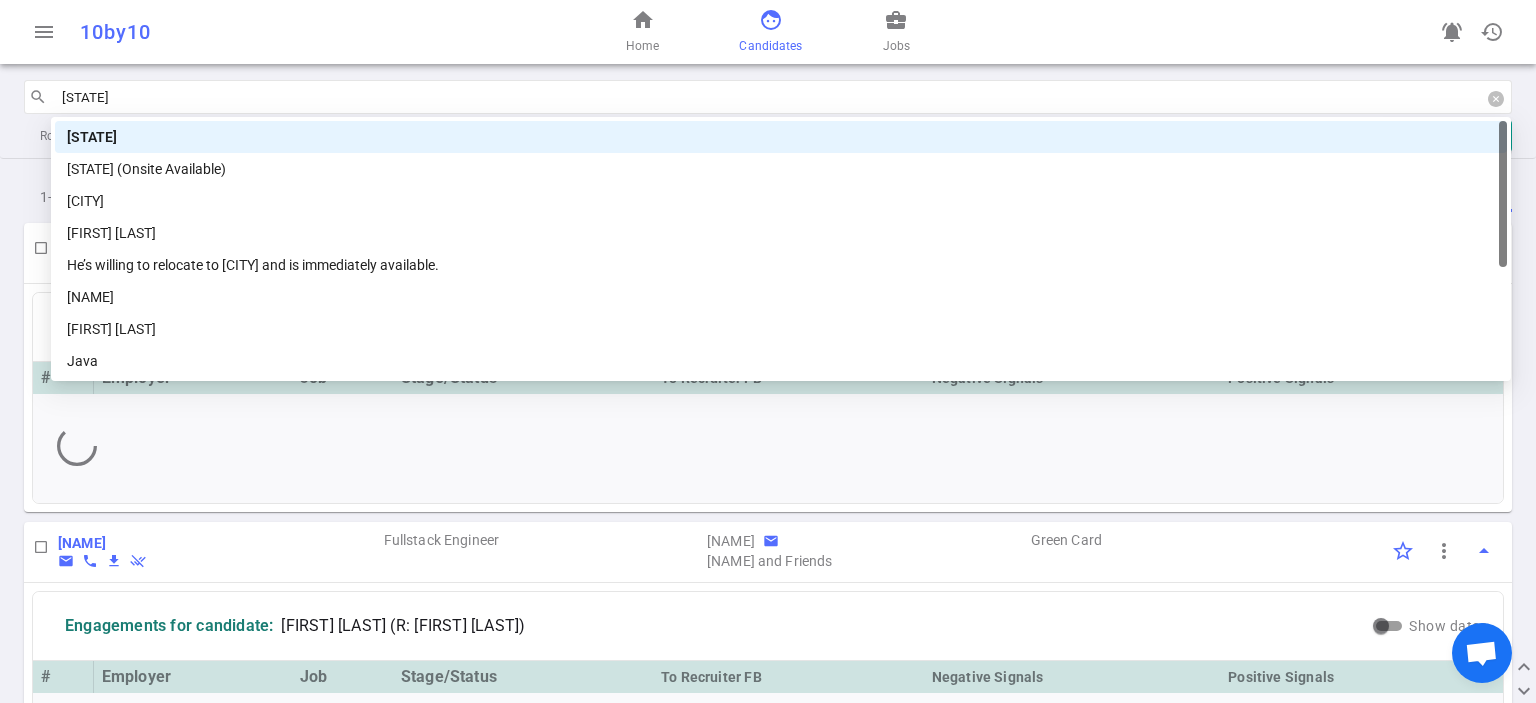 type on "vai" 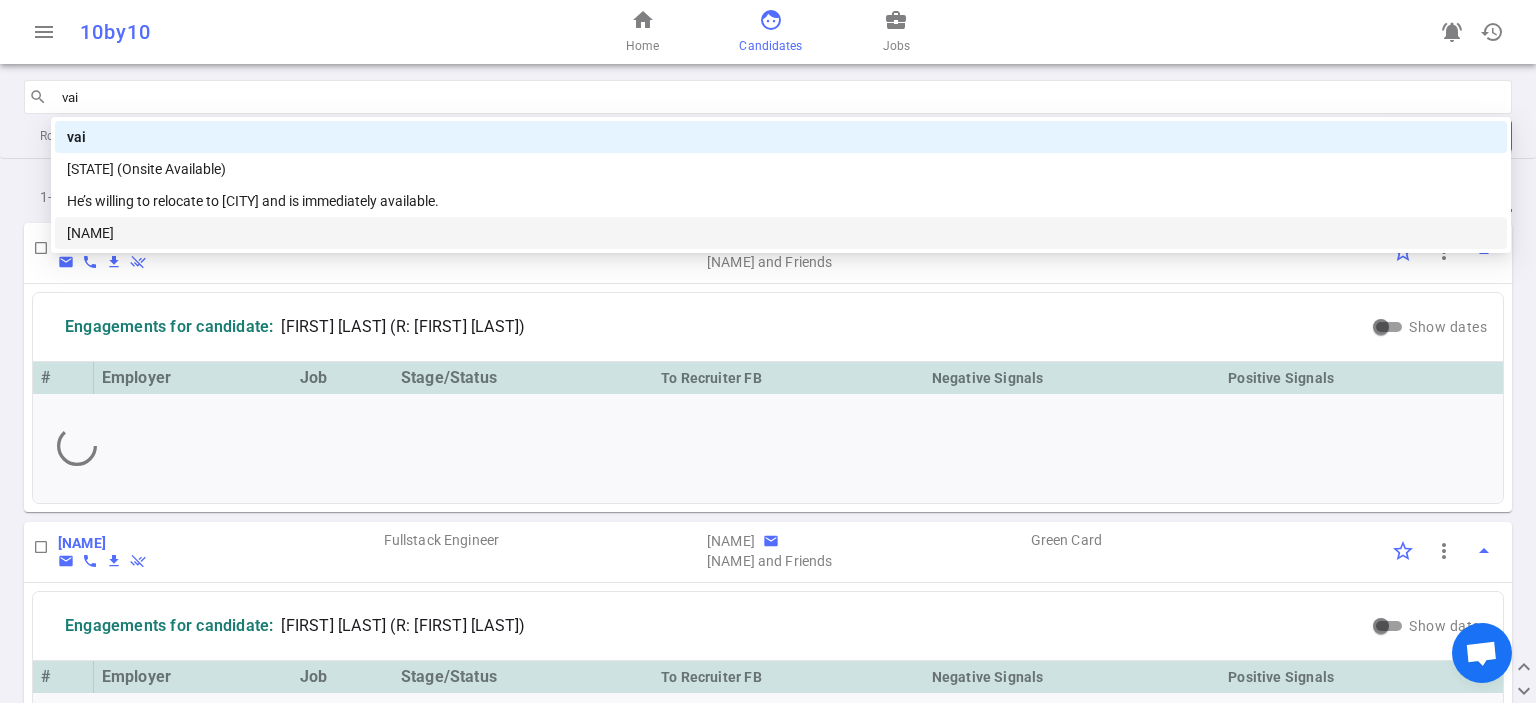 click on "[NAME]" at bounding box center (781, 233) 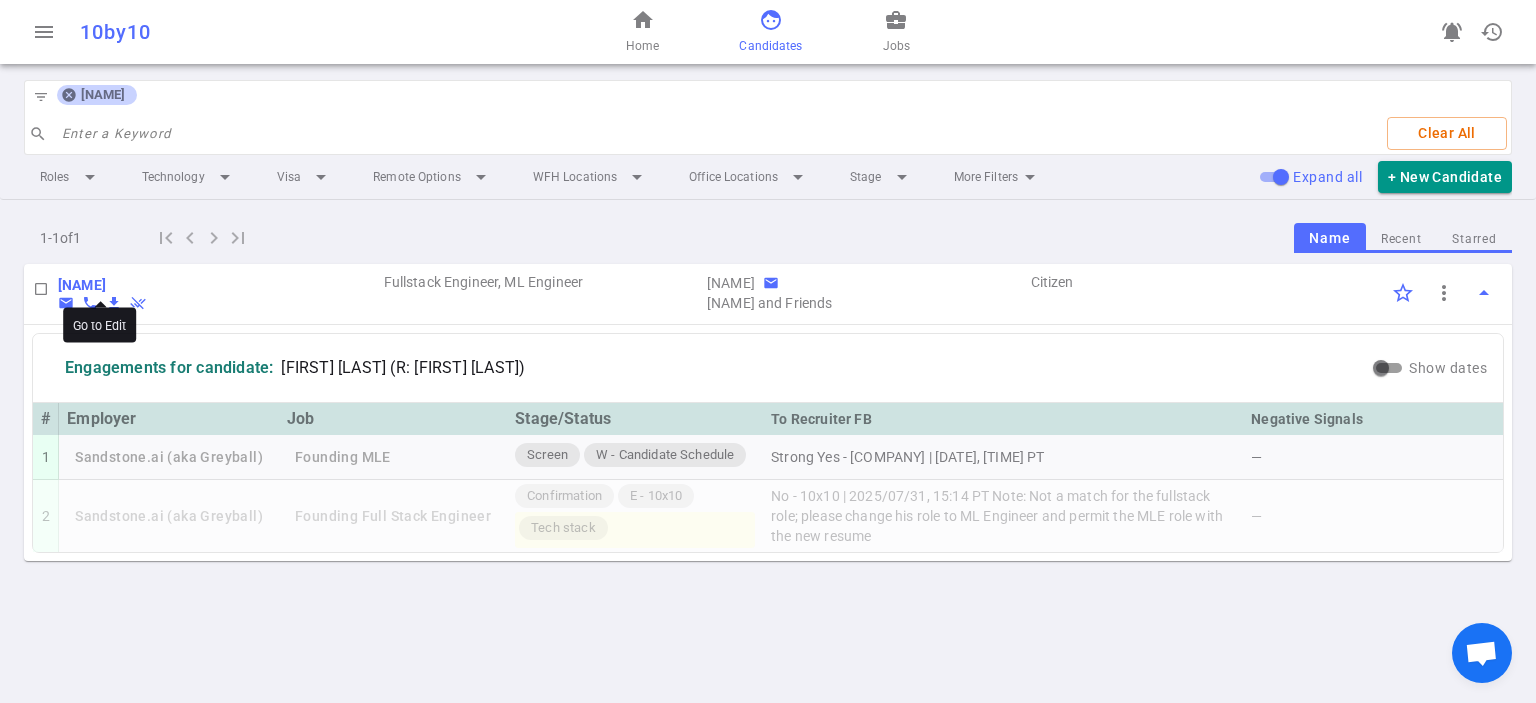 click on "[NAME]" at bounding box center [82, 285] 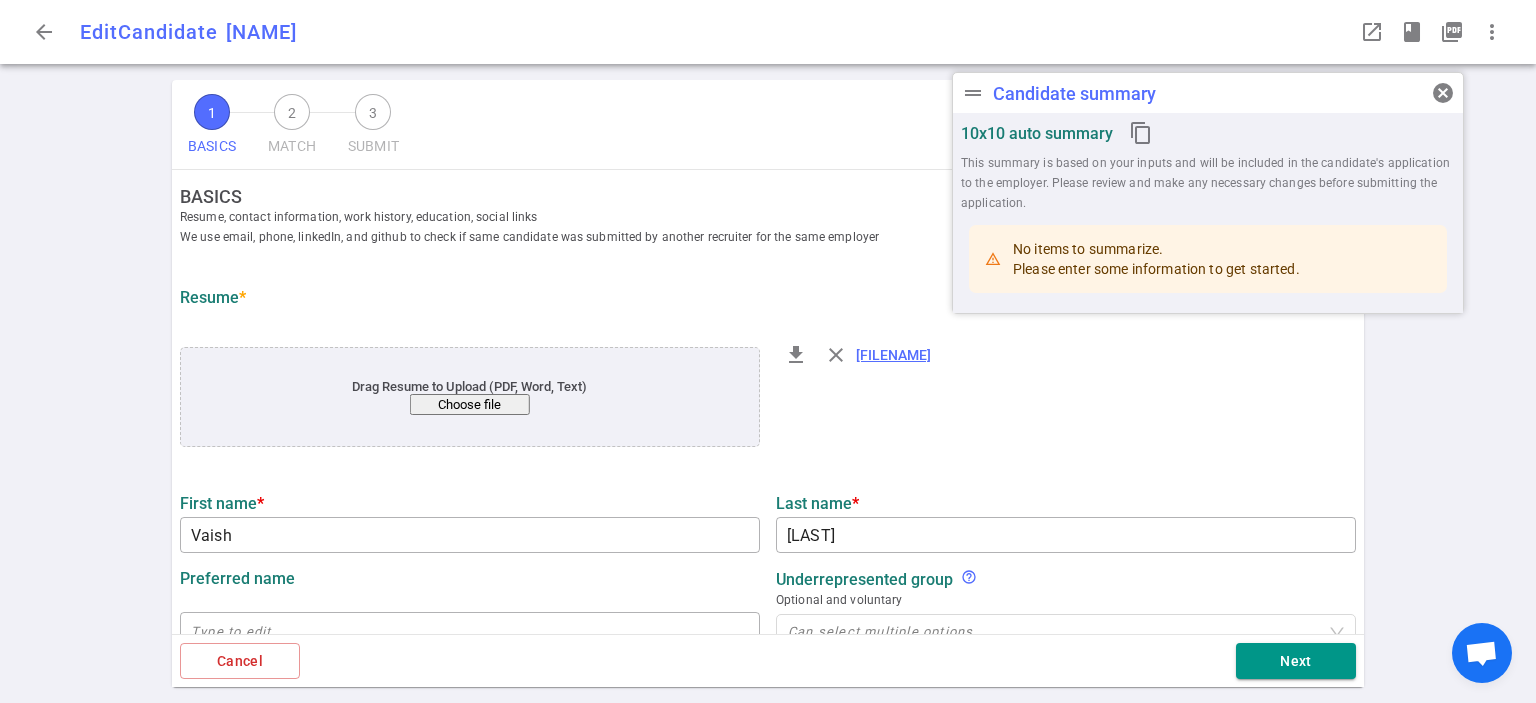 type on "Vaish" 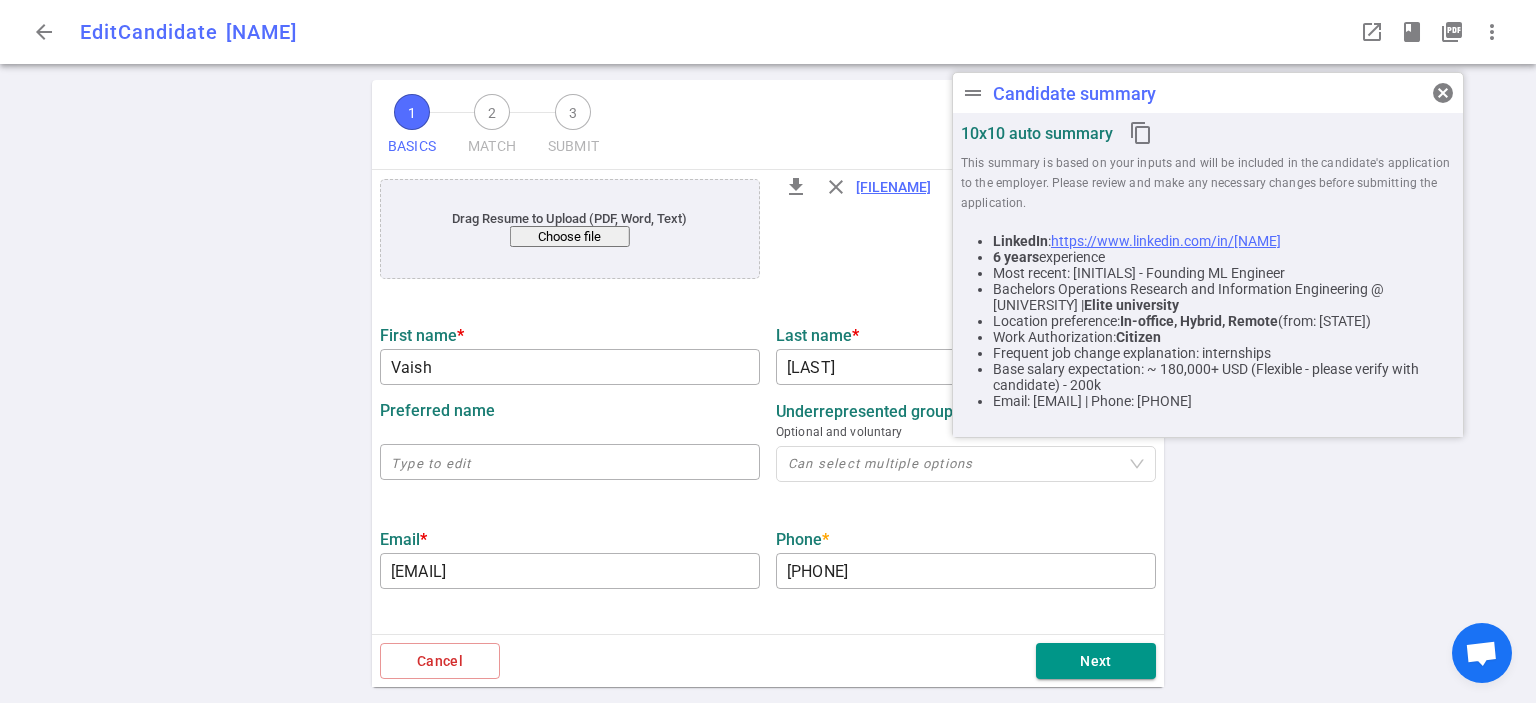 scroll, scrollTop: 200, scrollLeft: 0, axis: vertical 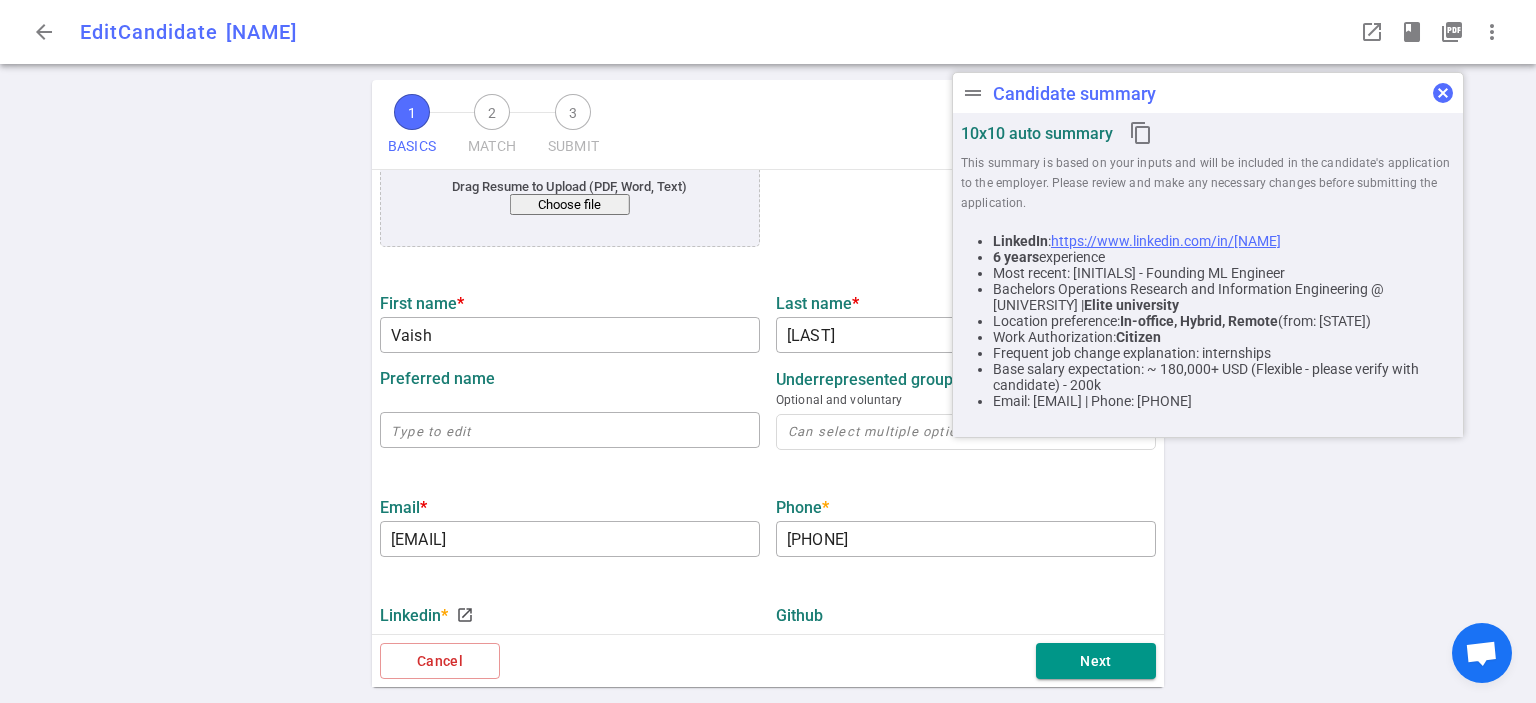 click on "cancel" at bounding box center [1443, 93] 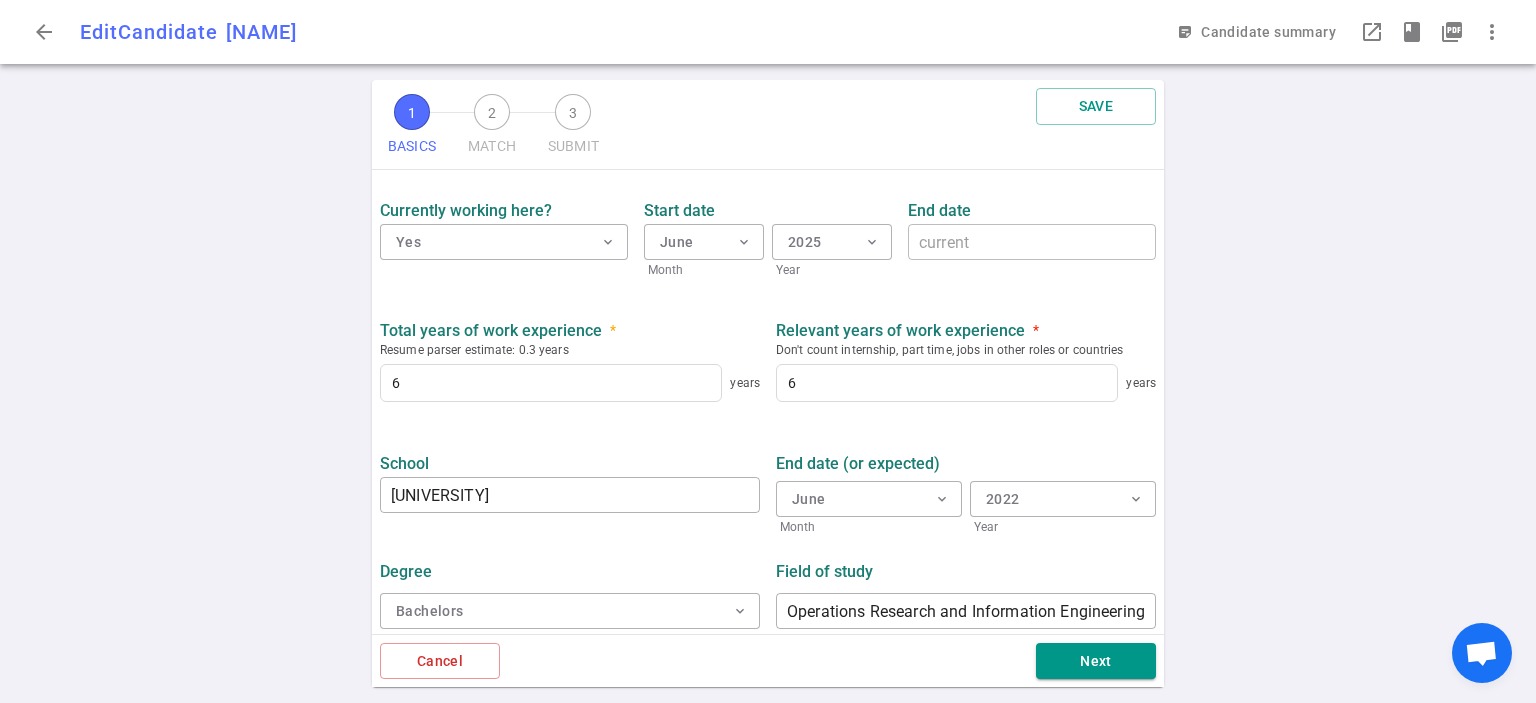scroll, scrollTop: 927, scrollLeft: 0, axis: vertical 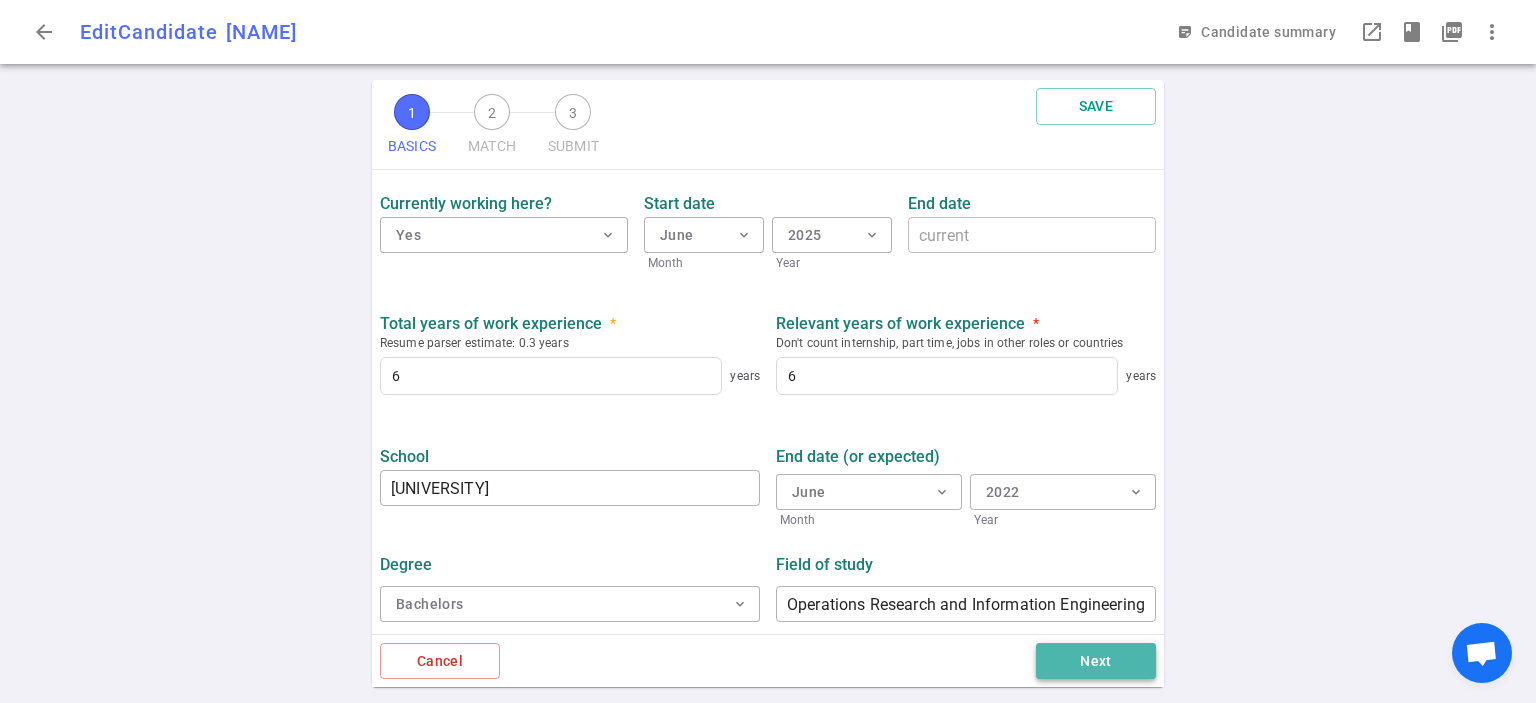 click on "Next" at bounding box center (1096, 661) 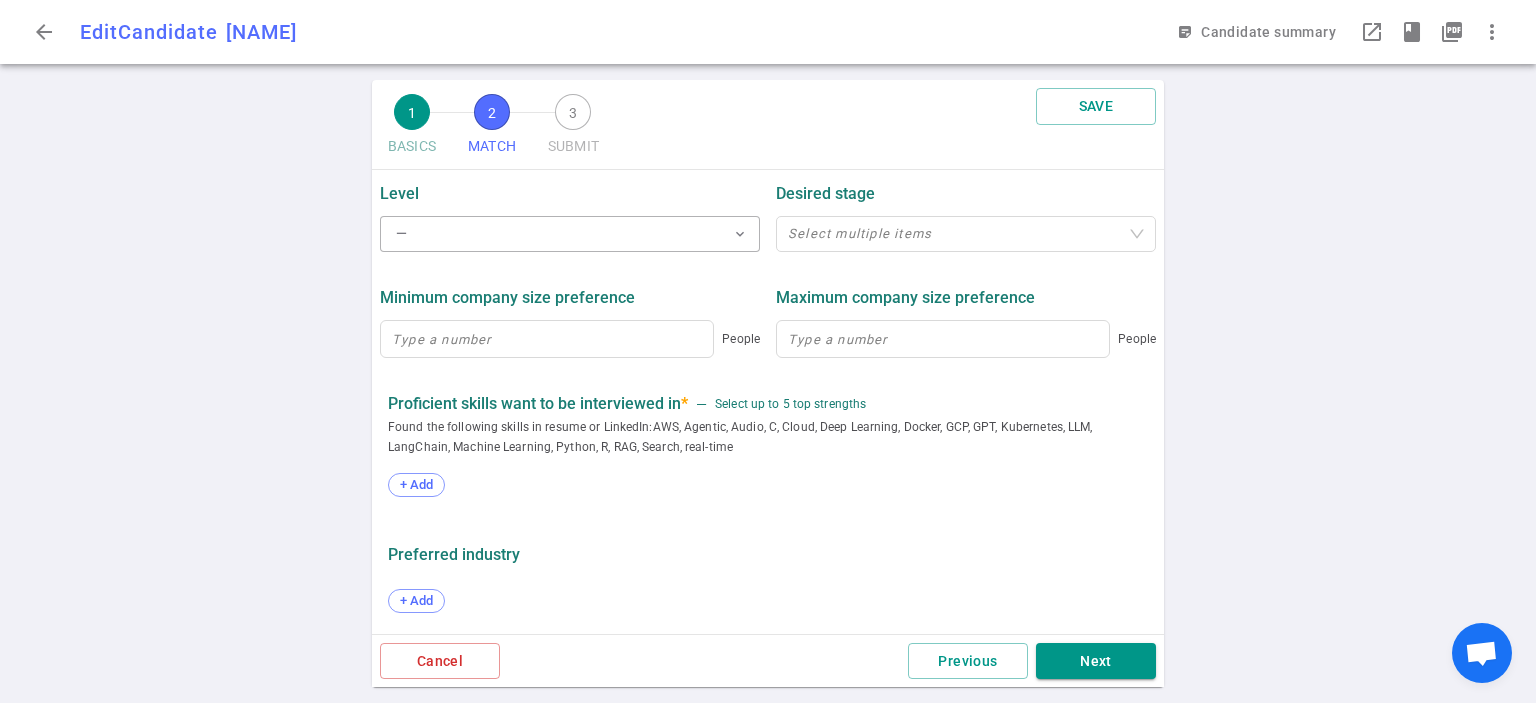 scroll, scrollTop: 984, scrollLeft: 0, axis: vertical 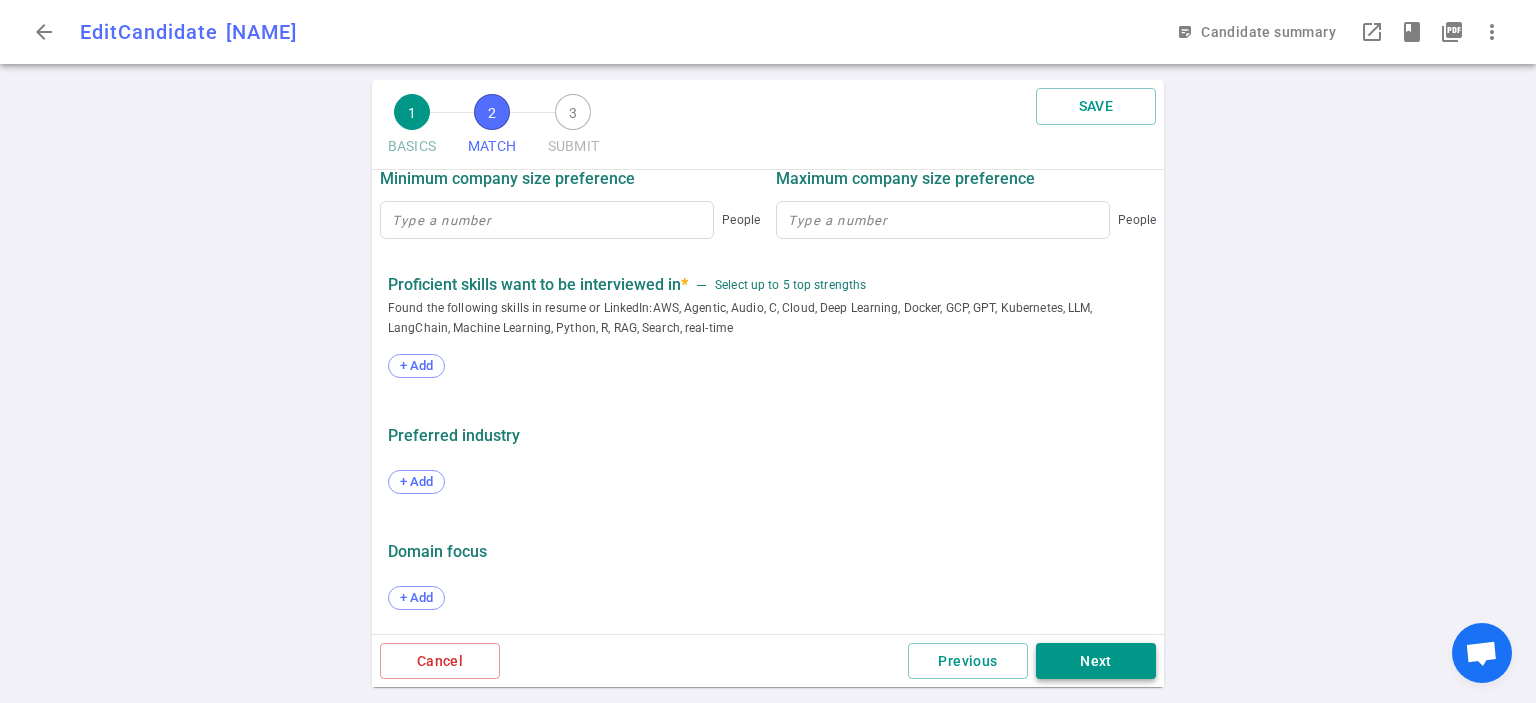 click on "Next" at bounding box center [1096, 661] 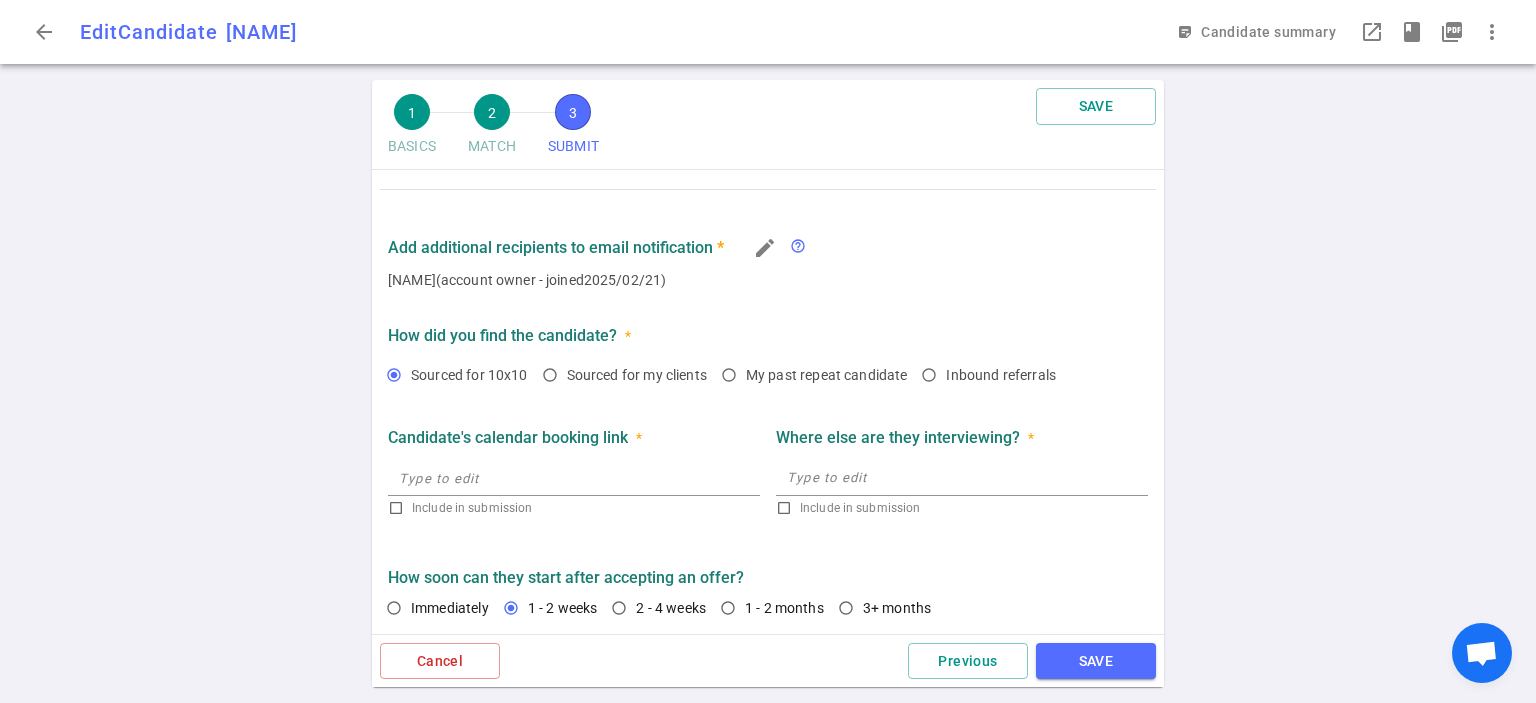 scroll, scrollTop: 1365, scrollLeft: 0, axis: vertical 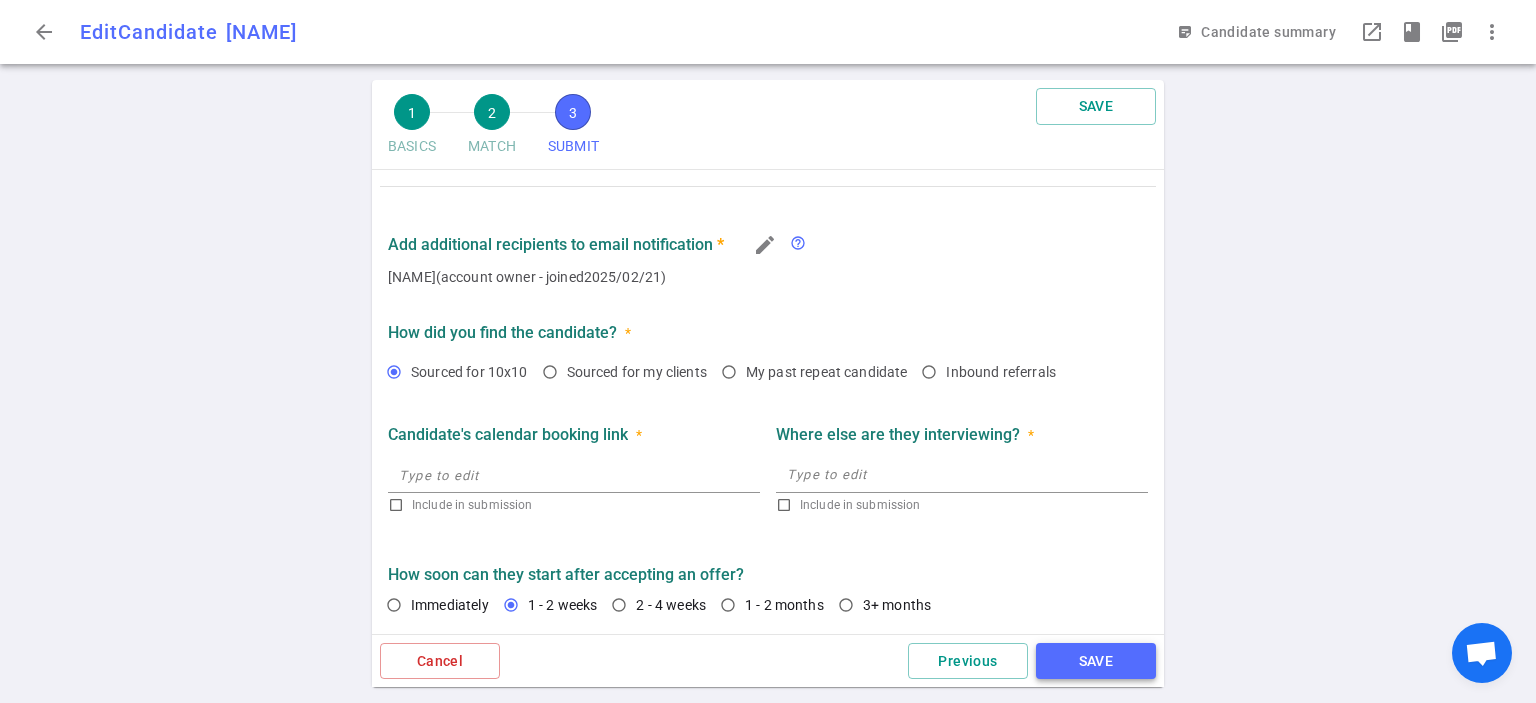 click on "SAVE" at bounding box center [1096, 661] 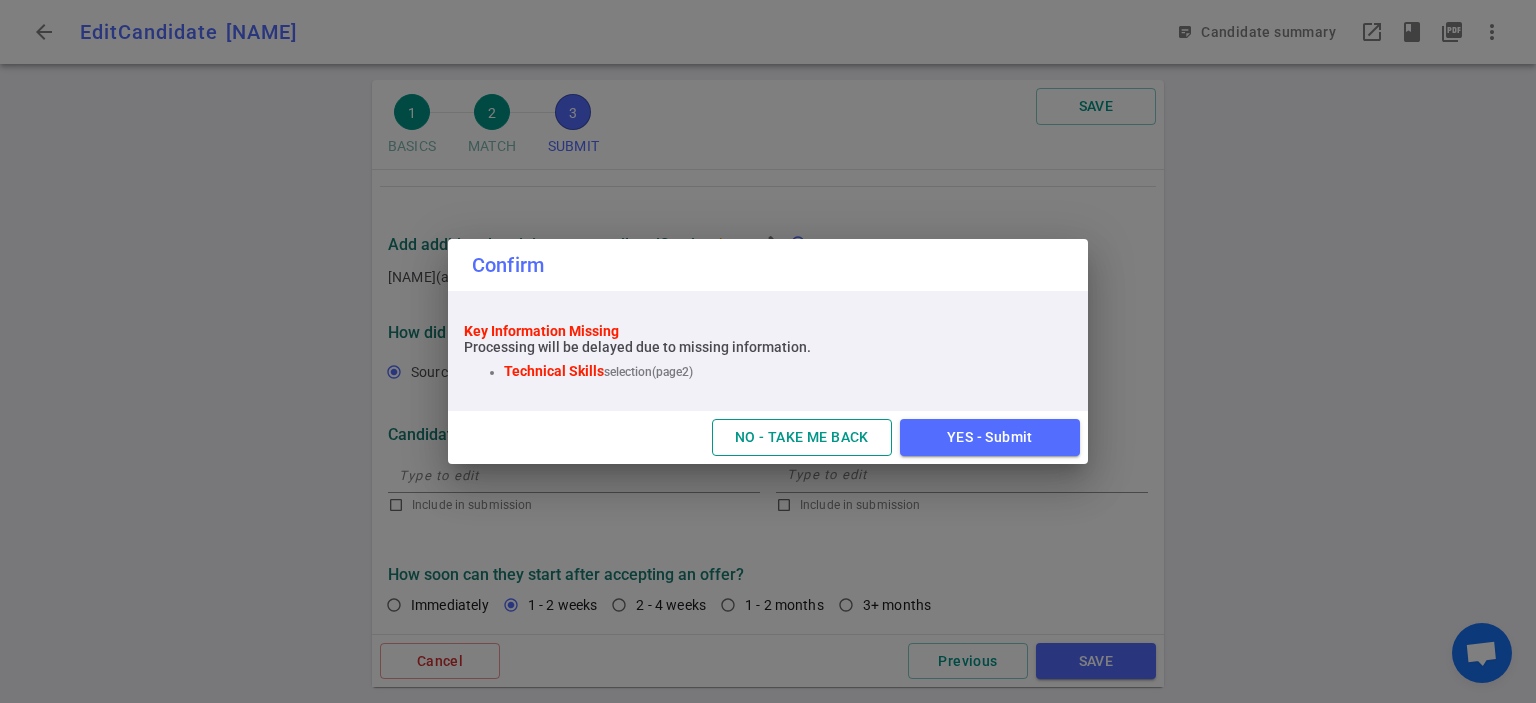click on "NO - TAKE ME BACK" at bounding box center (802, 437) 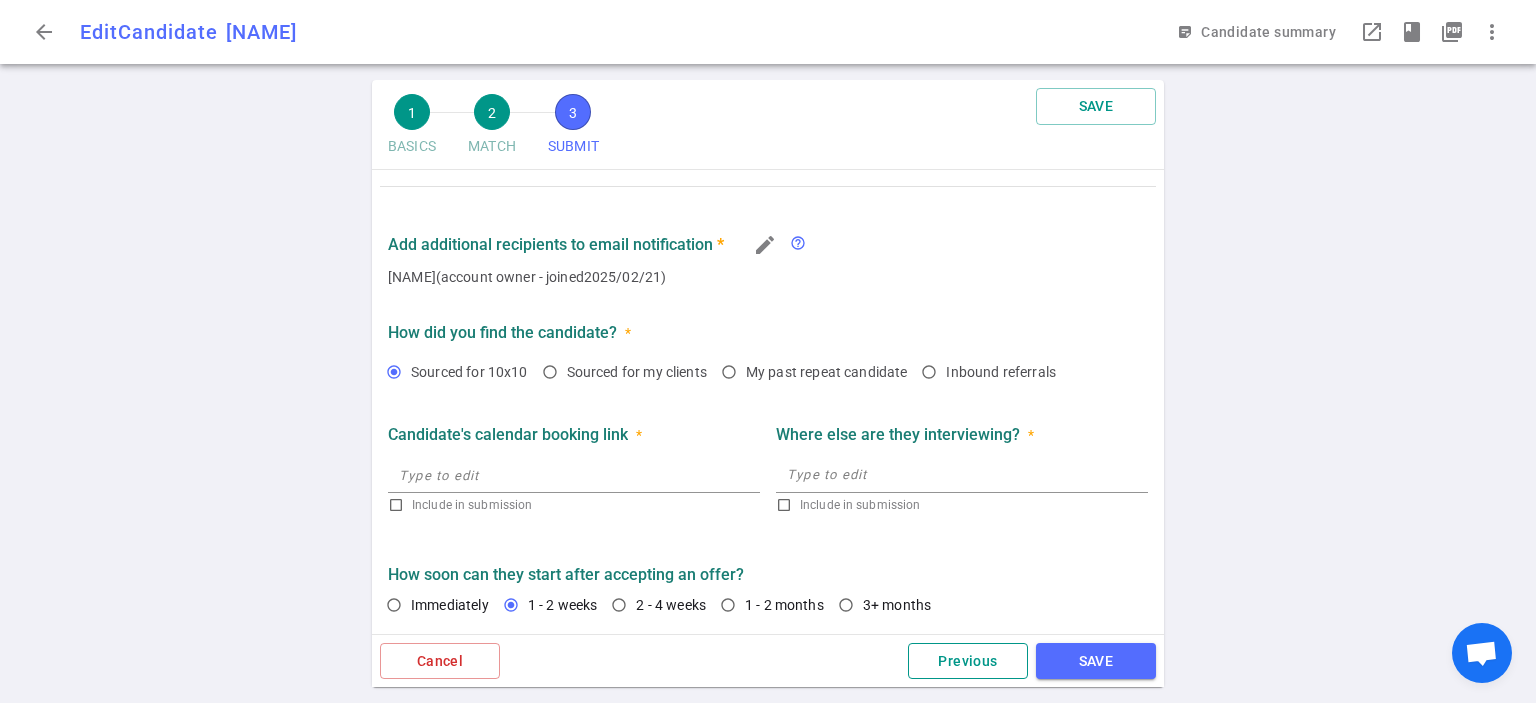 click on "Previous" at bounding box center (968, 661) 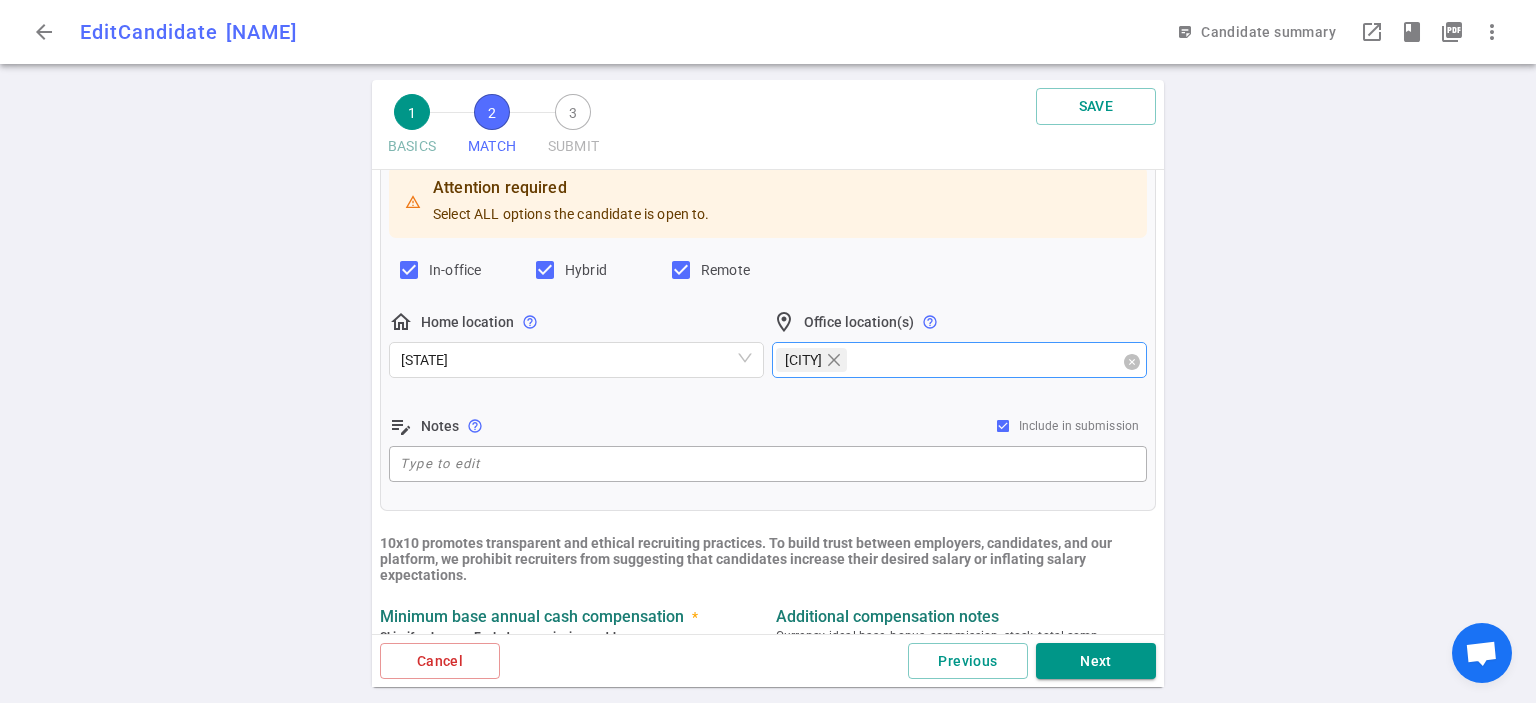 scroll, scrollTop: 0, scrollLeft: 0, axis: both 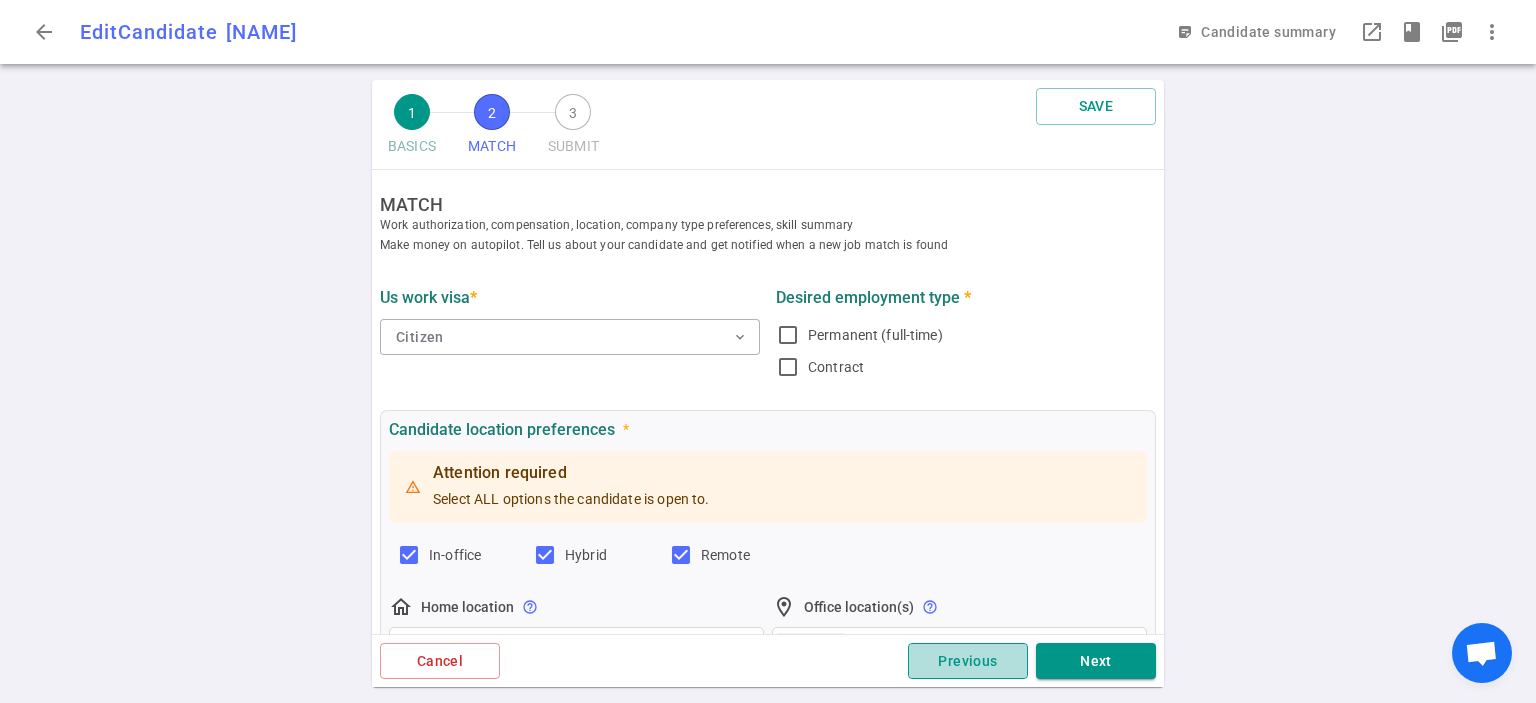 click on "Previous" at bounding box center (968, 661) 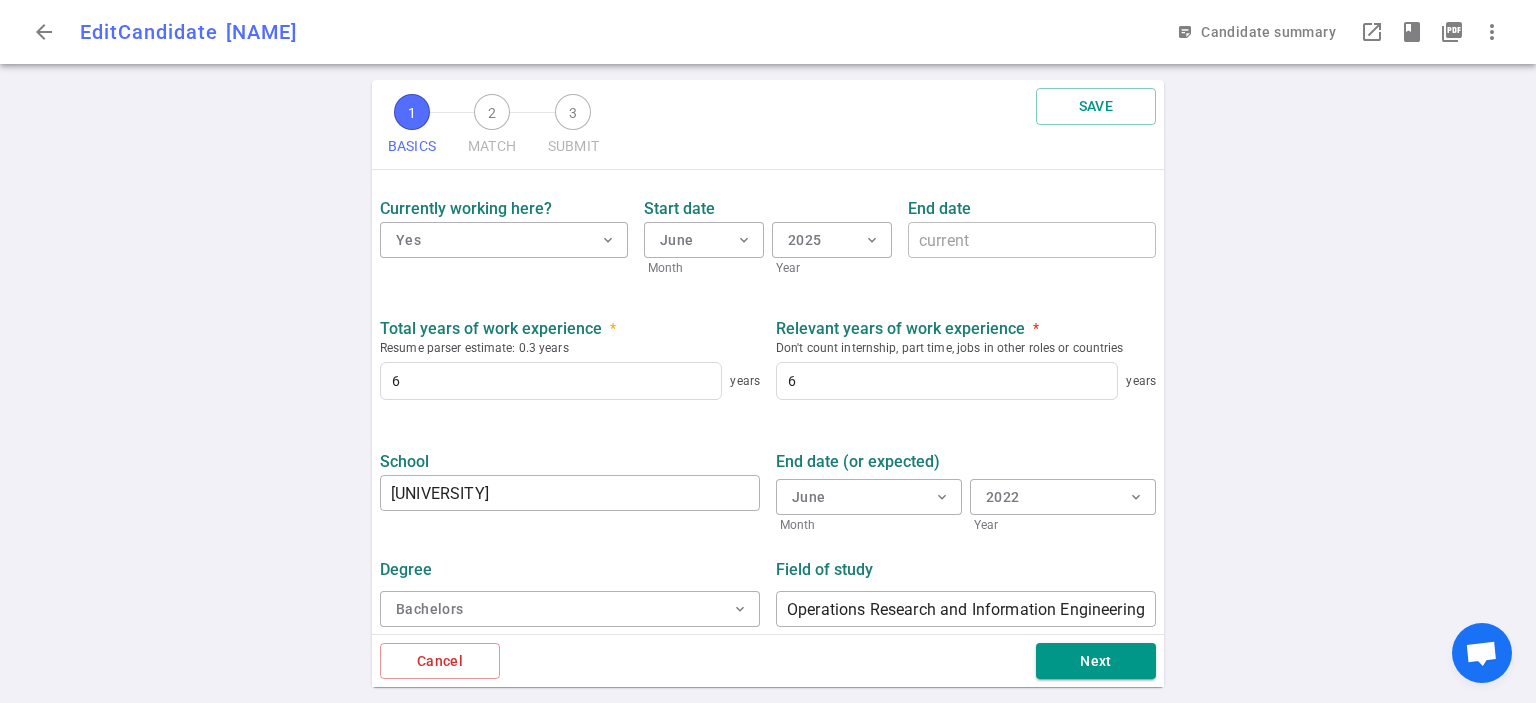 scroll, scrollTop: 927, scrollLeft: 0, axis: vertical 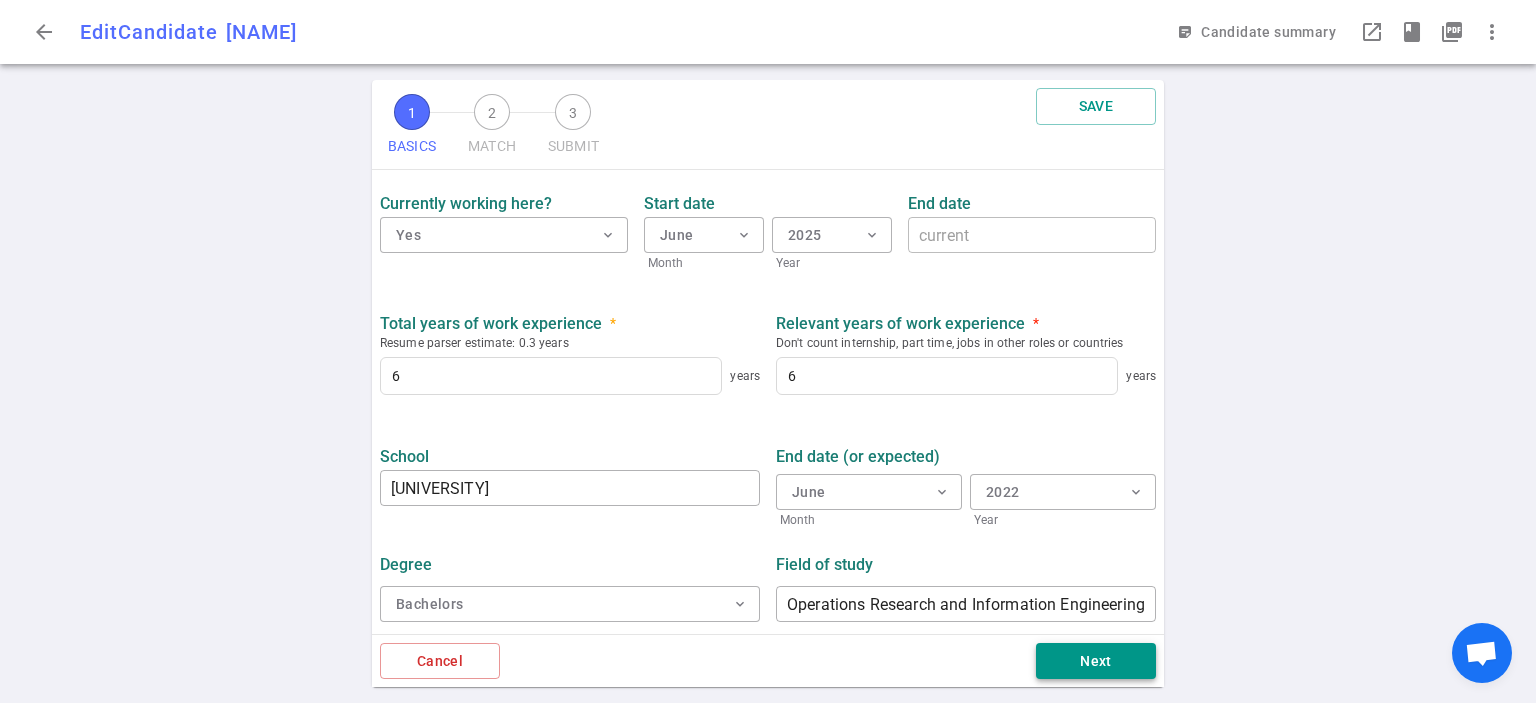 click on "Next" at bounding box center (1096, 661) 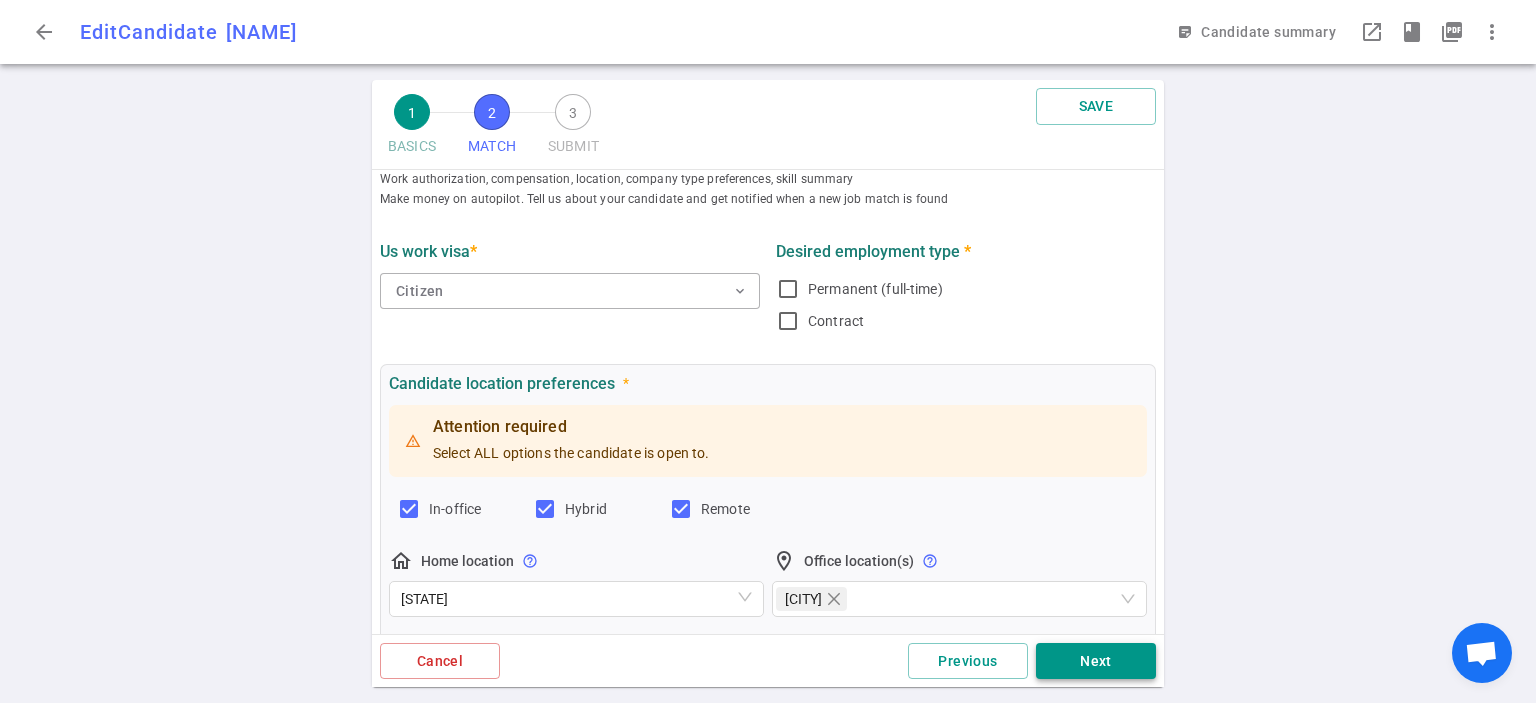 scroll, scrollTop: 0, scrollLeft: 0, axis: both 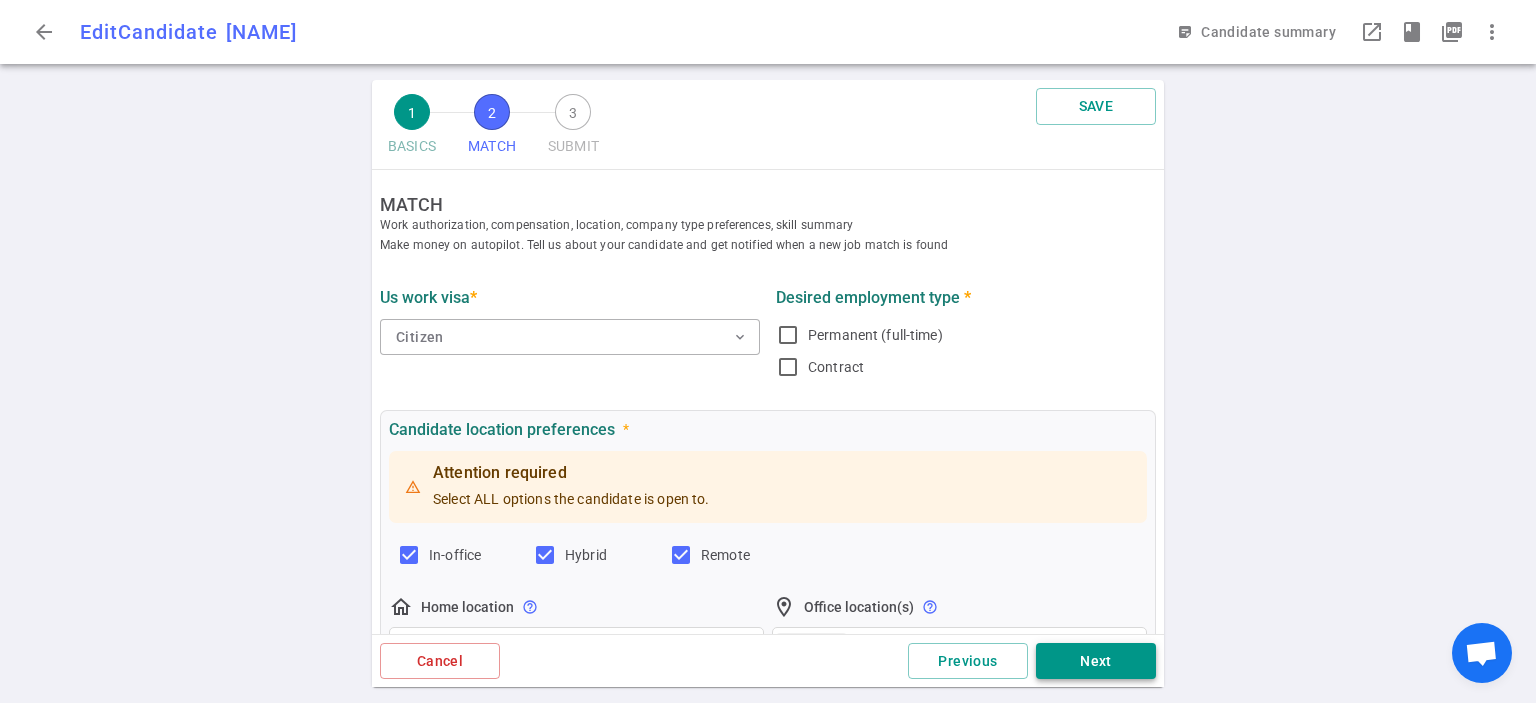 click on "Next" at bounding box center [1096, 661] 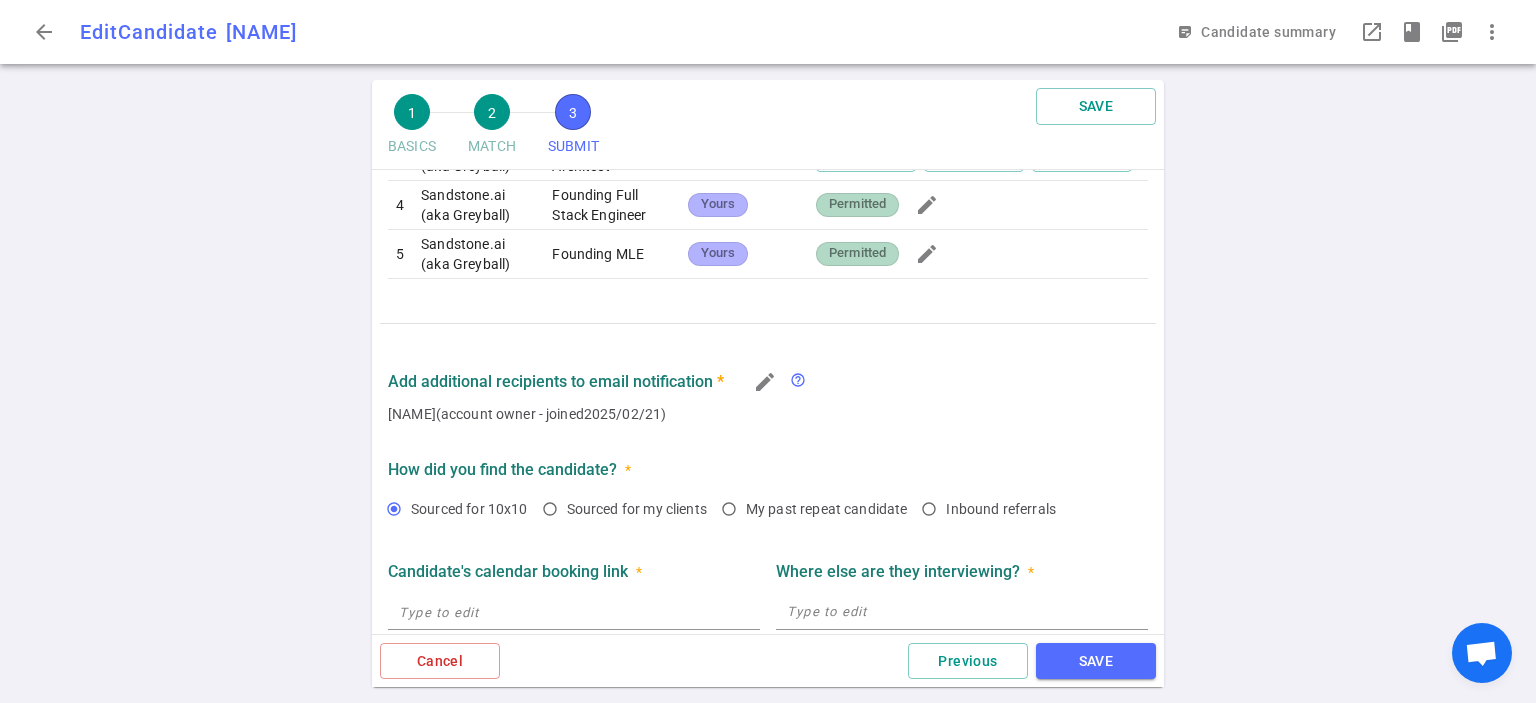 scroll, scrollTop: 1200, scrollLeft: 0, axis: vertical 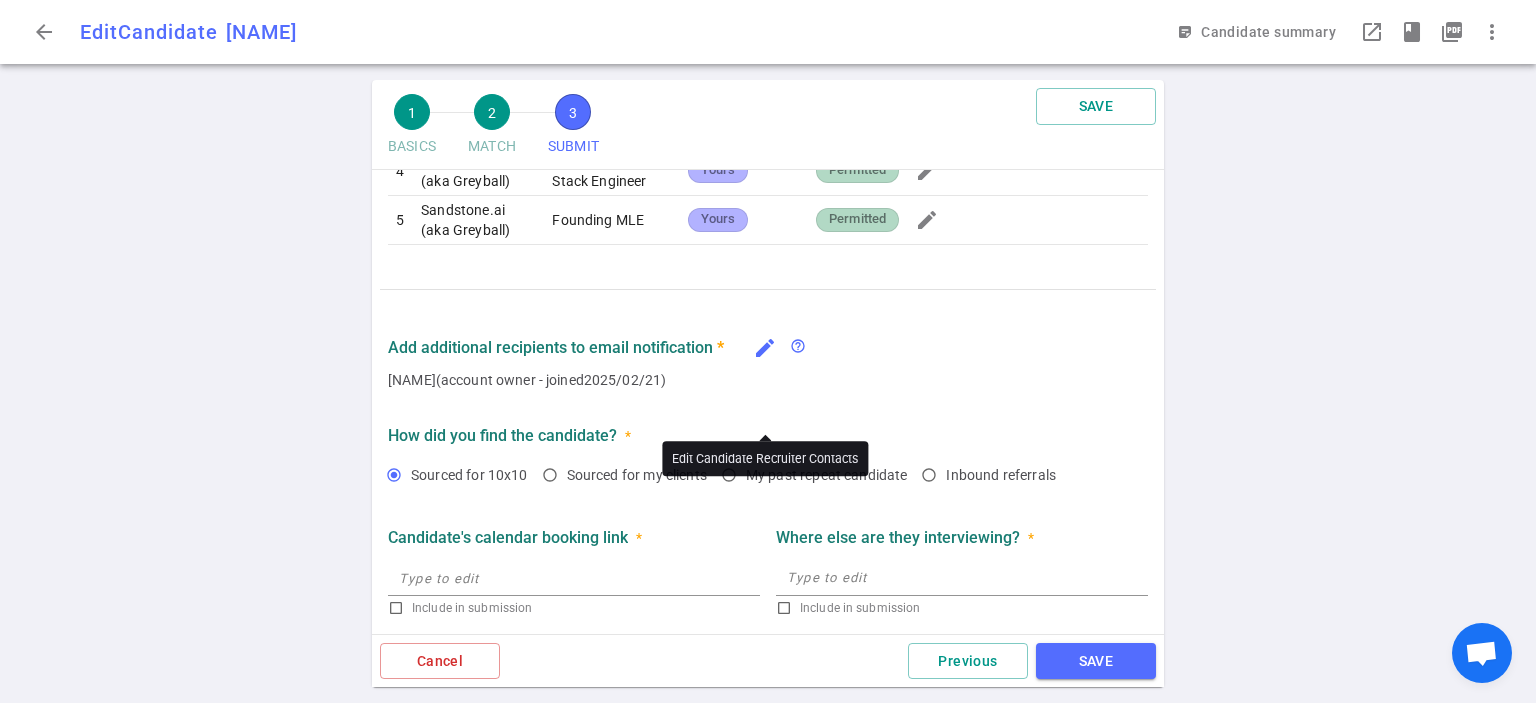 click on "edit" at bounding box center (765, 348) 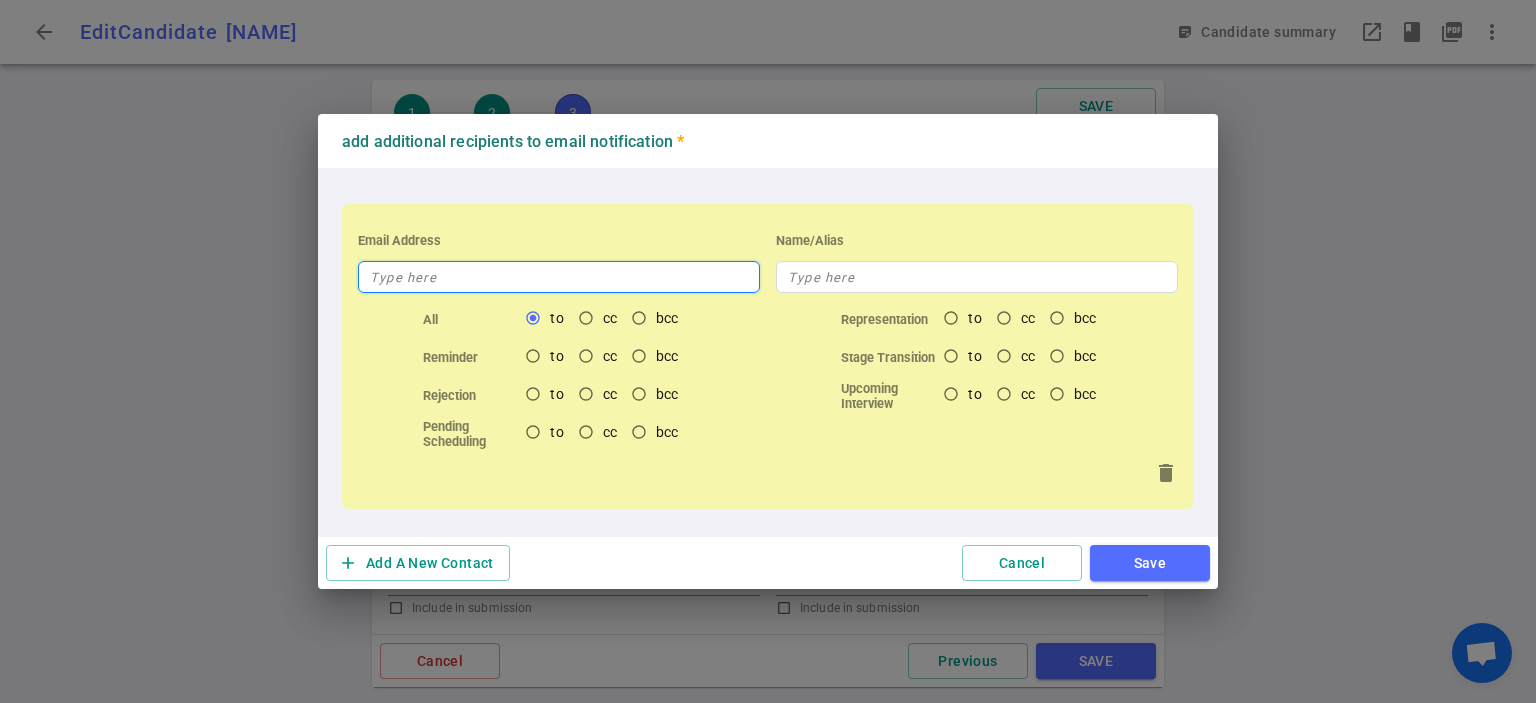 click at bounding box center [559, 277] 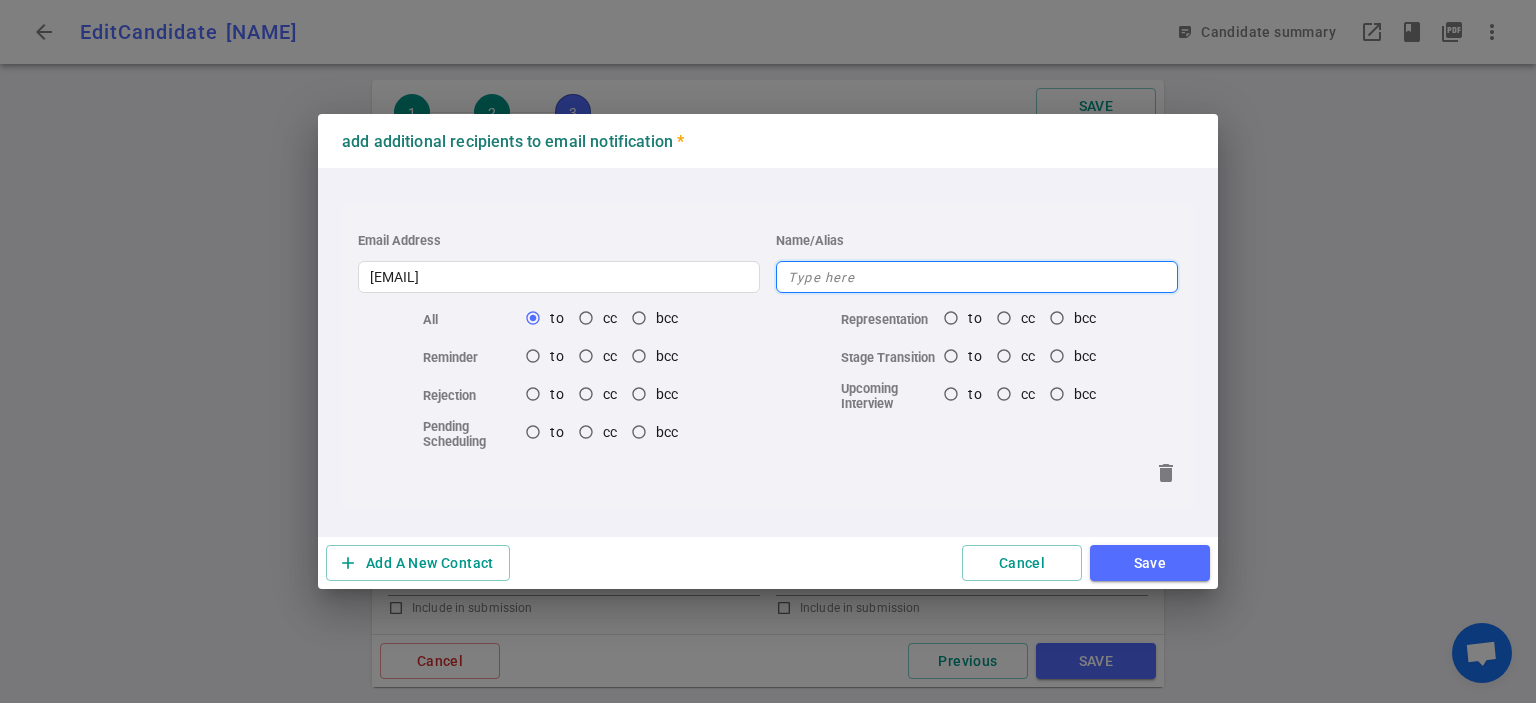 click at bounding box center [977, 277] 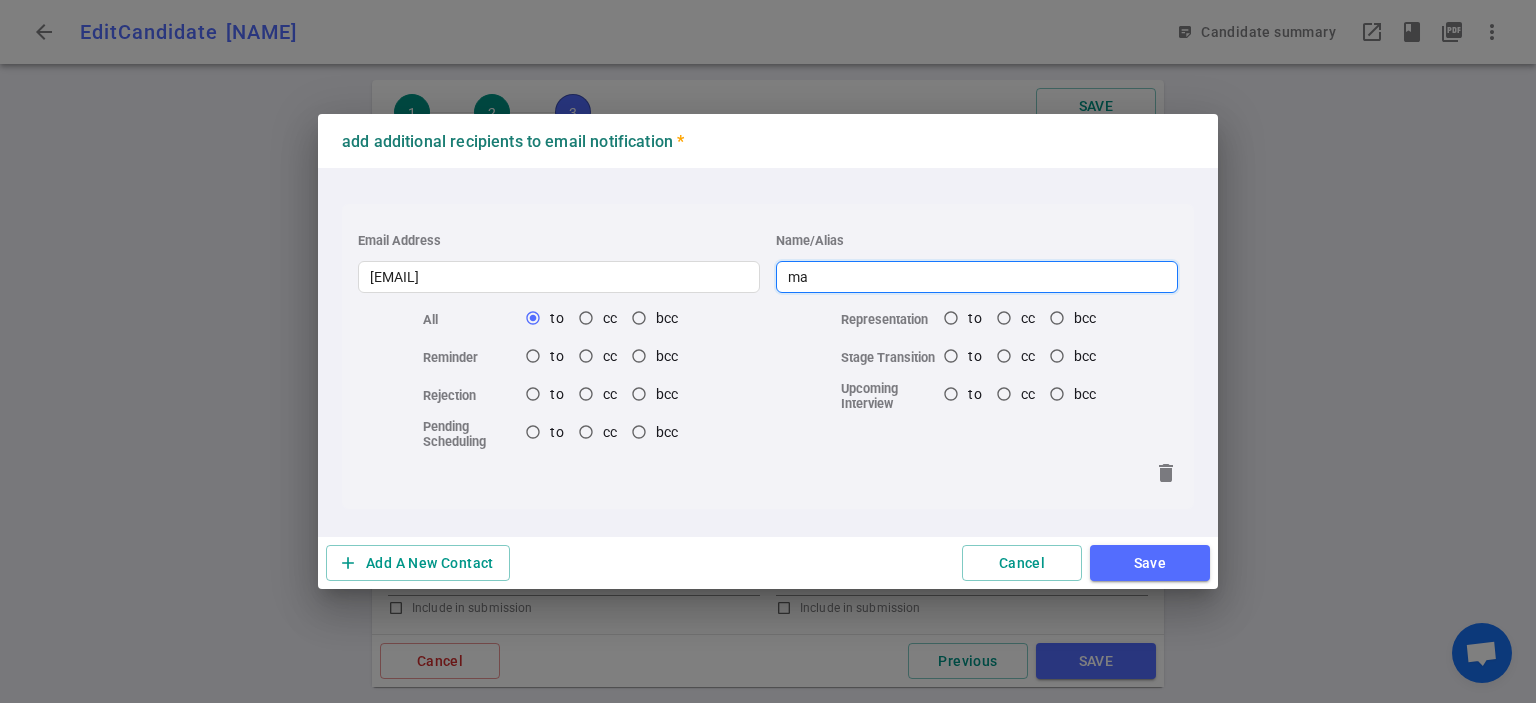 type on "m" 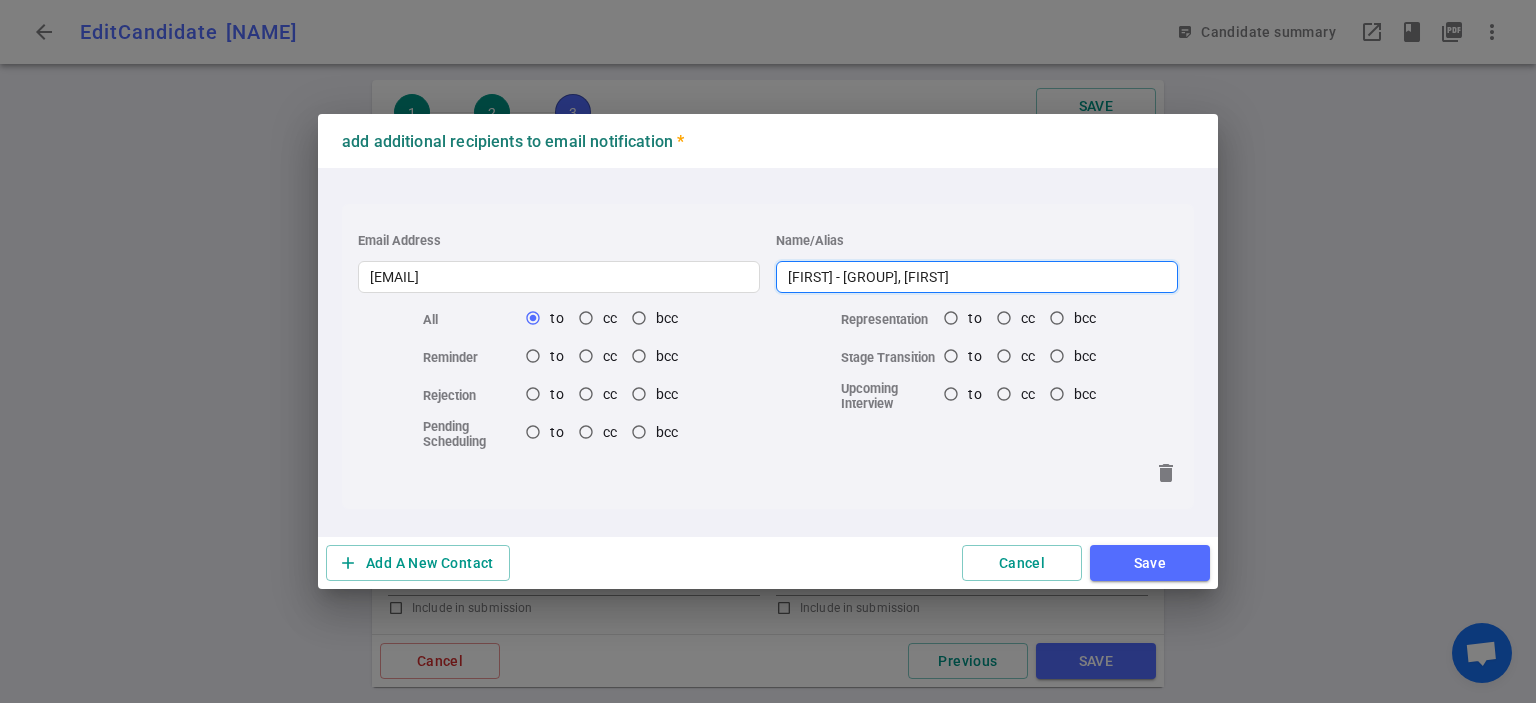 type on "[FIRST] - [ALIAS], [FIRST]" 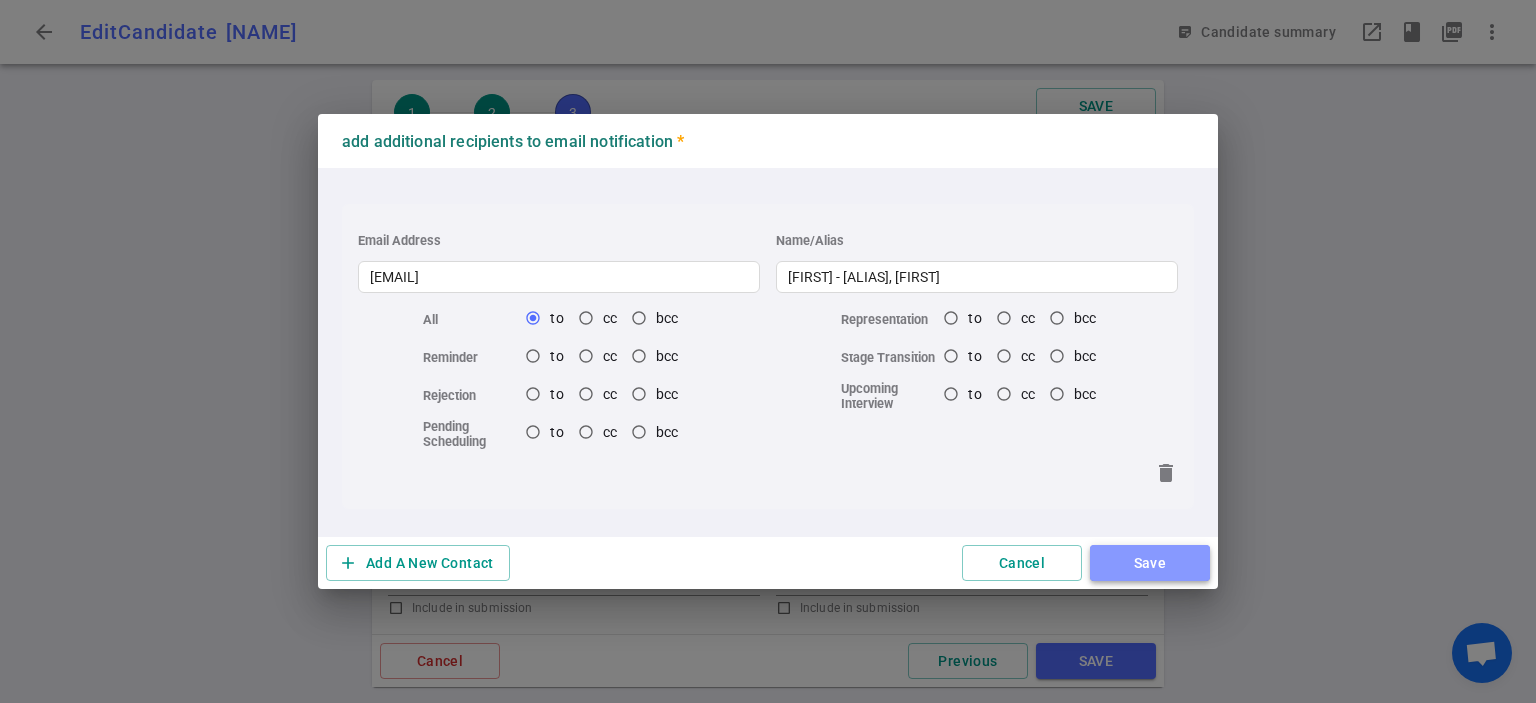 click on "Save" at bounding box center (1150, 563) 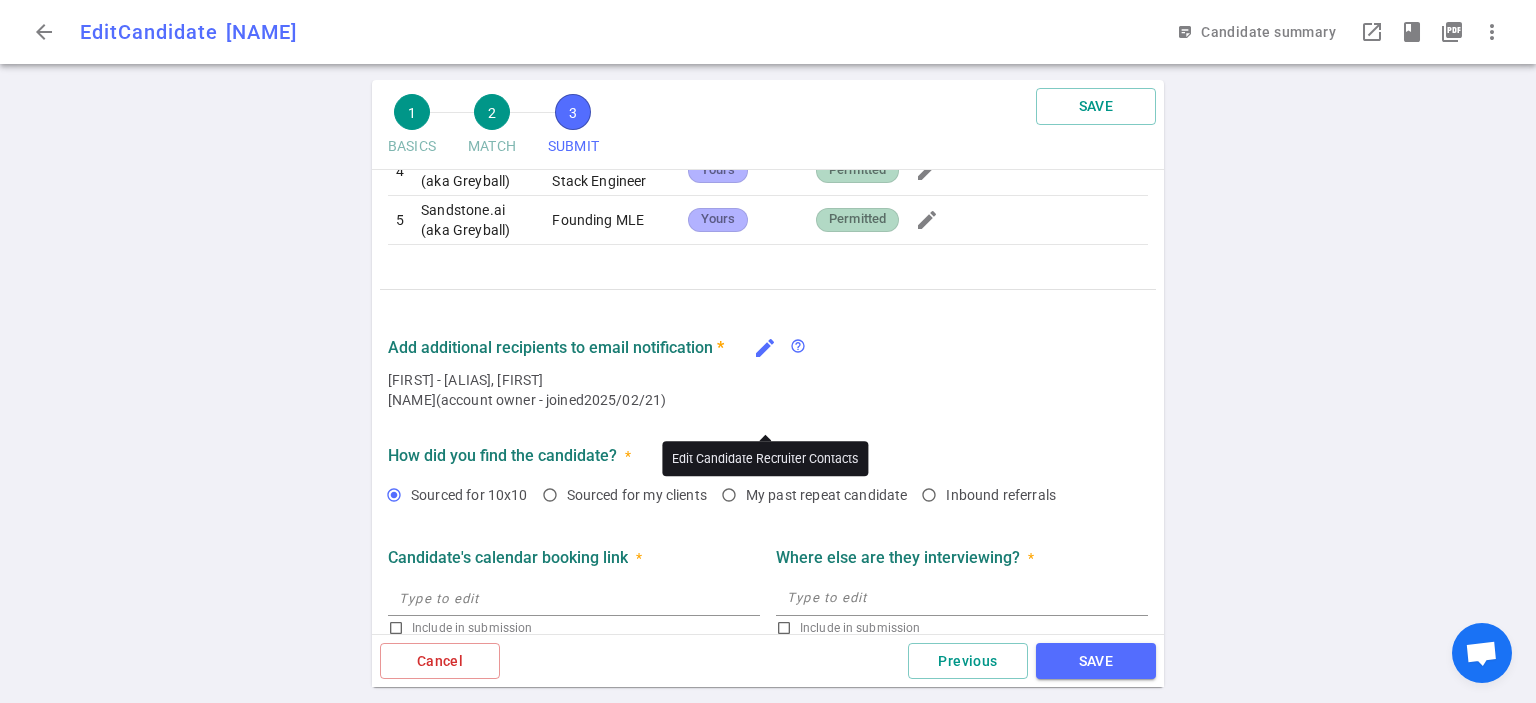 click on "edit" at bounding box center (765, 348) 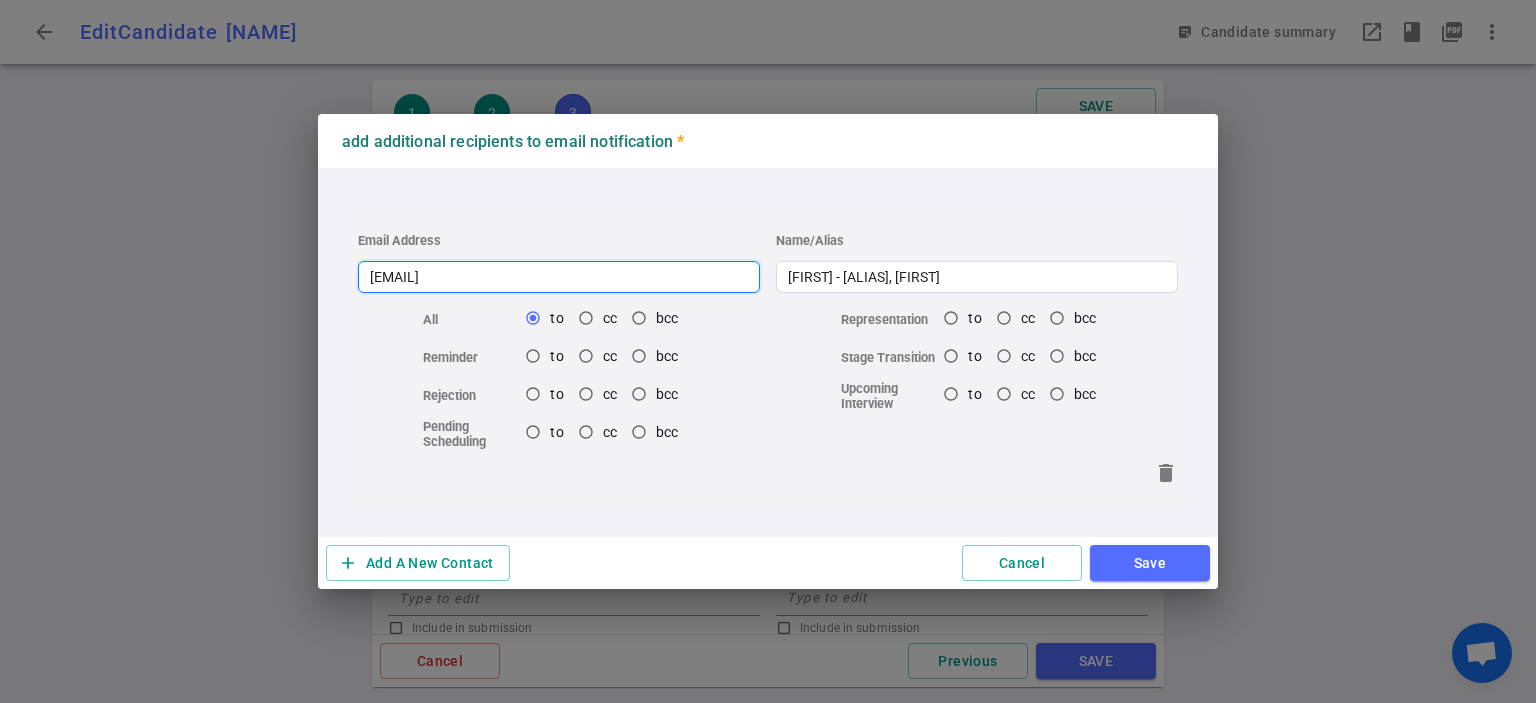 drag, startPoint x: 576, startPoint y: 281, endPoint x: 282, endPoint y: 235, distance: 297.57687 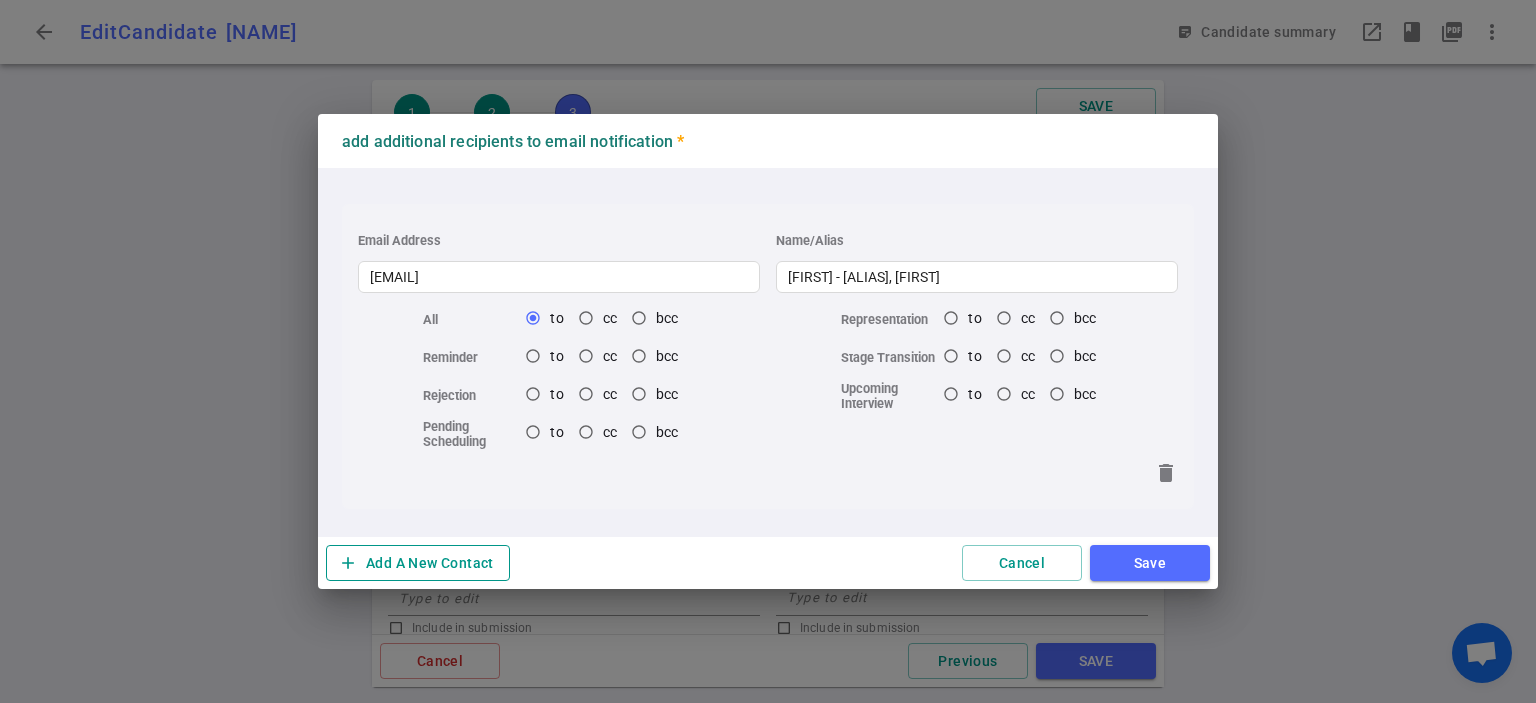 click on "add Add A New Contact" at bounding box center (418, 563) 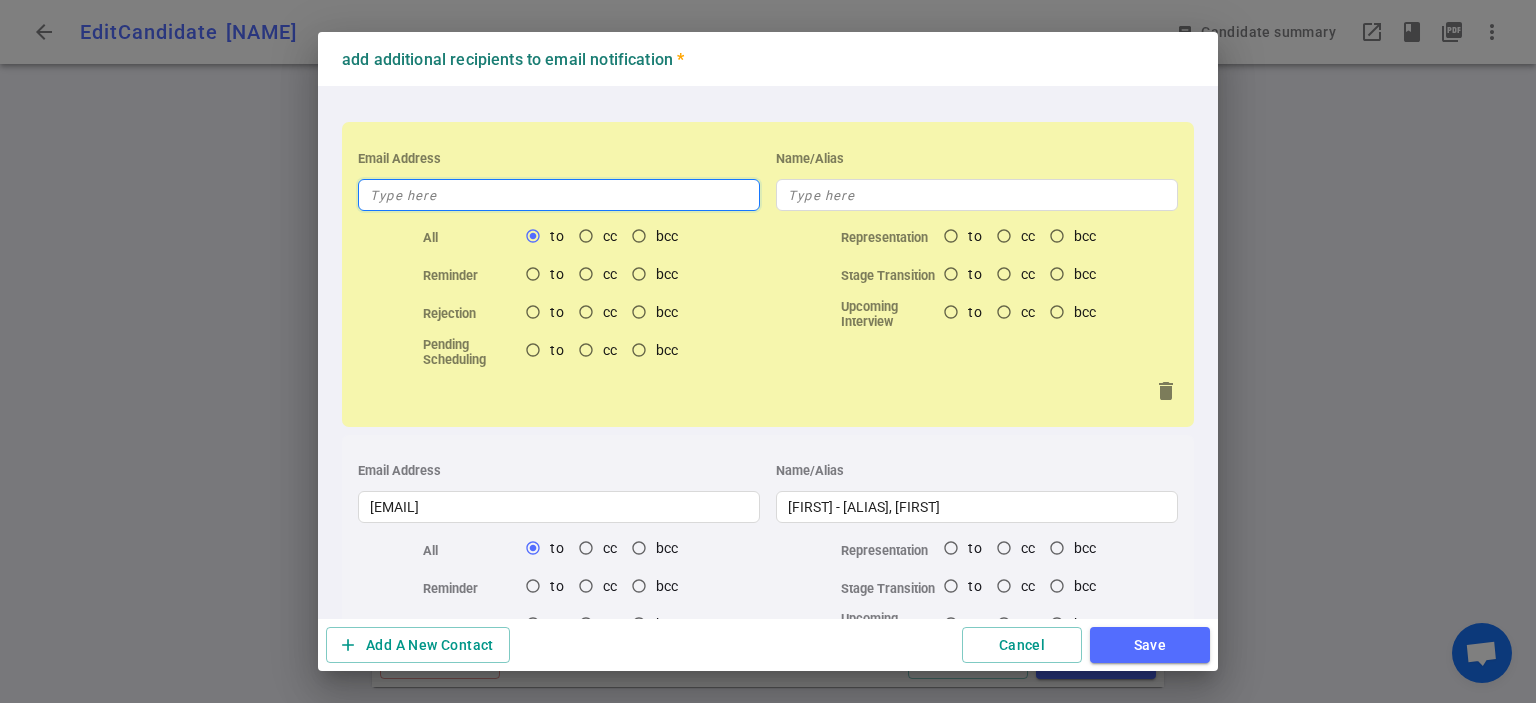 click at bounding box center (559, 195) 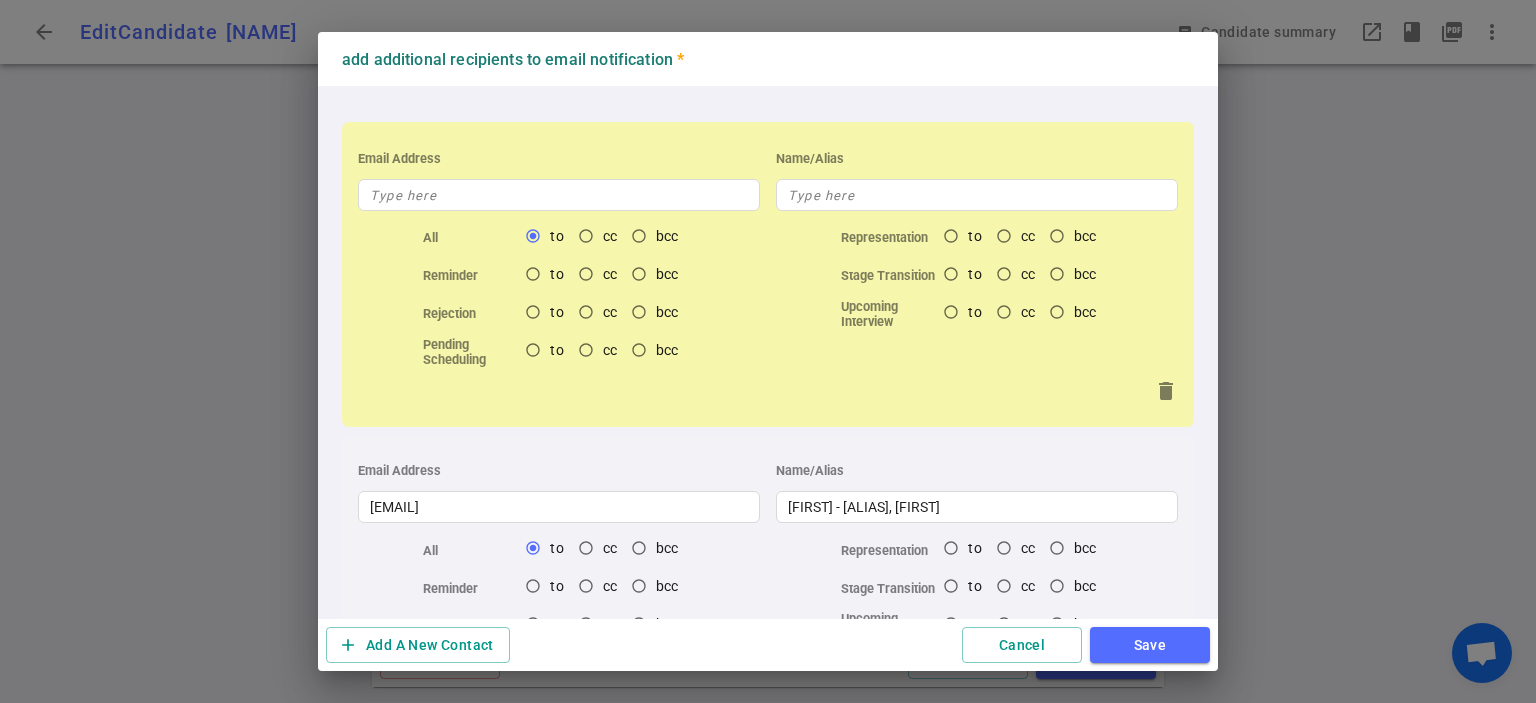 radio on "false" 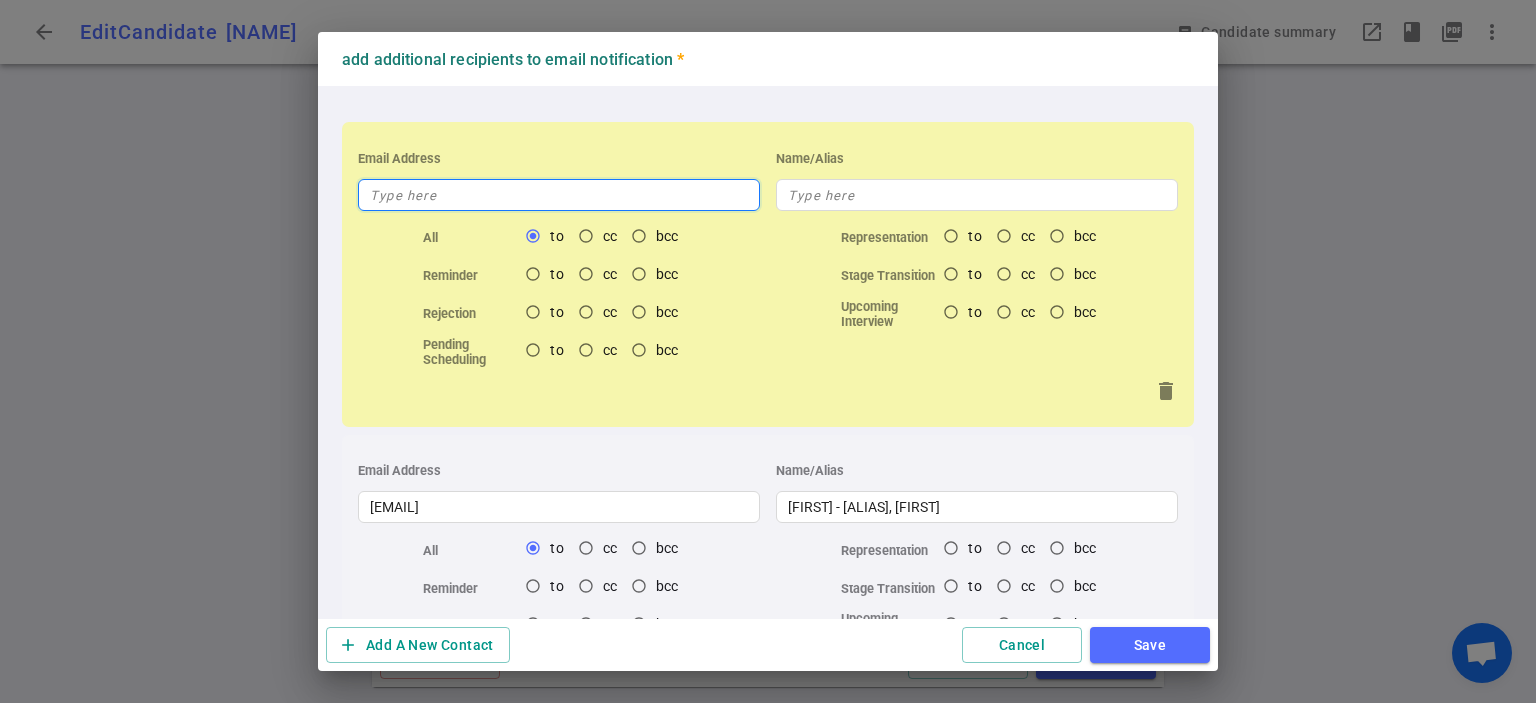 click at bounding box center [559, 195] 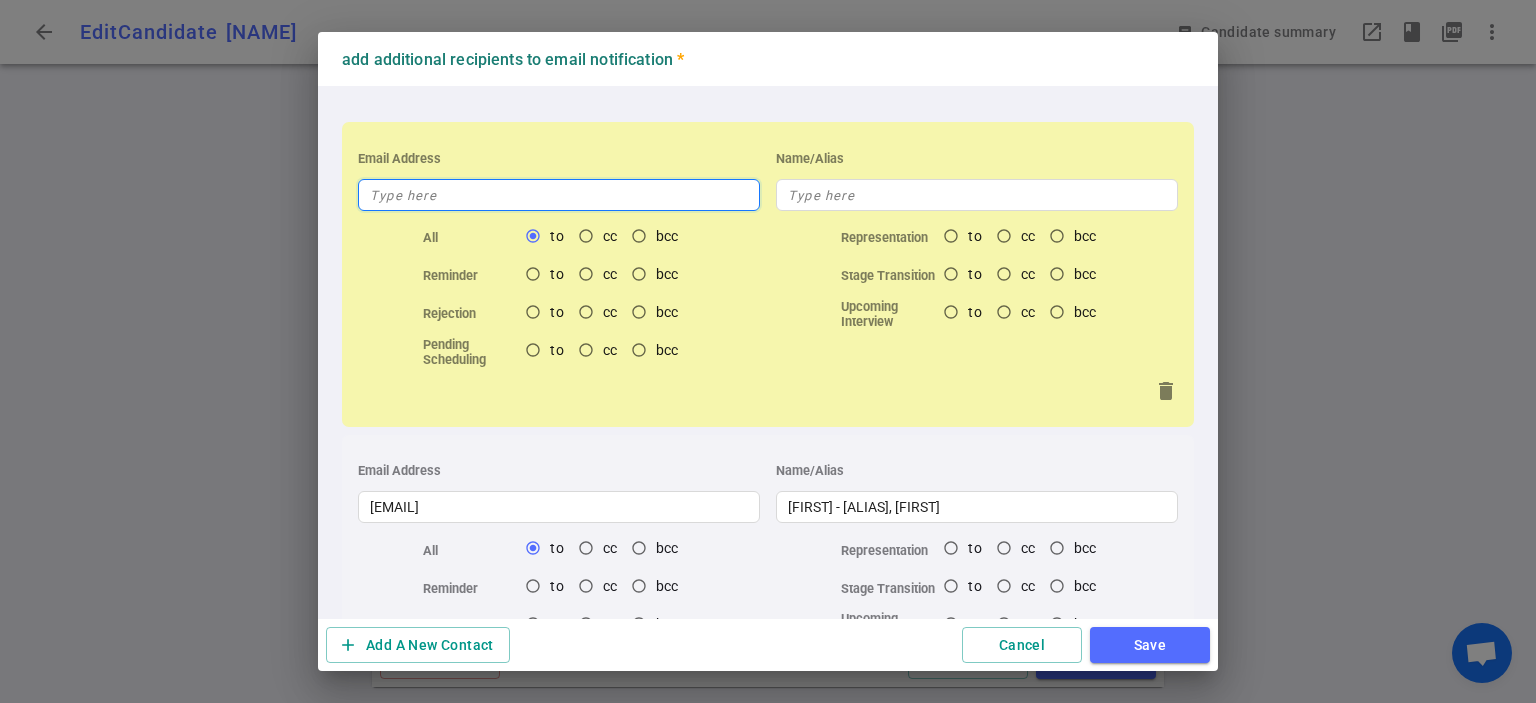 paste on "[EMAIL]" 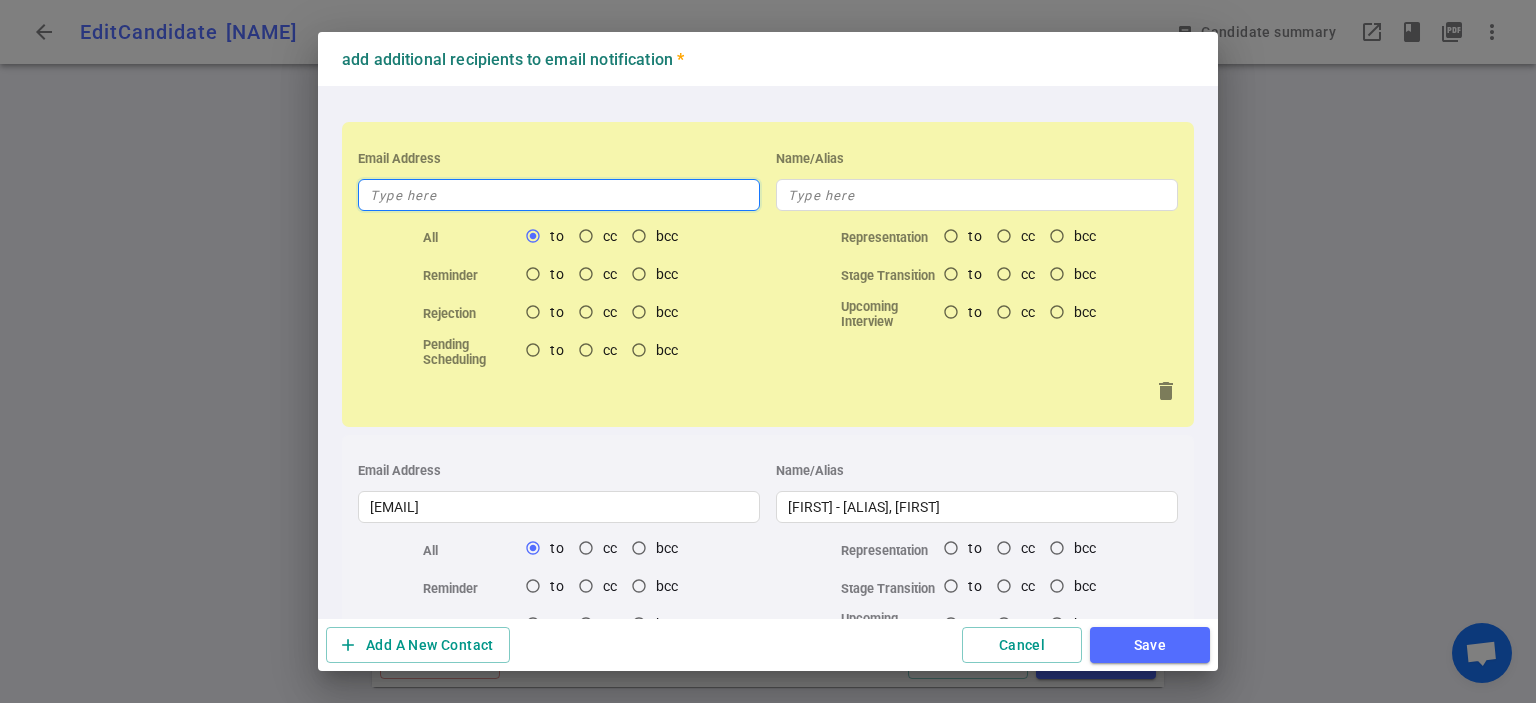 type on "[EMAIL]" 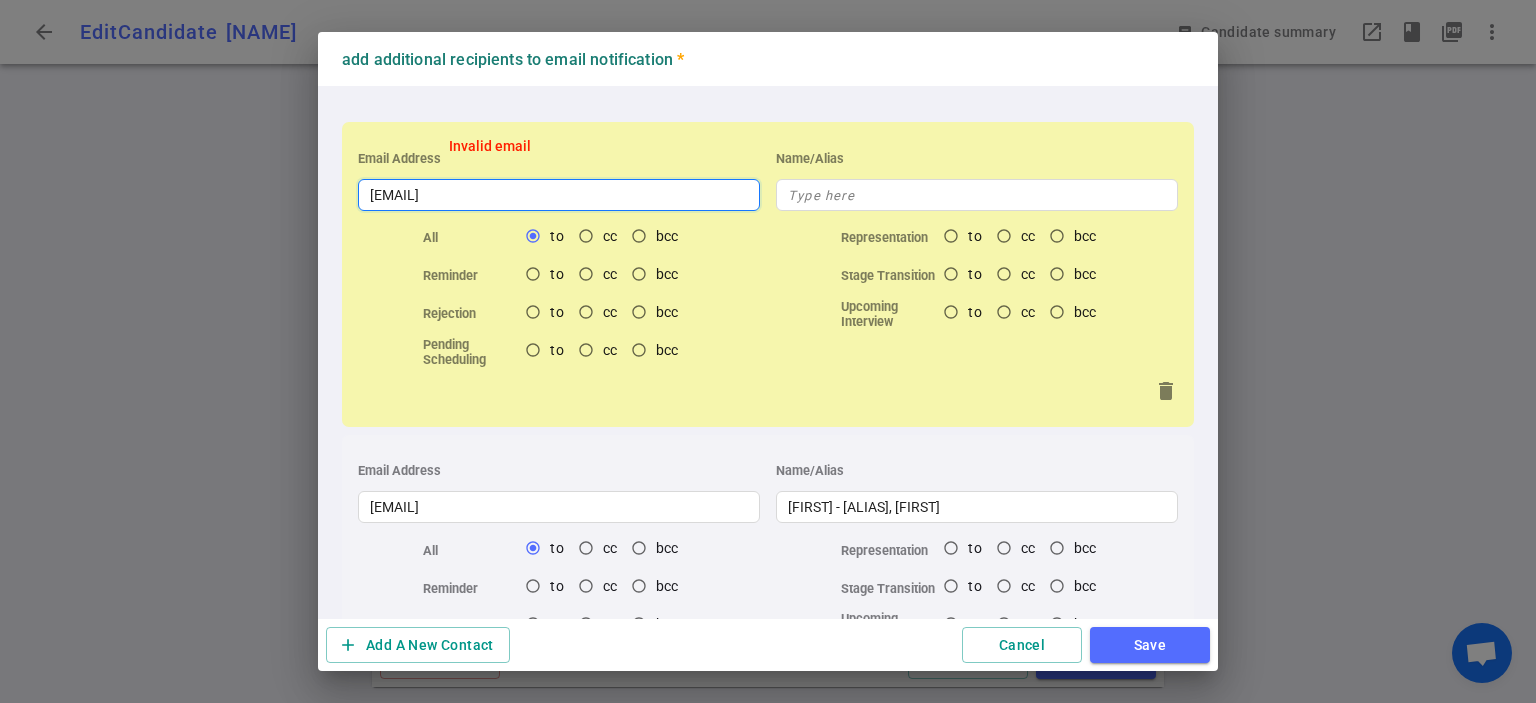 click on "[EMAIL]" at bounding box center [559, 195] 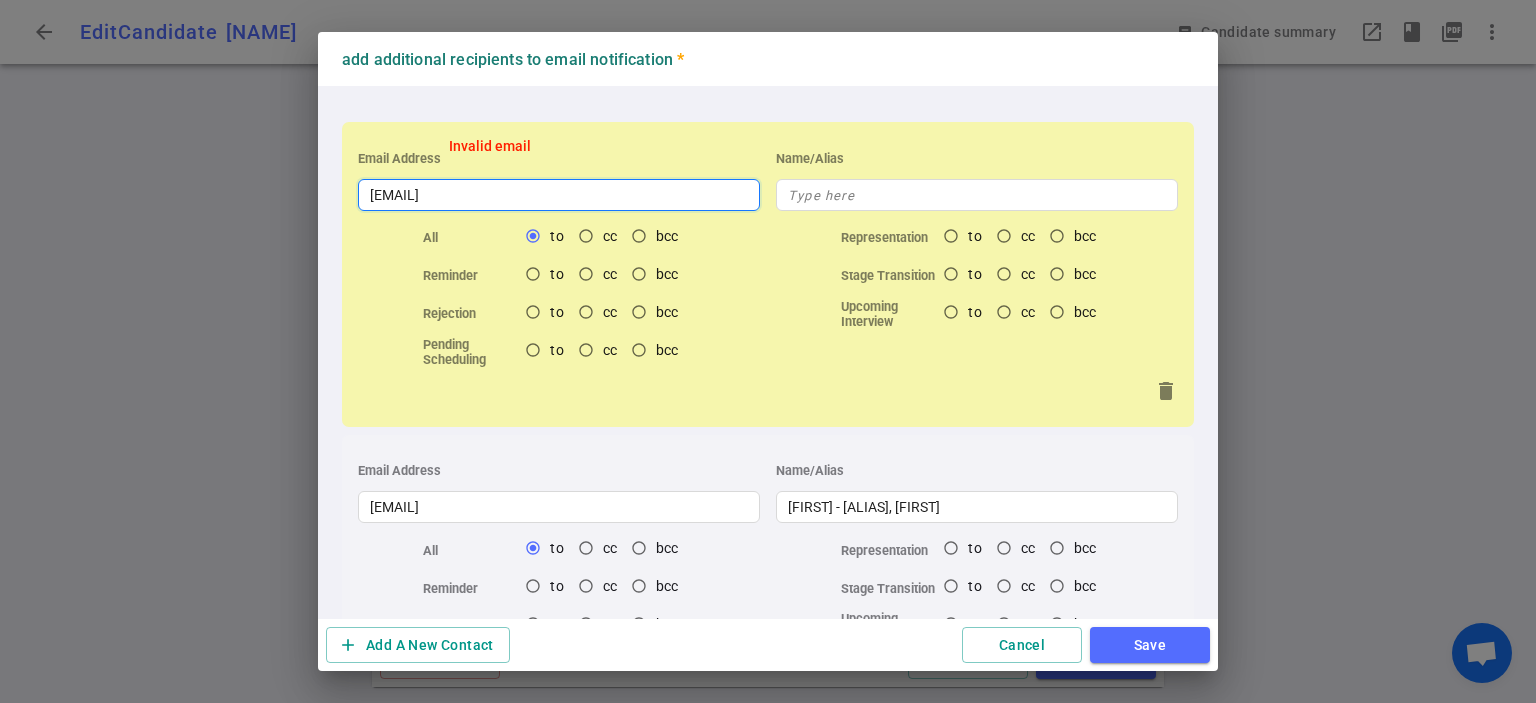 type on "[EMAIL]" 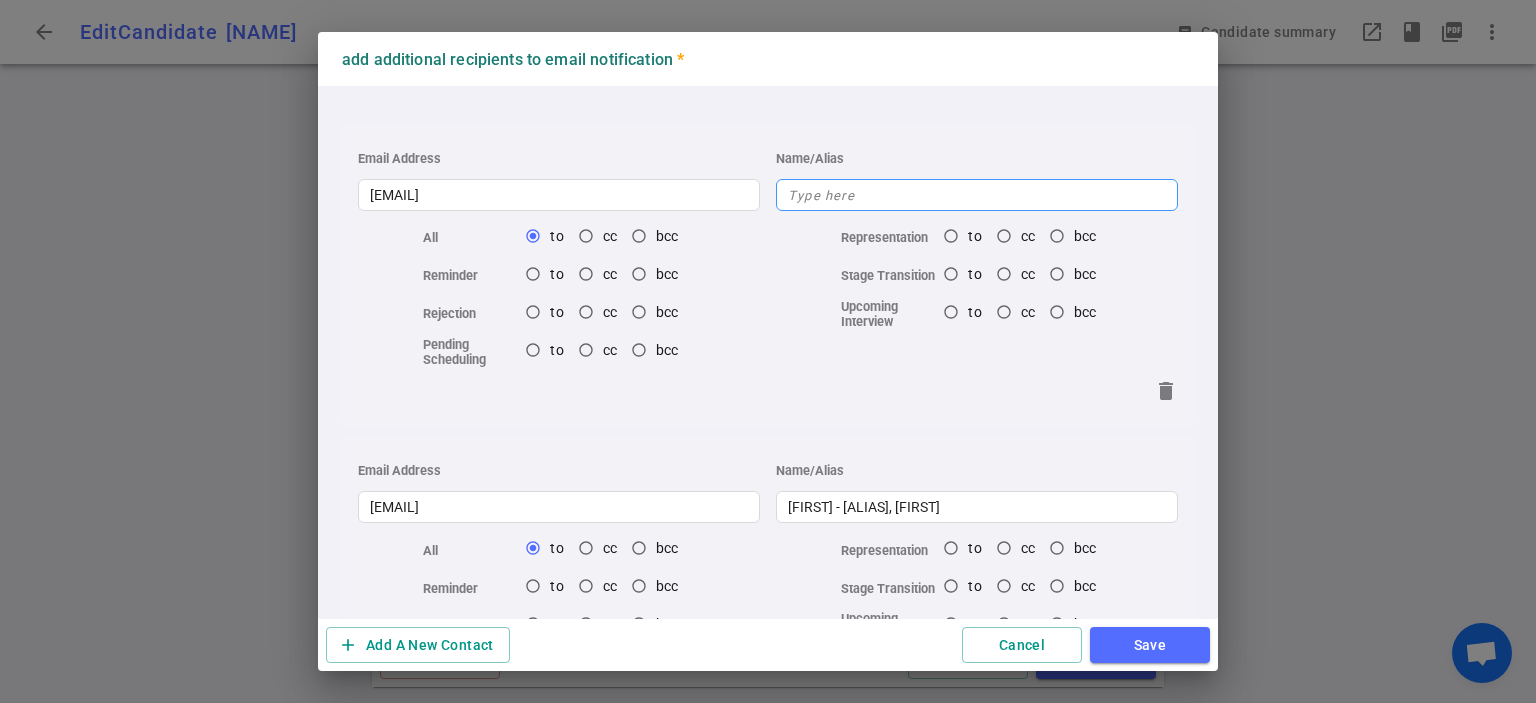 radio on "true" 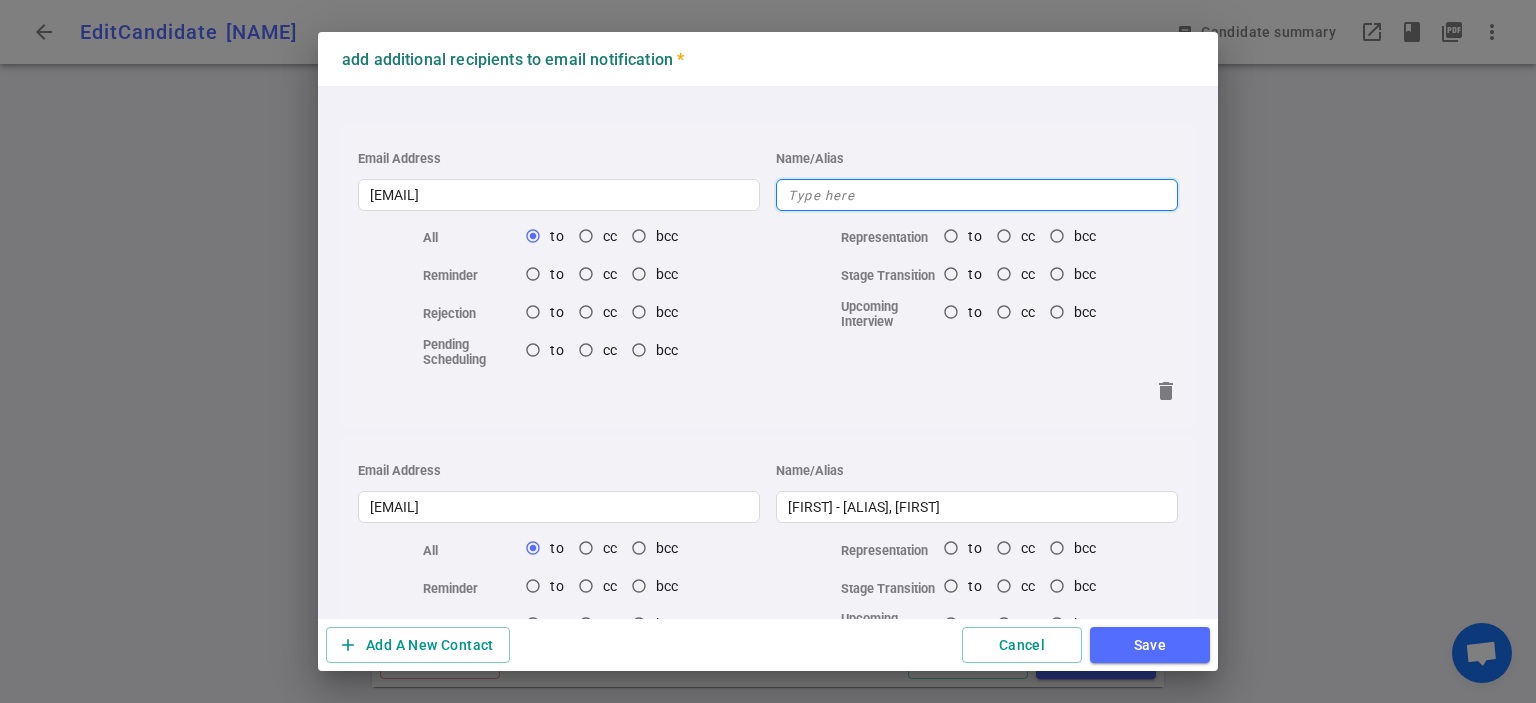 click at bounding box center [977, 195] 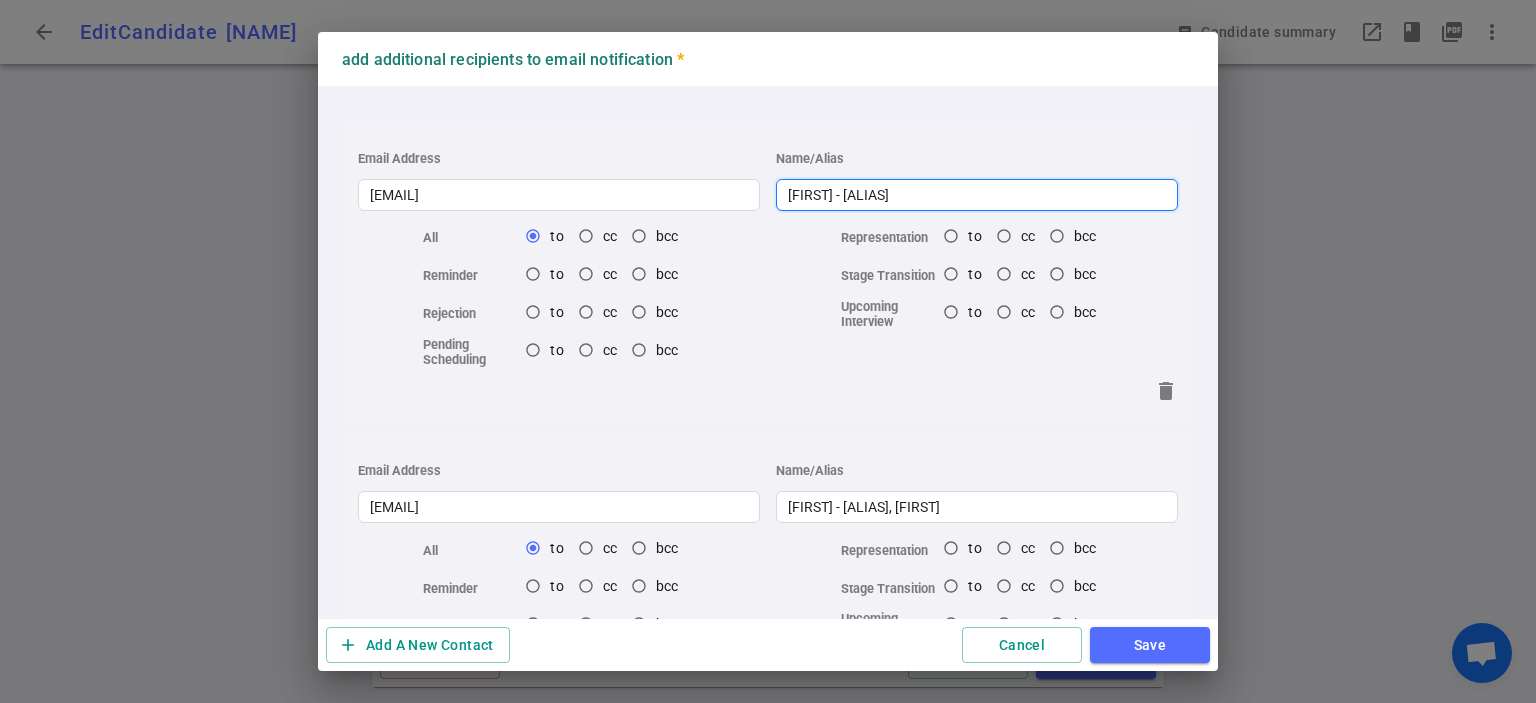 type on "Floyd - guild" 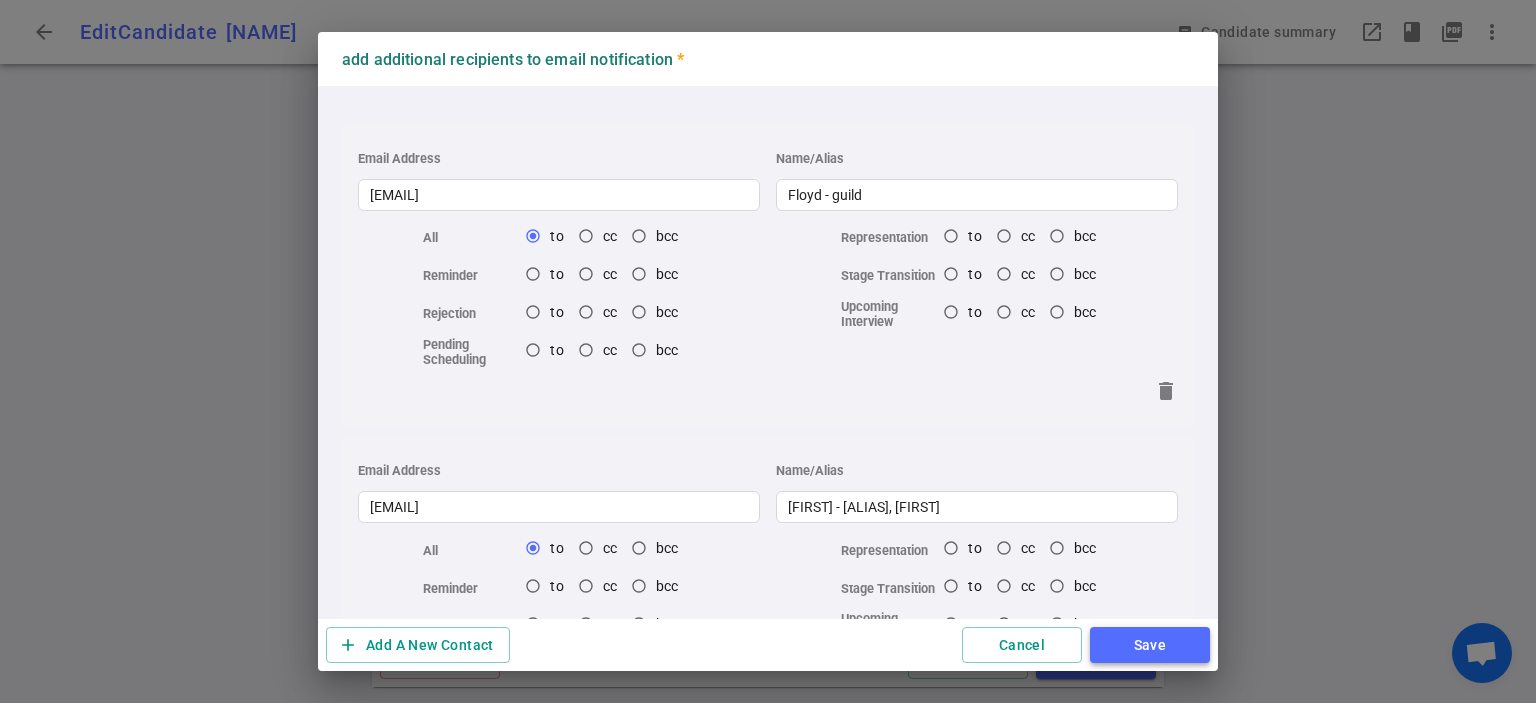 radio on "true" 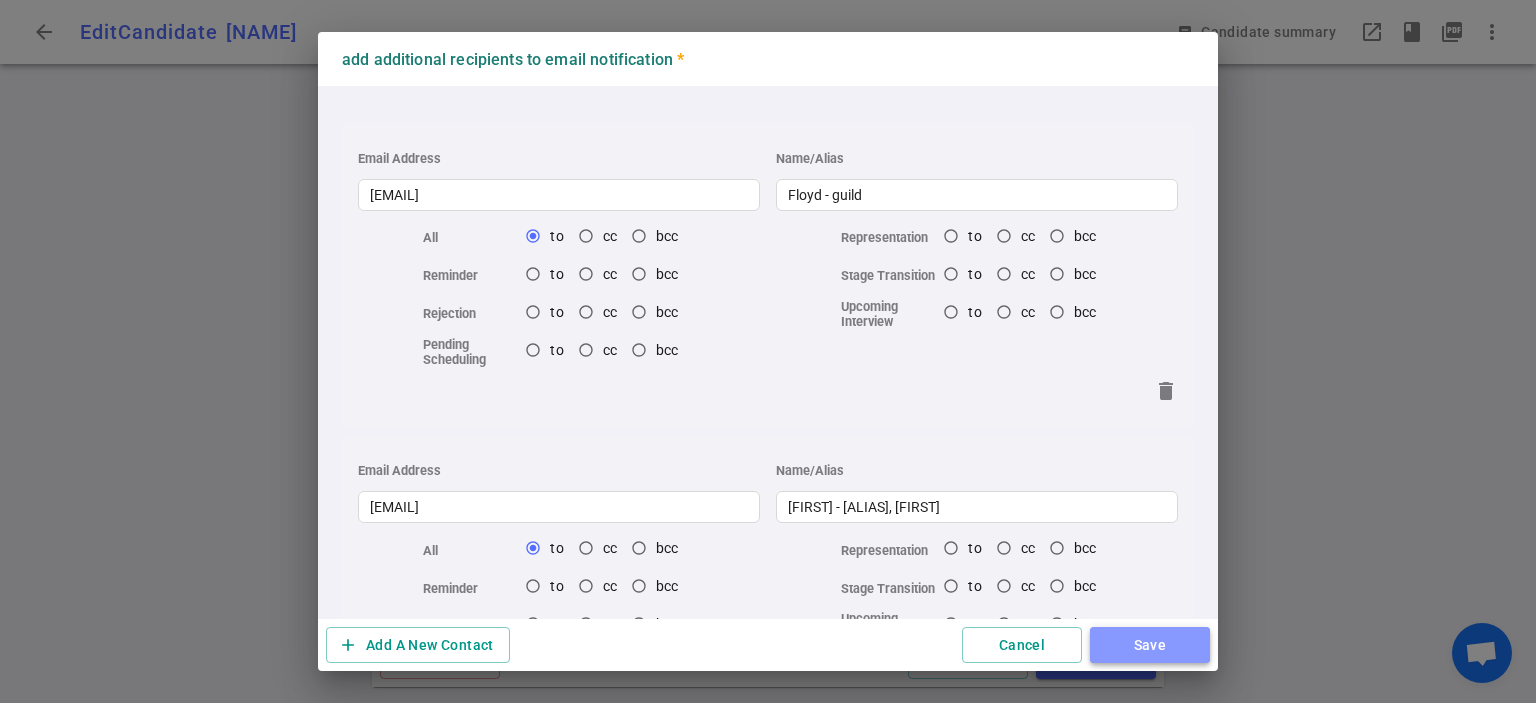 click on "Save" at bounding box center [1150, 645] 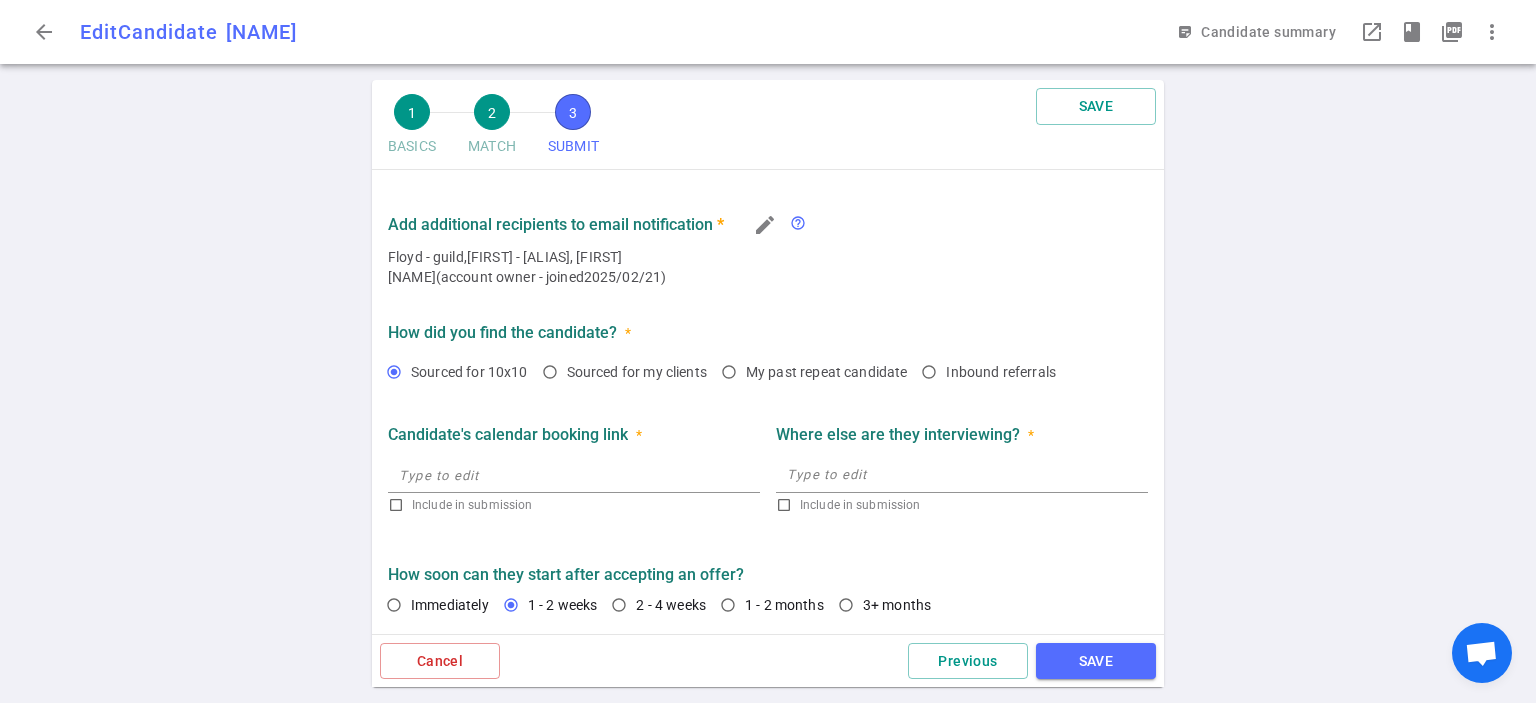 scroll, scrollTop: 1385, scrollLeft: 0, axis: vertical 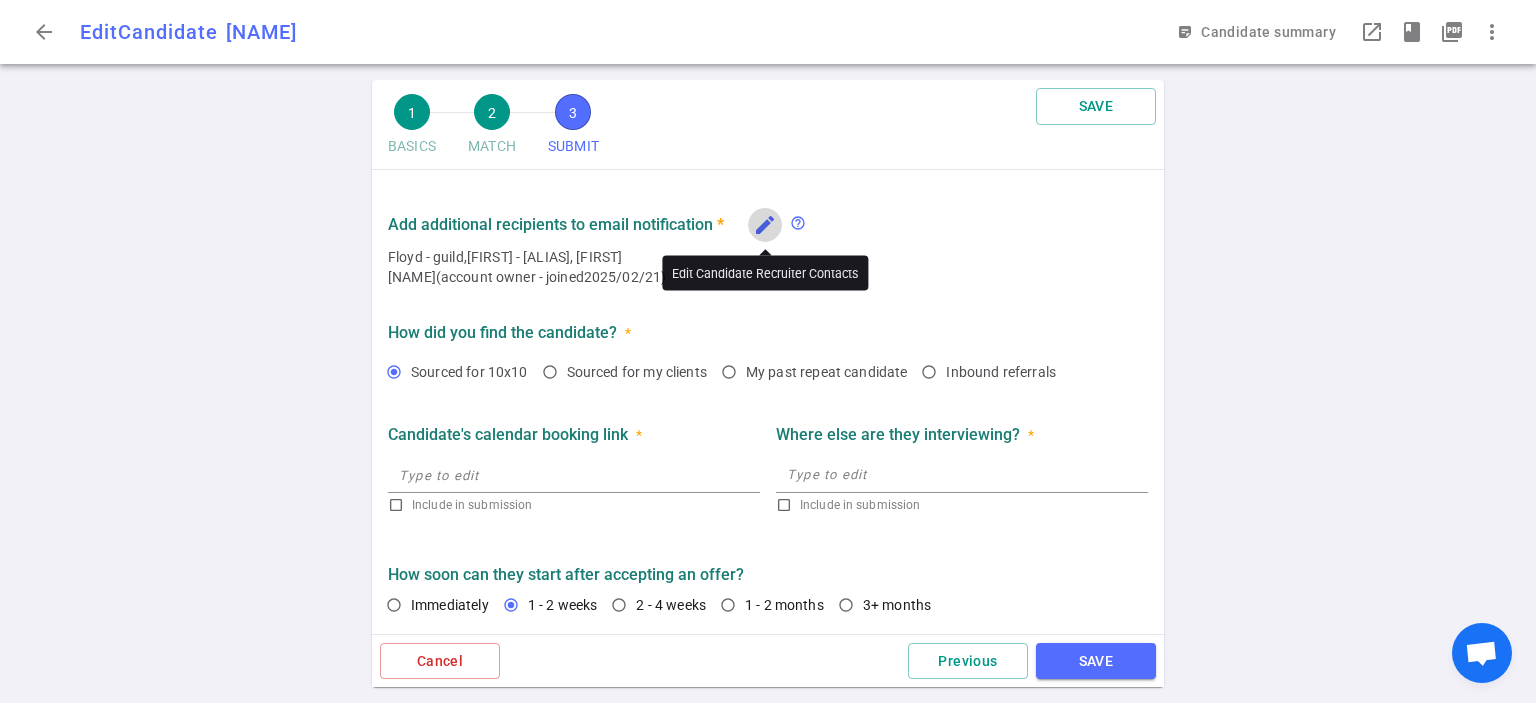 click on "edit" at bounding box center [765, 225] 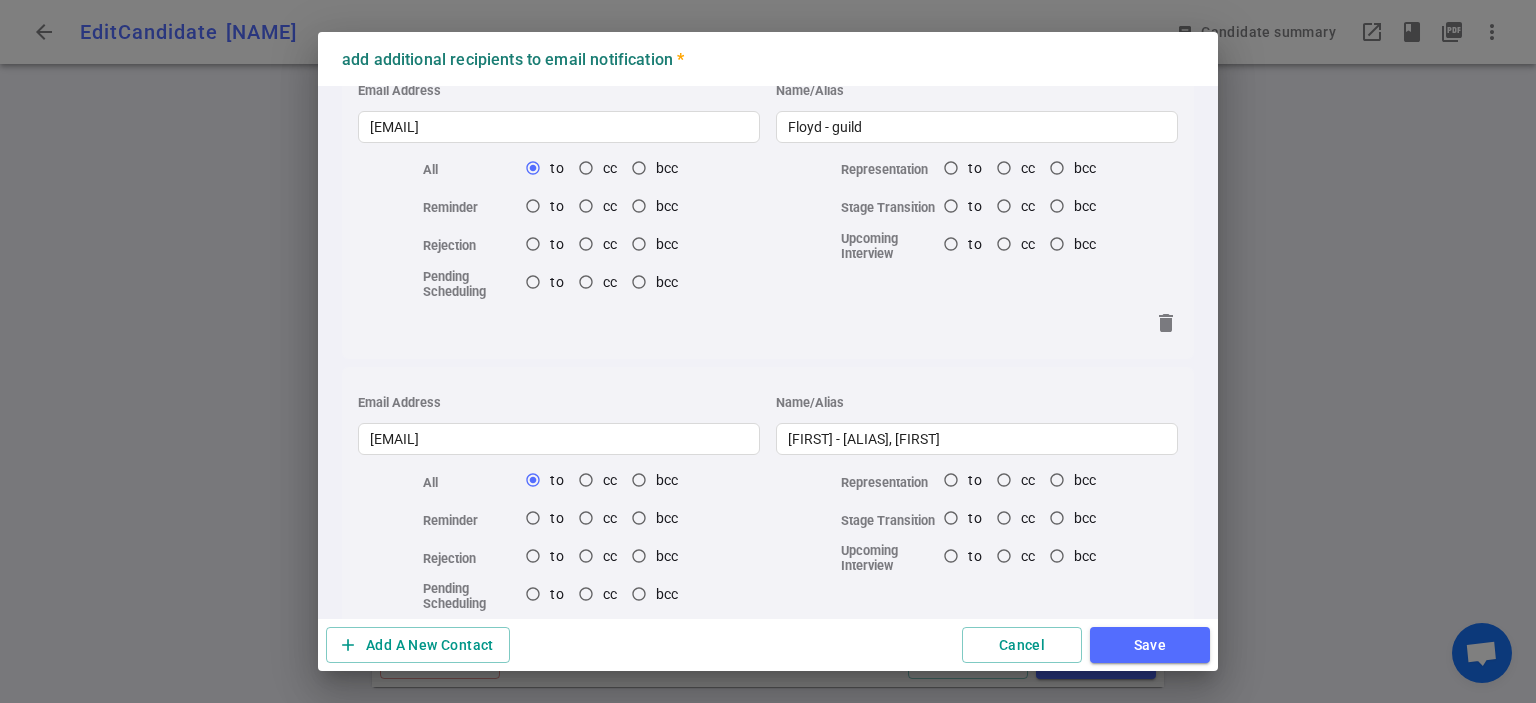 scroll, scrollTop: 148, scrollLeft: 0, axis: vertical 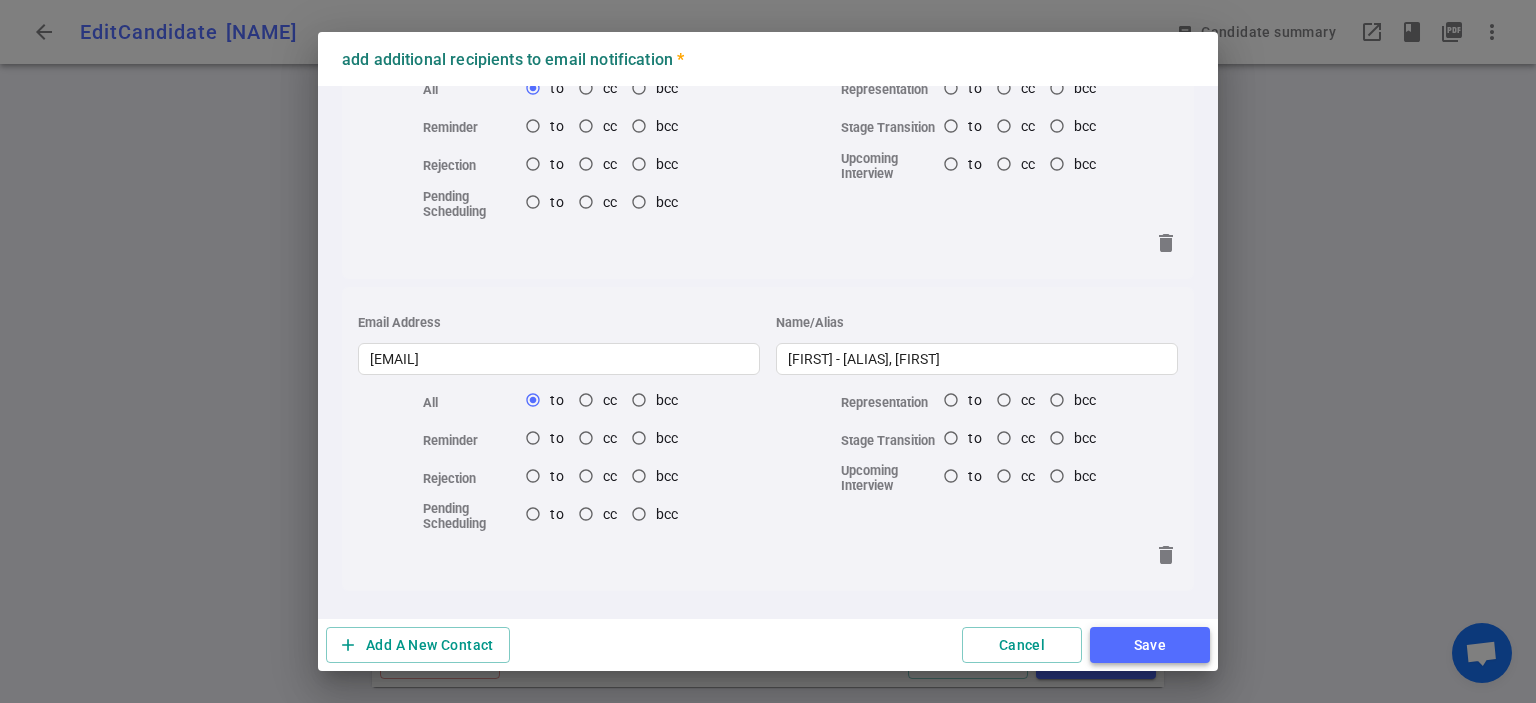 drag, startPoint x: 1134, startPoint y: 637, endPoint x: 1118, endPoint y: 613, distance: 28.84441 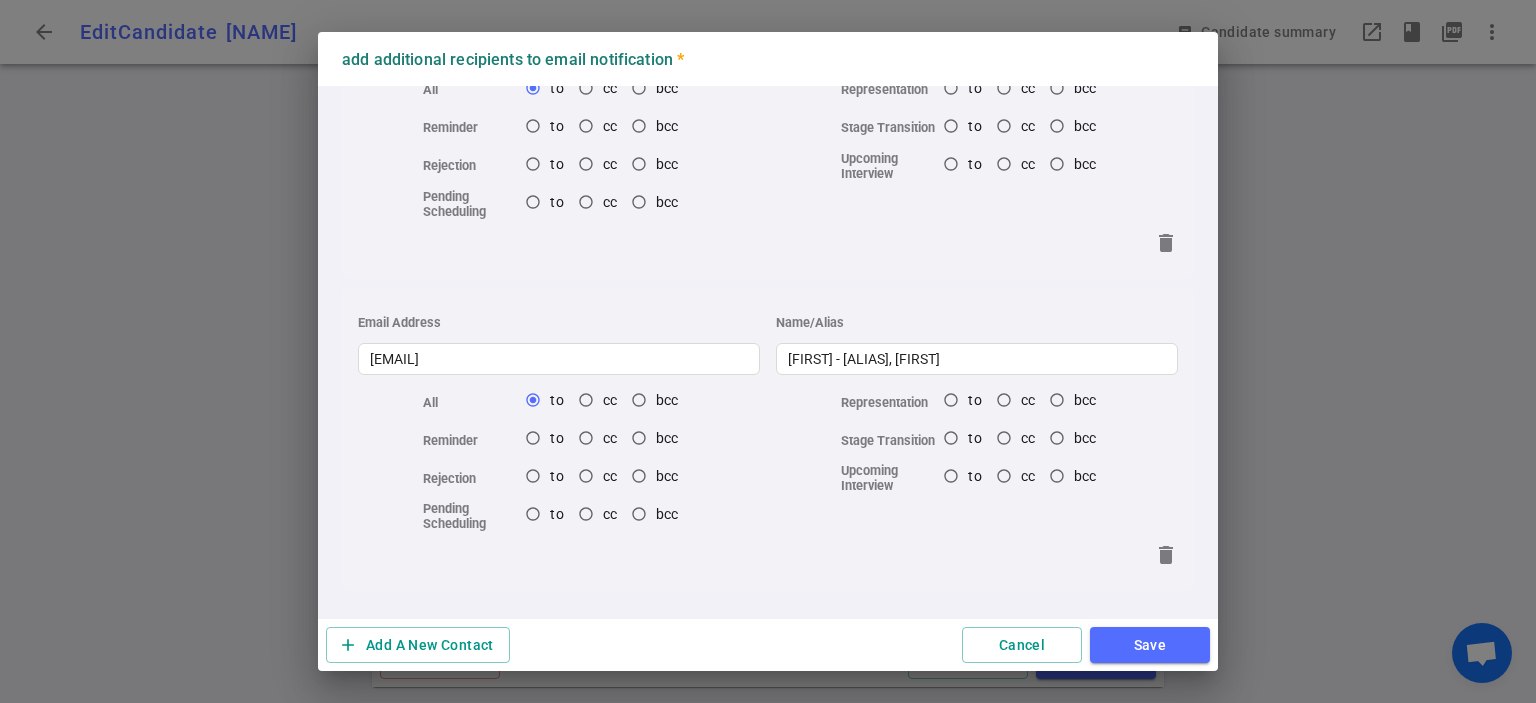 click on "Save" at bounding box center [1150, 645] 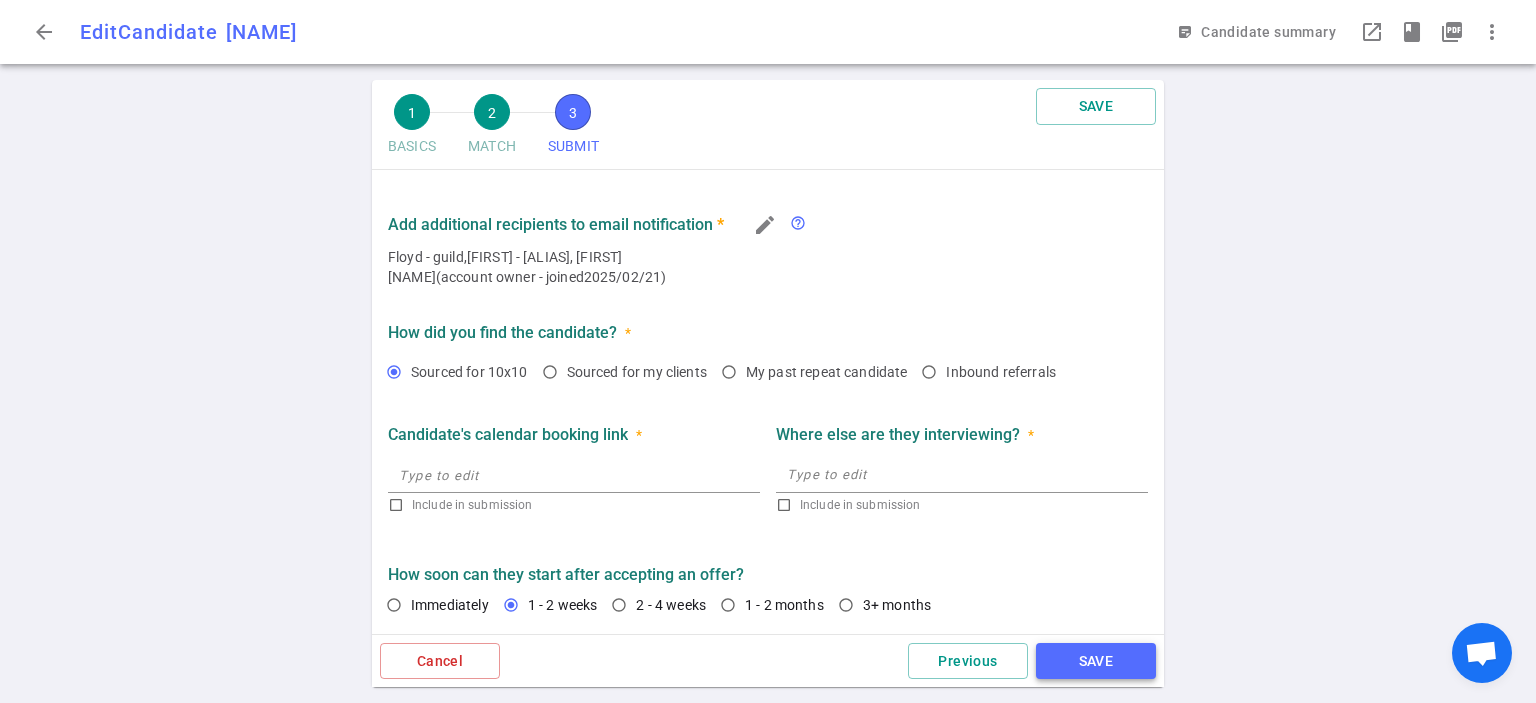 click on "SAVE" at bounding box center [1096, 661] 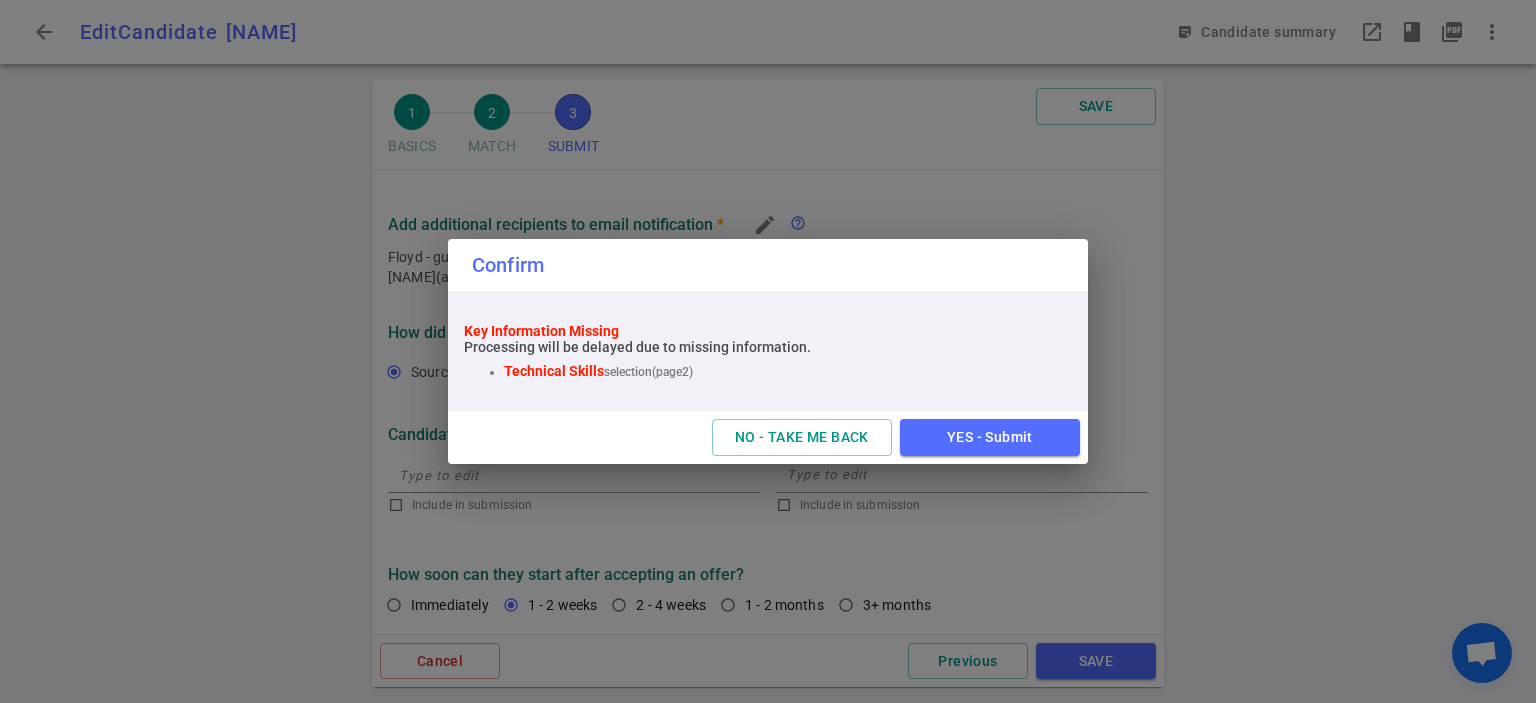 drag, startPoint x: 1001, startPoint y: 433, endPoint x: 1011, endPoint y: 439, distance: 11.661903 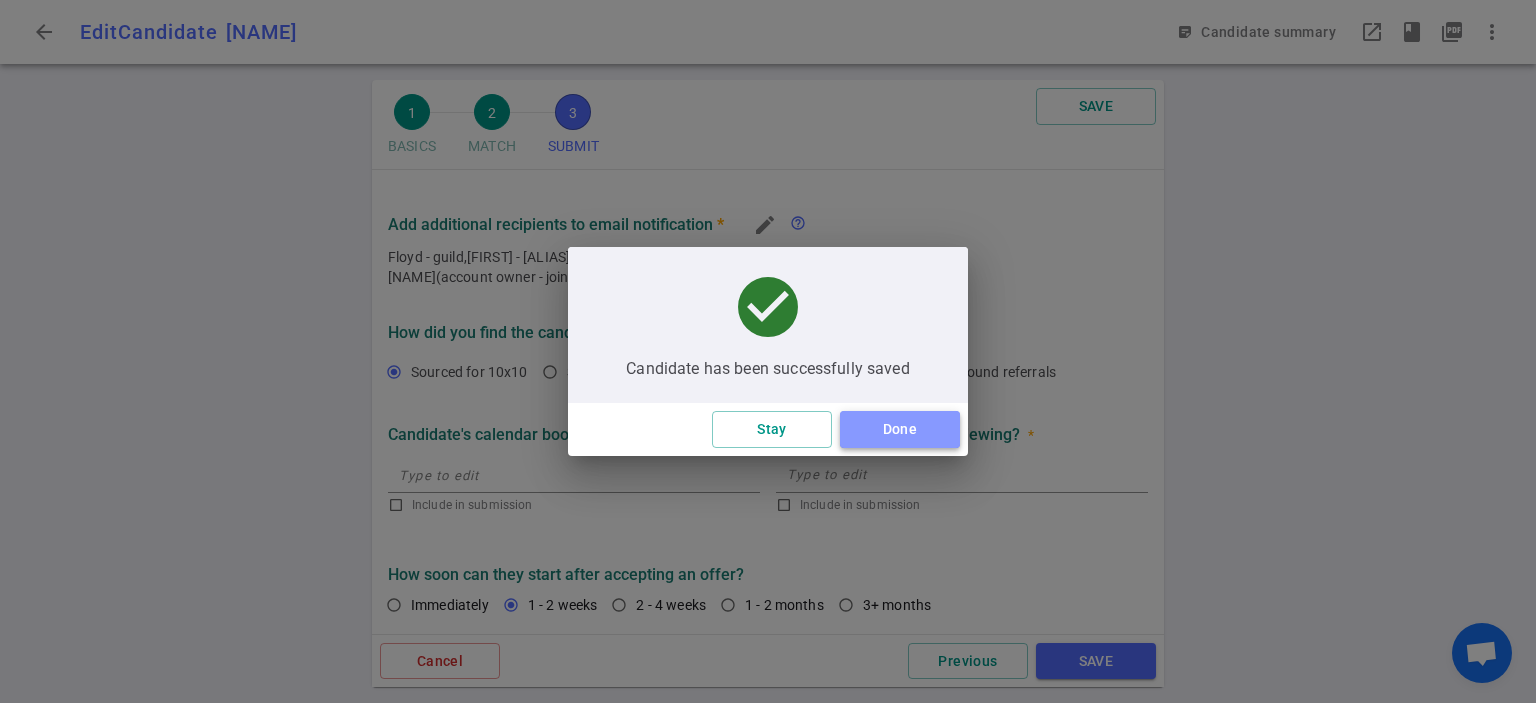 click on "Done" at bounding box center (900, 429) 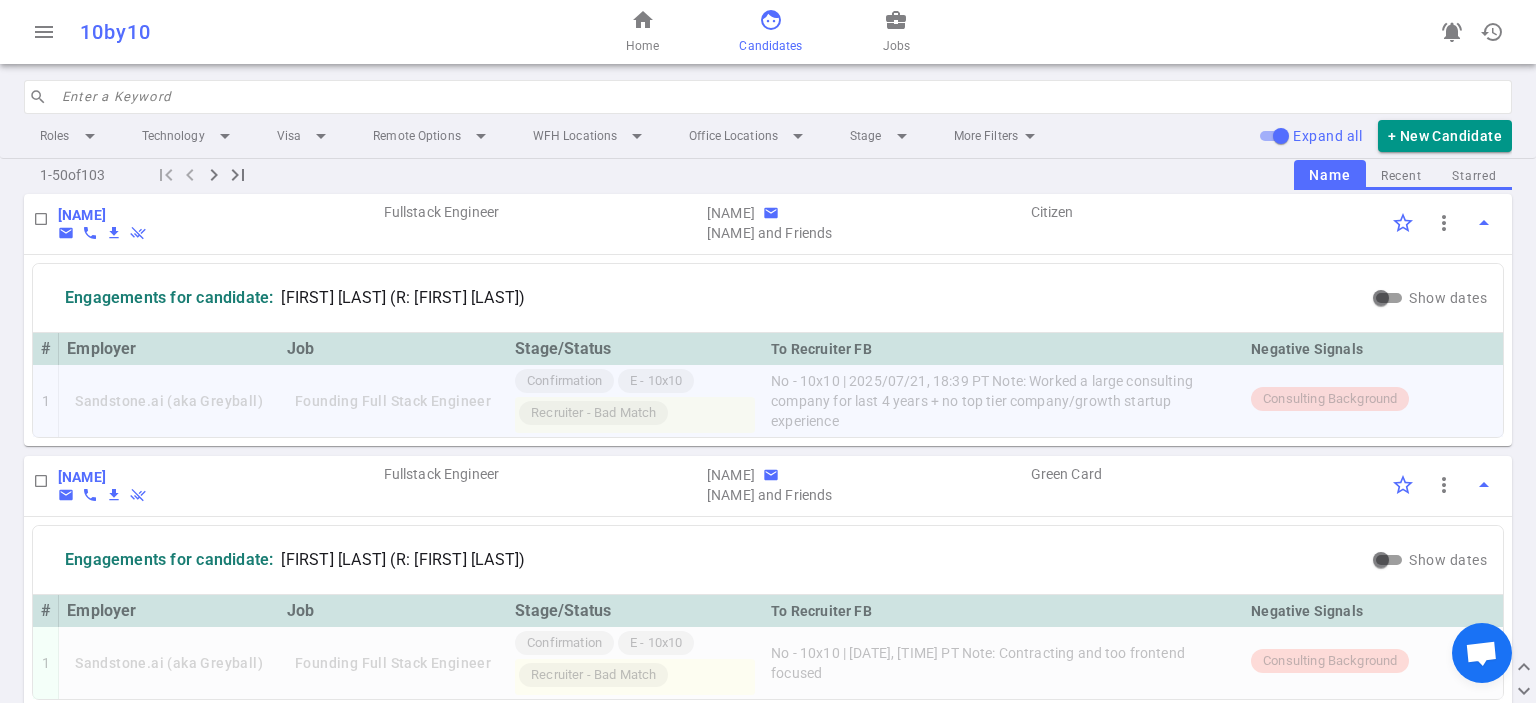 scroll, scrollTop: 0, scrollLeft: 0, axis: both 